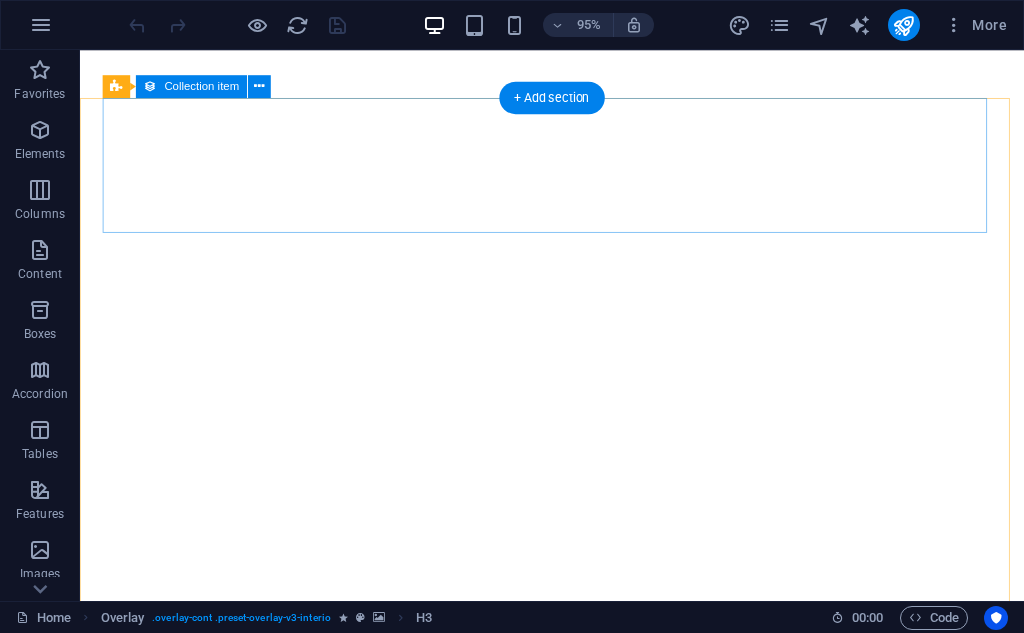 scroll, scrollTop: 0, scrollLeft: 0, axis: both 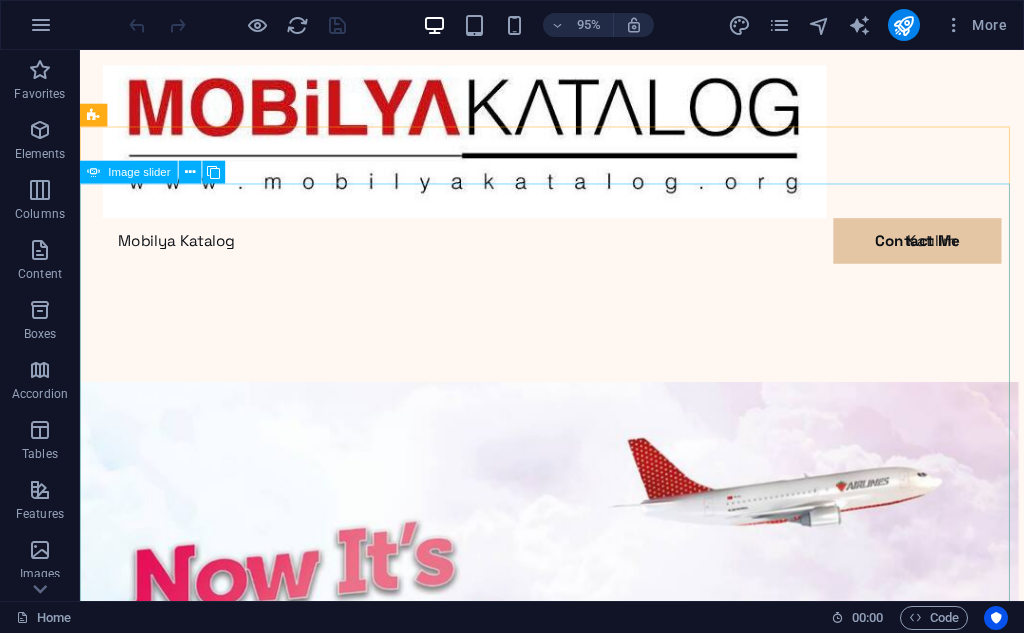 click on "Image slider" at bounding box center [140, 171] 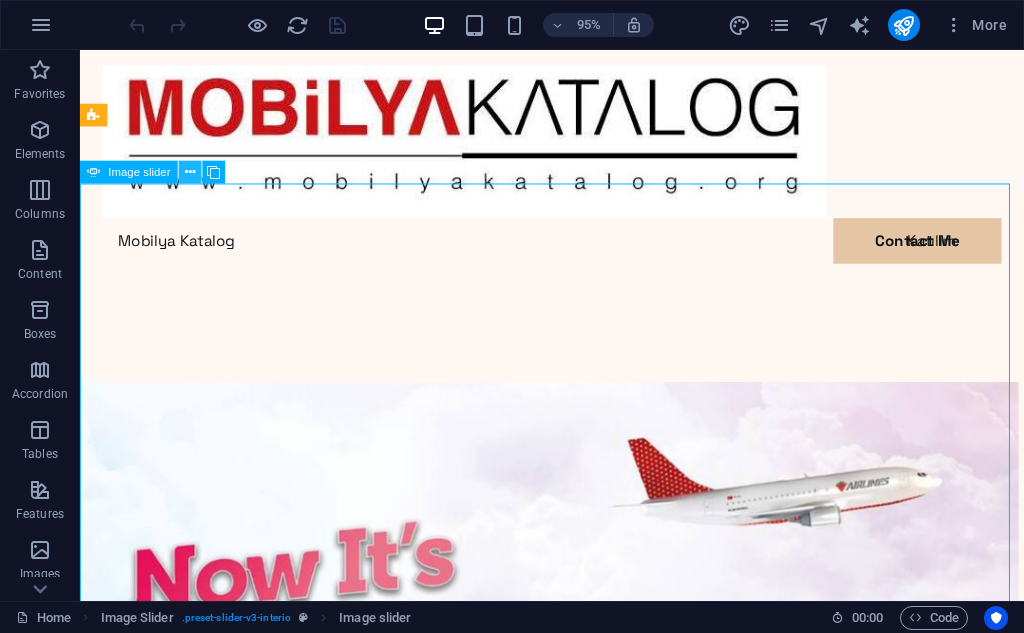 click at bounding box center [190, 172] 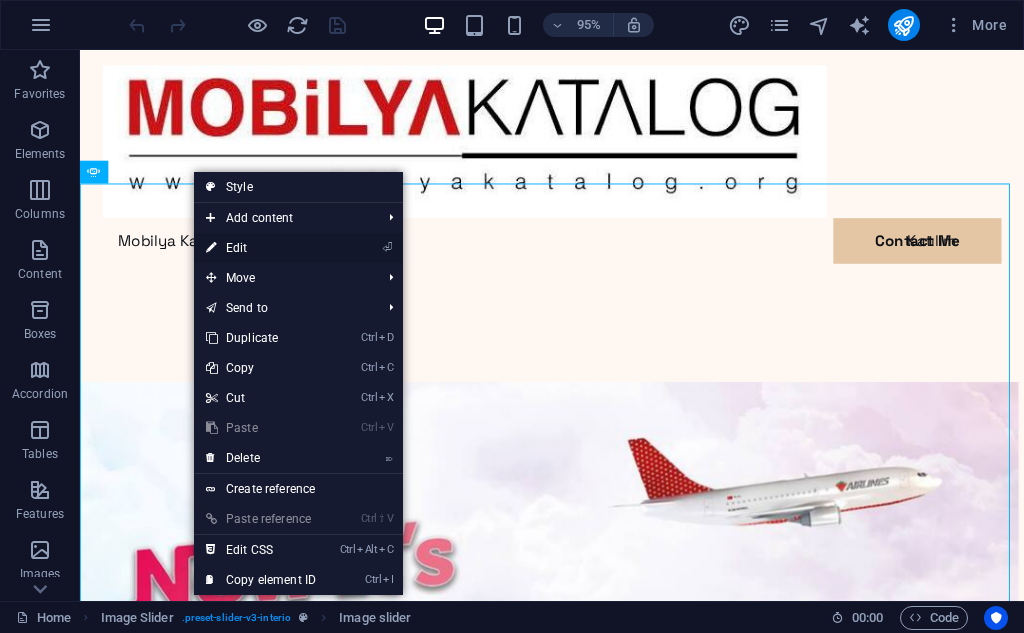 click on "⏎  Edit" at bounding box center (261, 248) 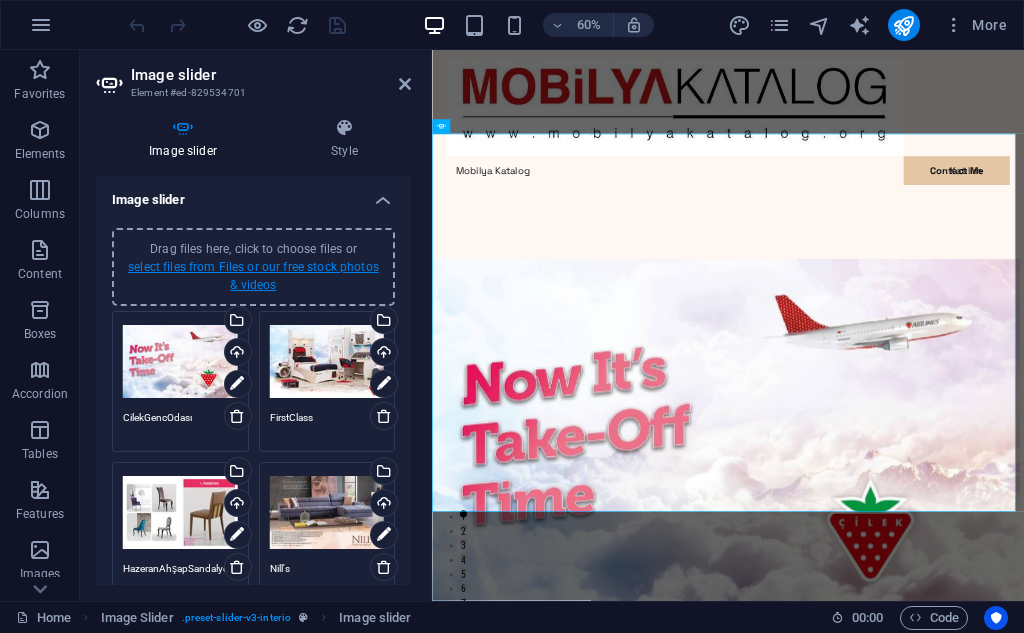 click on "select files from Files or our free stock photos & videos" at bounding box center [253, 276] 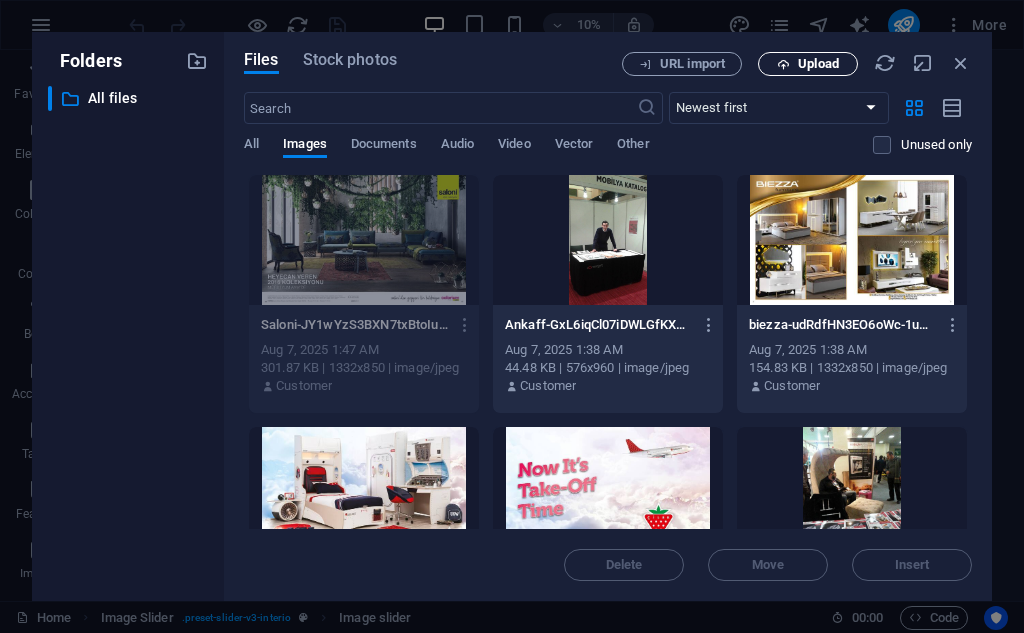 click on "Upload" at bounding box center (818, 64) 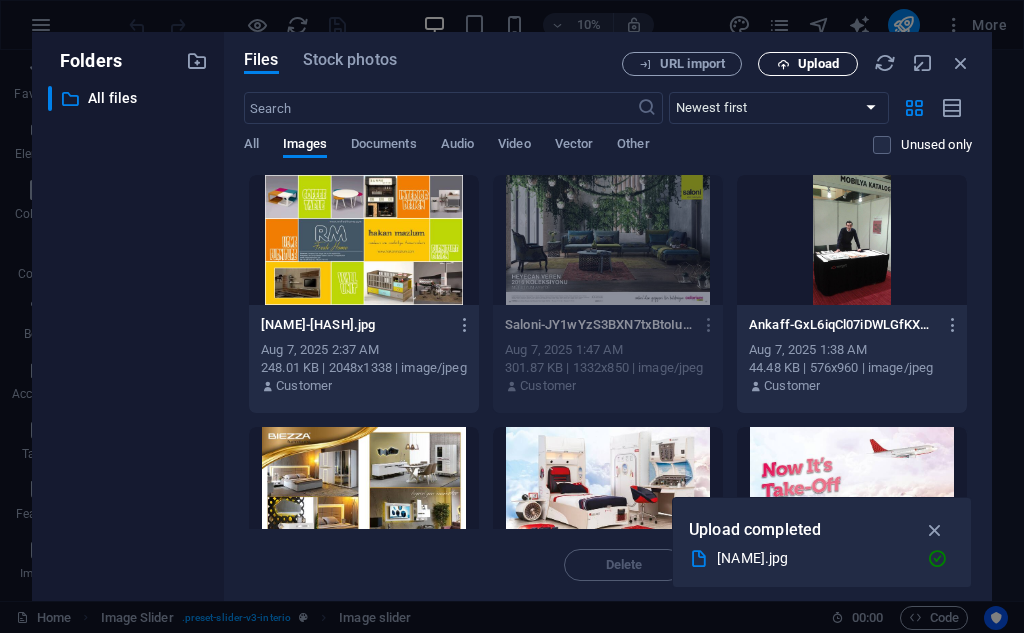 click on "Upload" at bounding box center (808, 64) 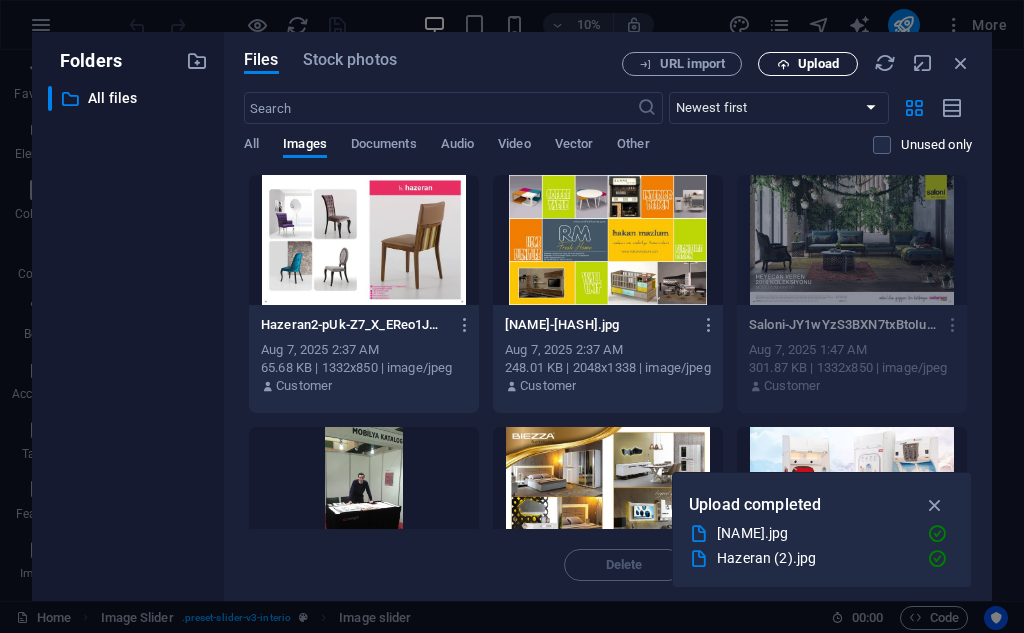 click on "Upload" at bounding box center (818, 64) 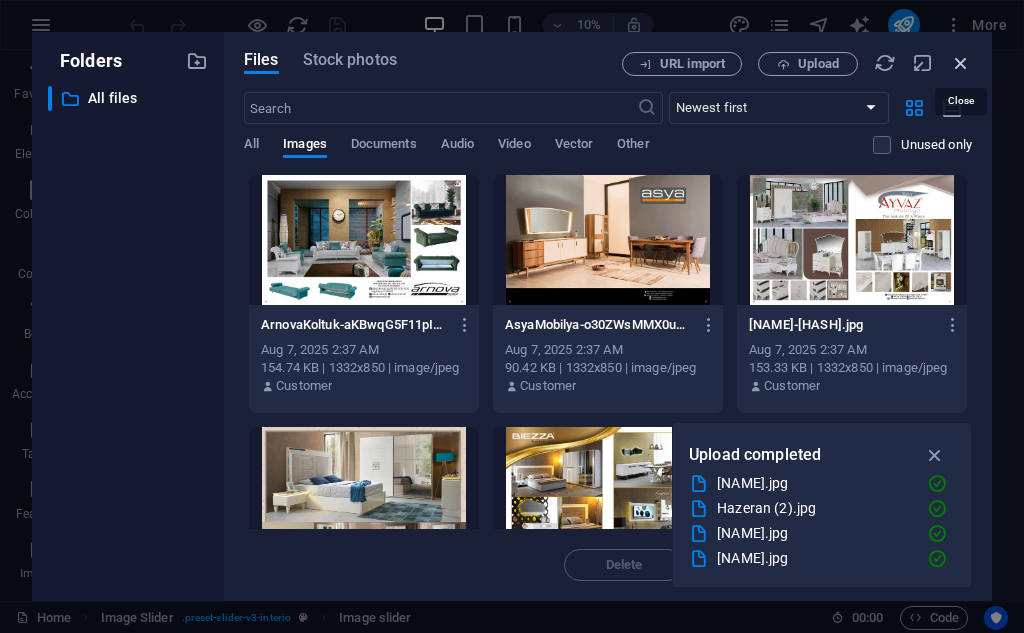 click at bounding box center (961, 63) 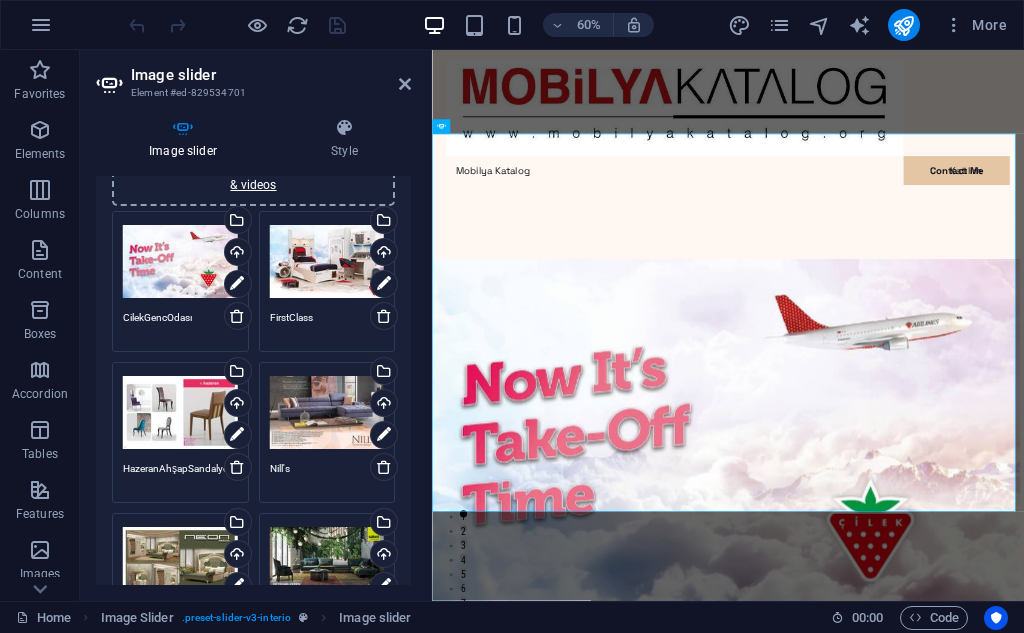 scroll, scrollTop: 0, scrollLeft: 0, axis: both 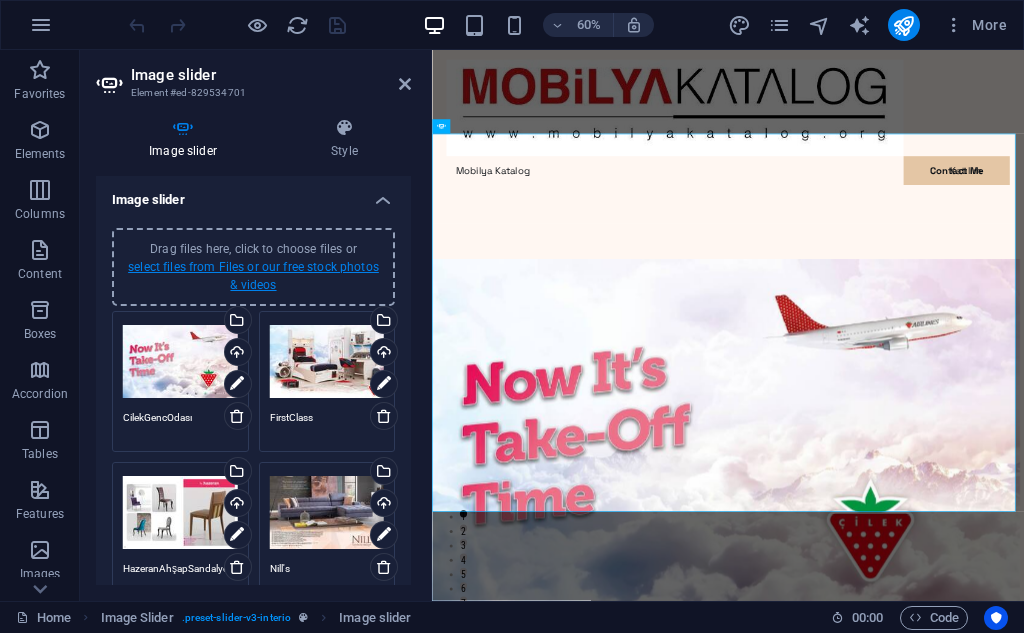 click on "select files from Files or our free stock photos & videos" at bounding box center (253, 276) 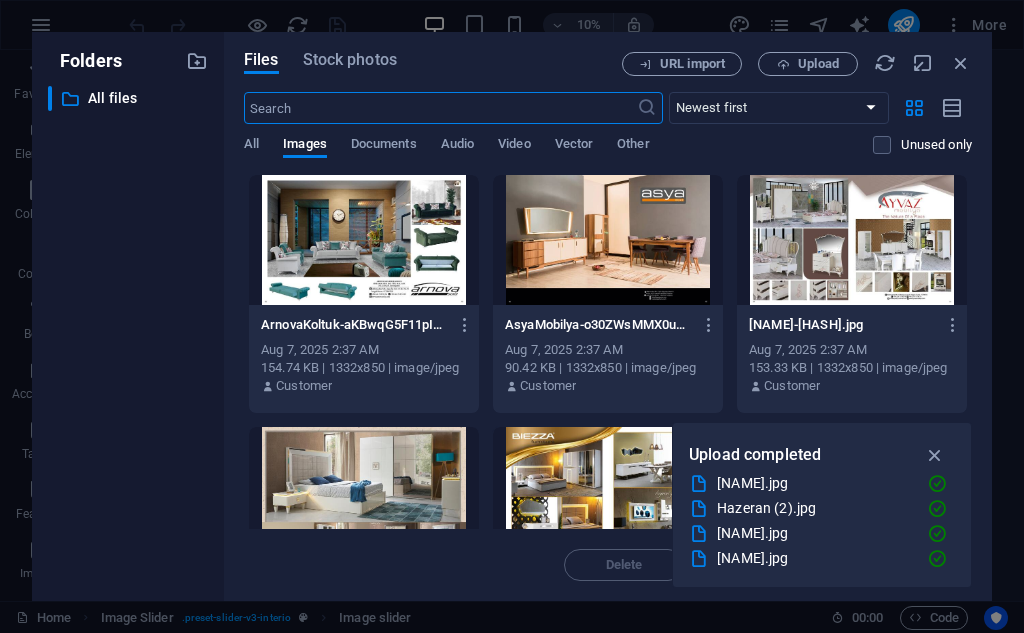click at bounding box center [364, 240] 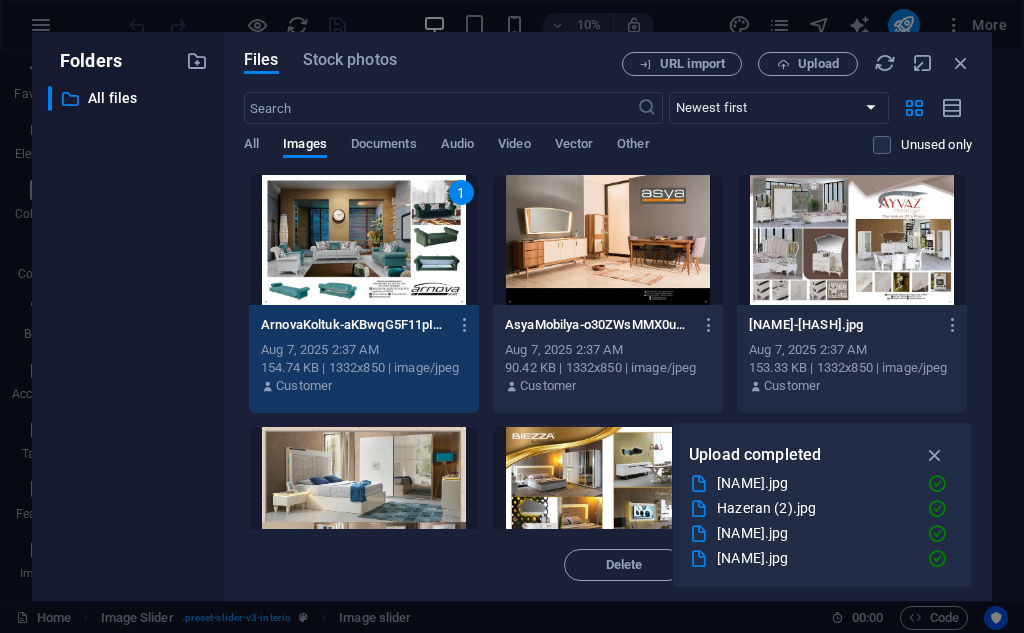 click at bounding box center (852, 240) 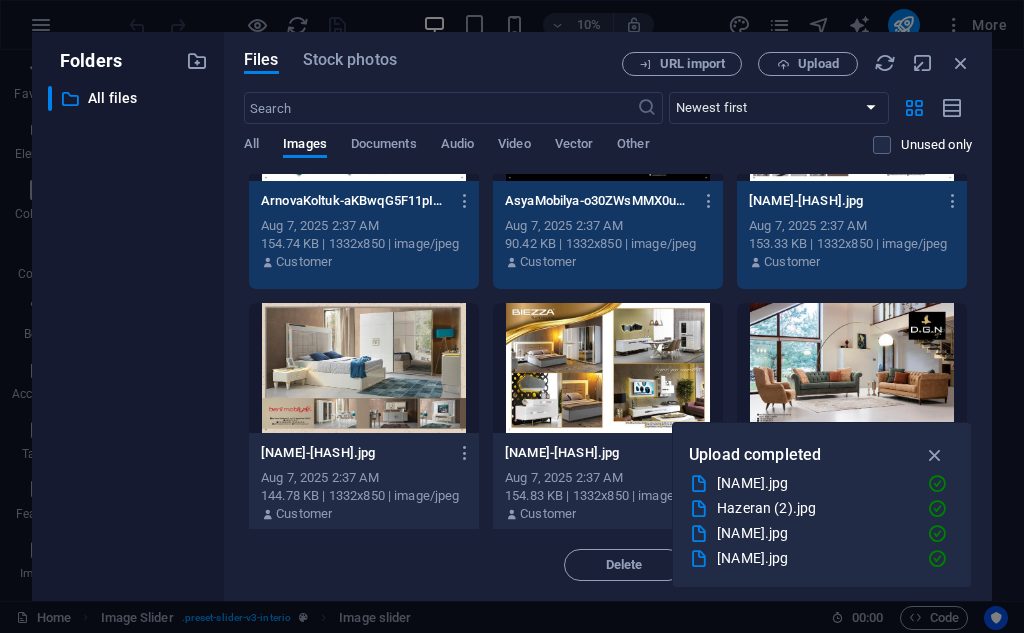 scroll, scrollTop: 300, scrollLeft: 0, axis: vertical 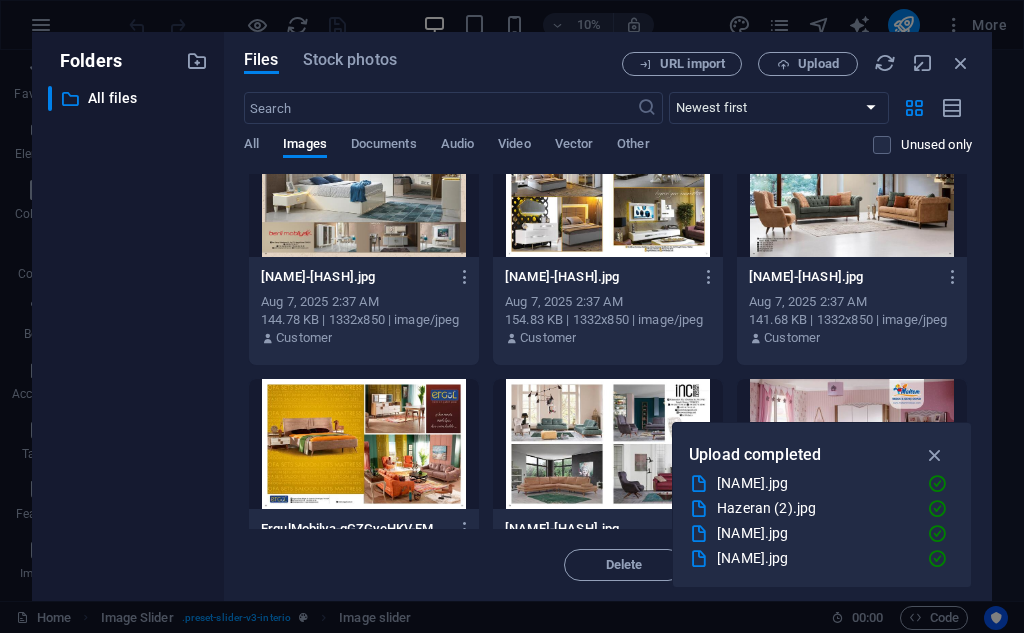click at bounding box center (852, 192) 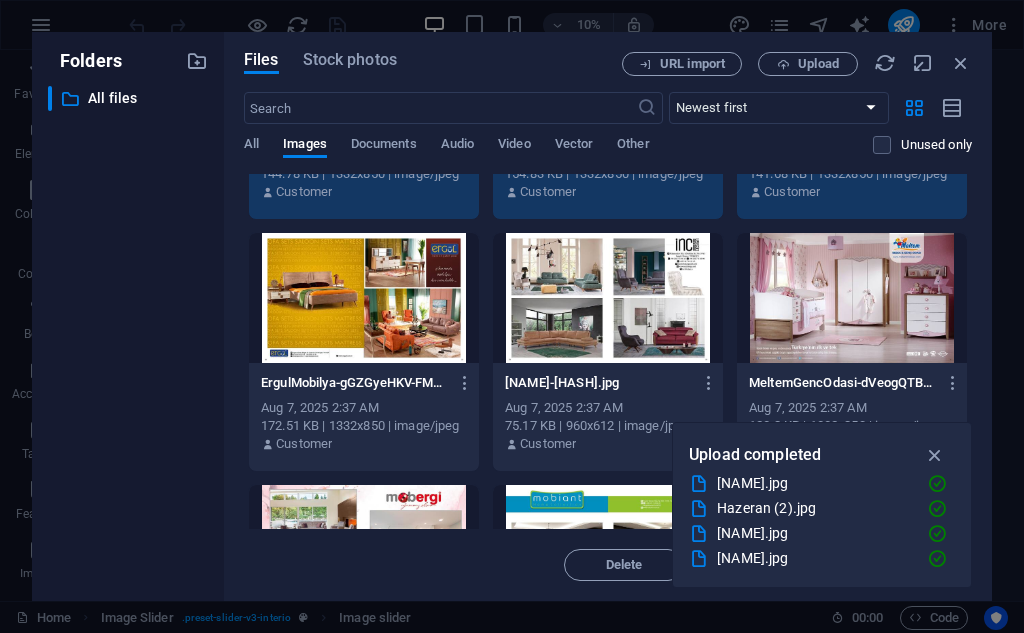 scroll, scrollTop: 500, scrollLeft: 0, axis: vertical 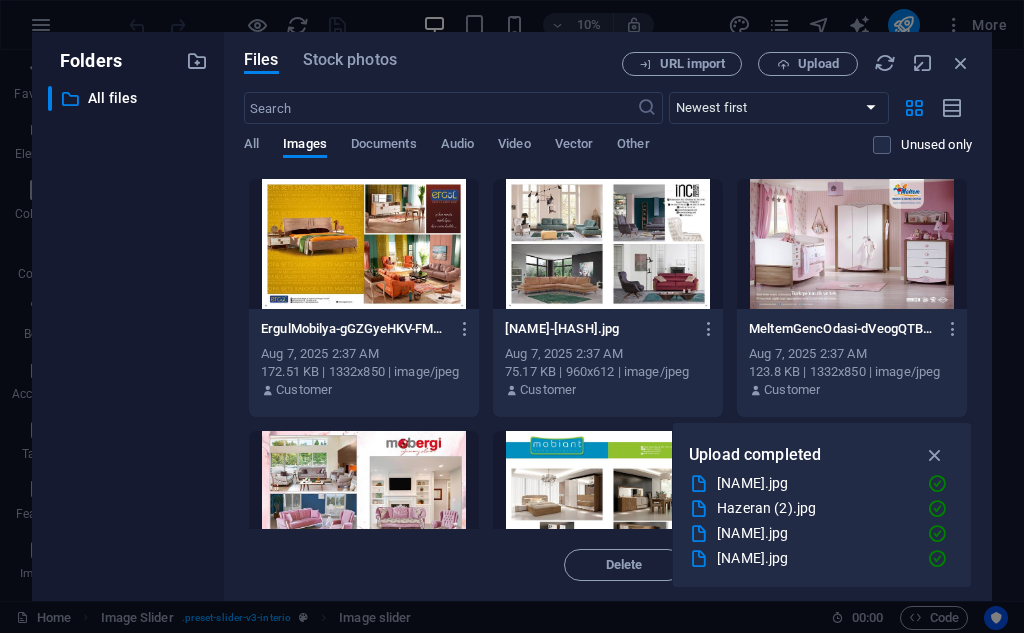click at bounding box center [852, 244] 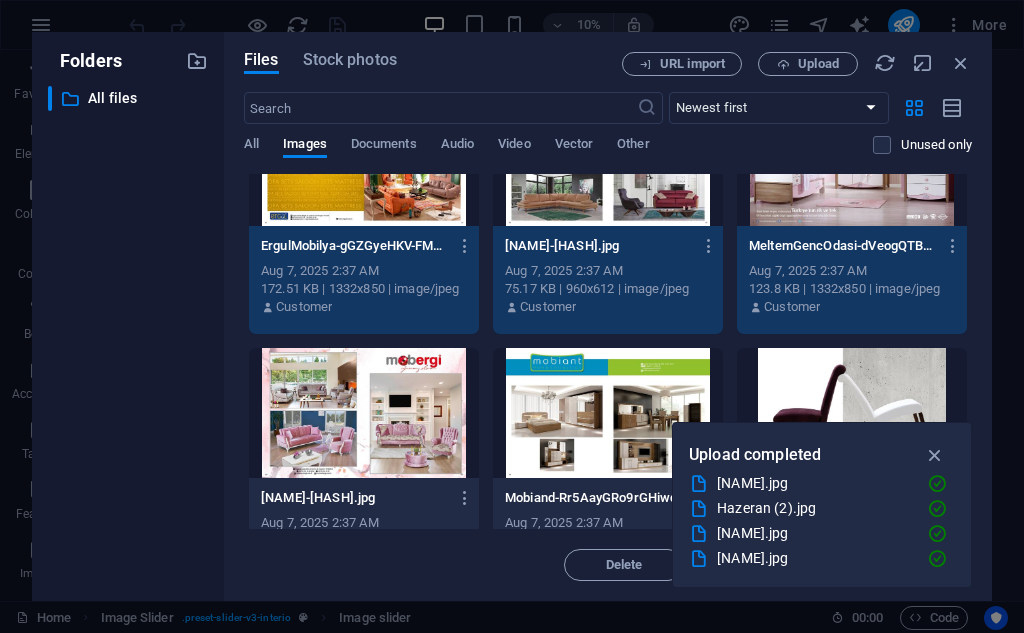 scroll, scrollTop: 700, scrollLeft: 0, axis: vertical 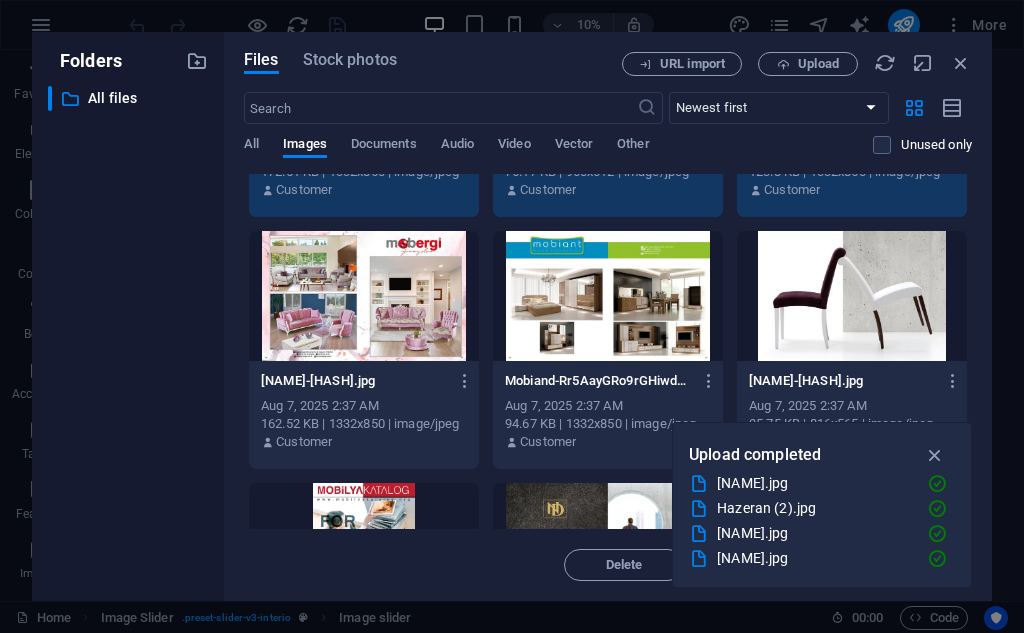 click at bounding box center (852, 296) 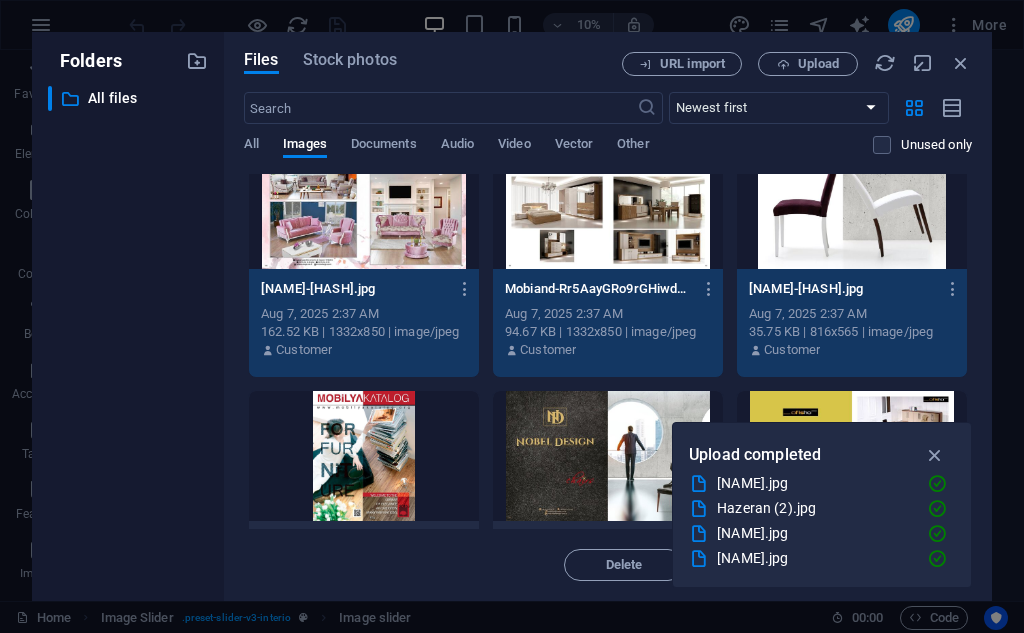 scroll, scrollTop: 1000, scrollLeft: 0, axis: vertical 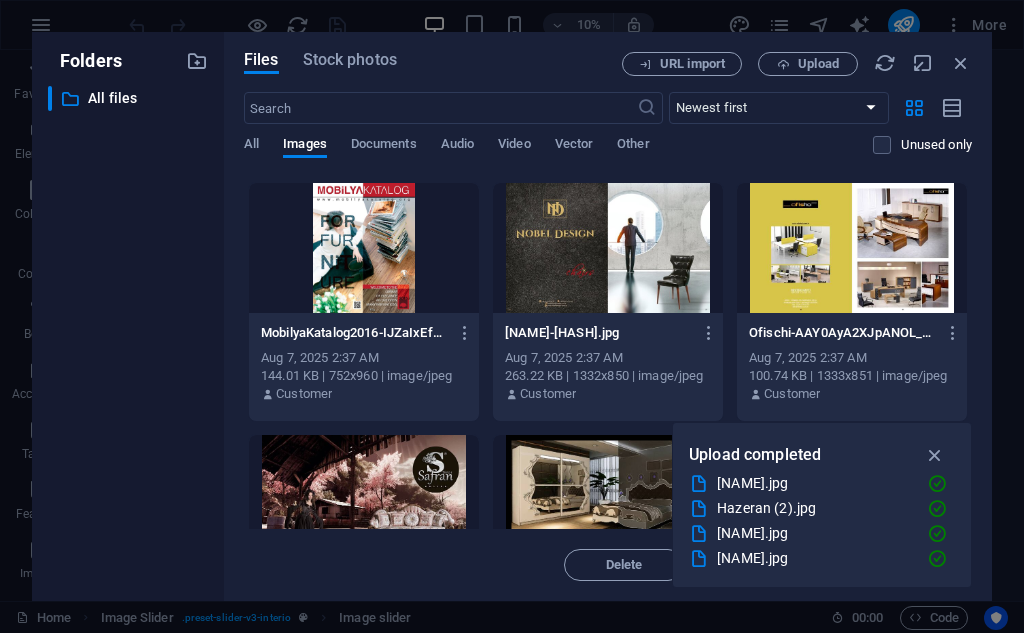 click at bounding box center [852, 248] 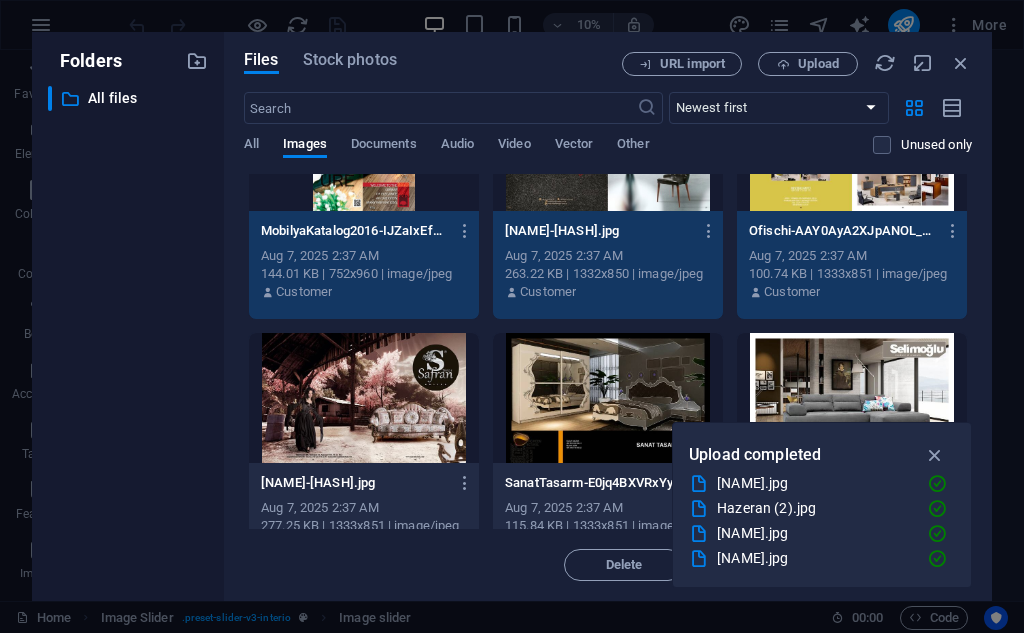 scroll, scrollTop: 1200, scrollLeft: 0, axis: vertical 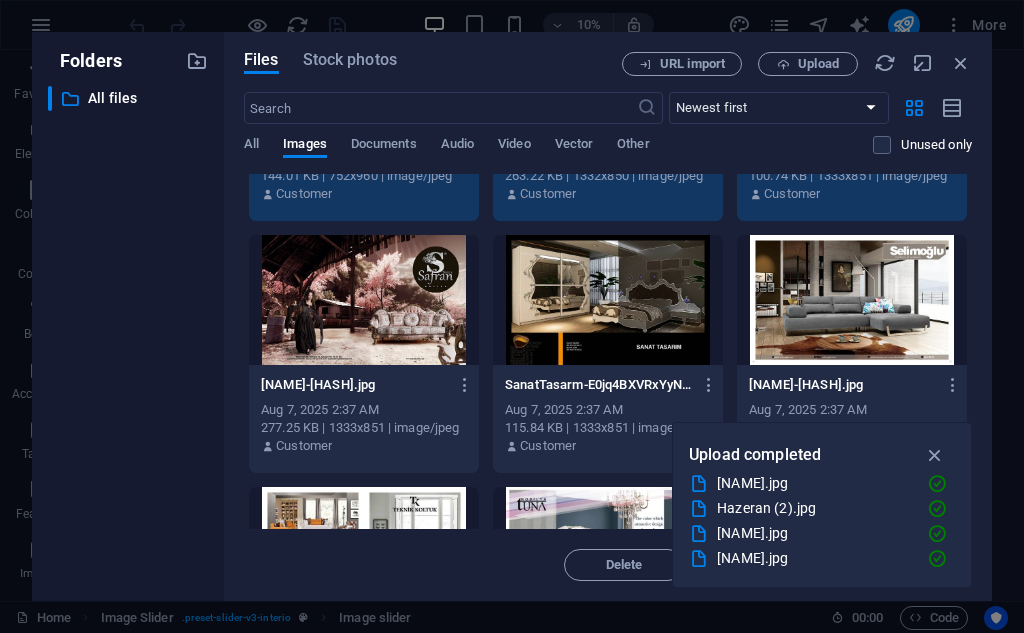 click at bounding box center (852, 300) 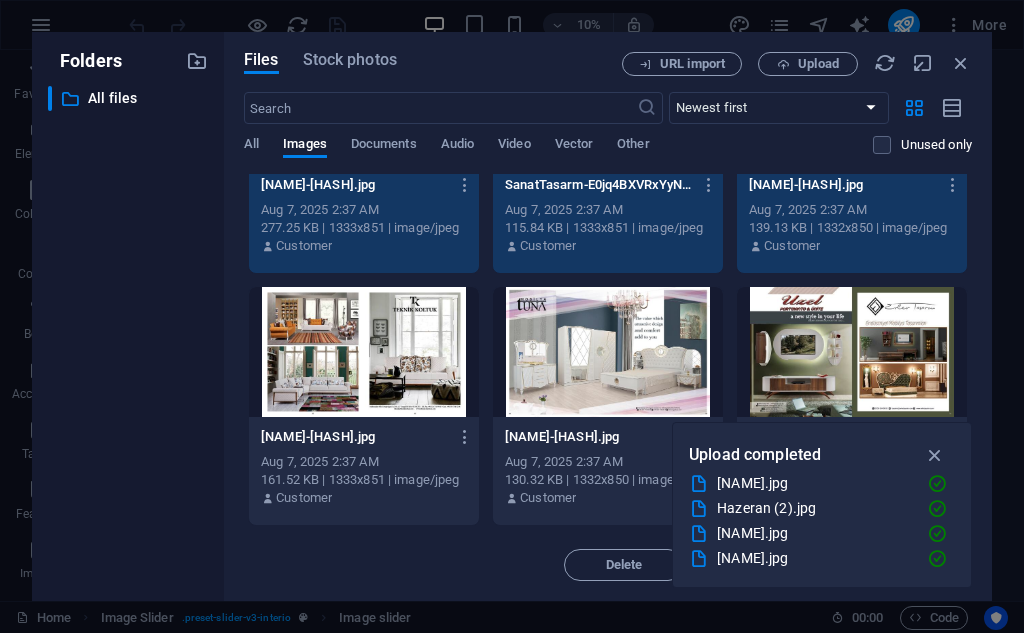 scroll, scrollTop: 1500, scrollLeft: 0, axis: vertical 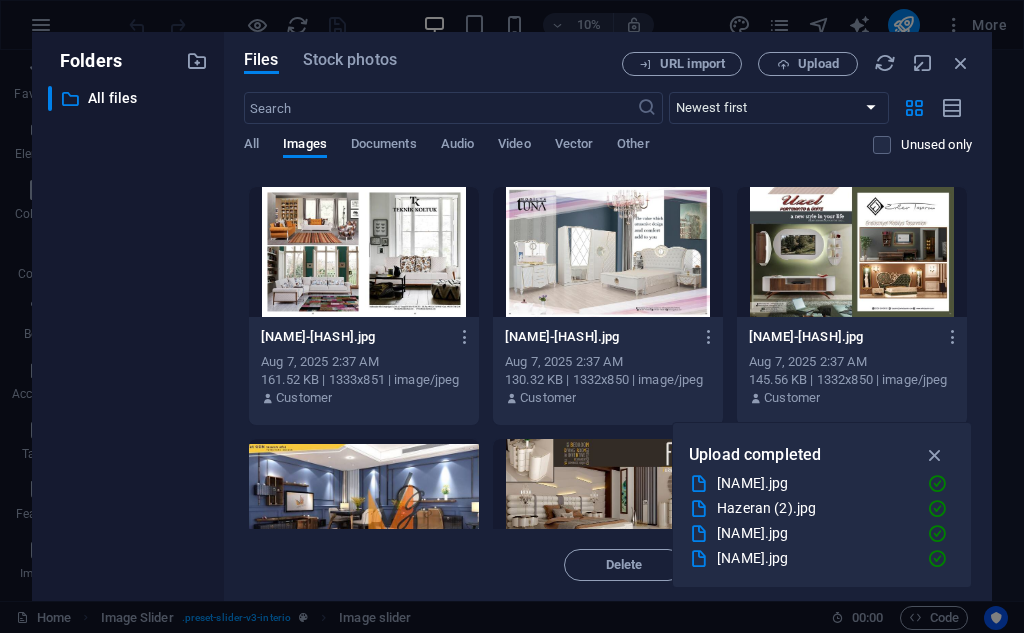 click at bounding box center (852, 252) 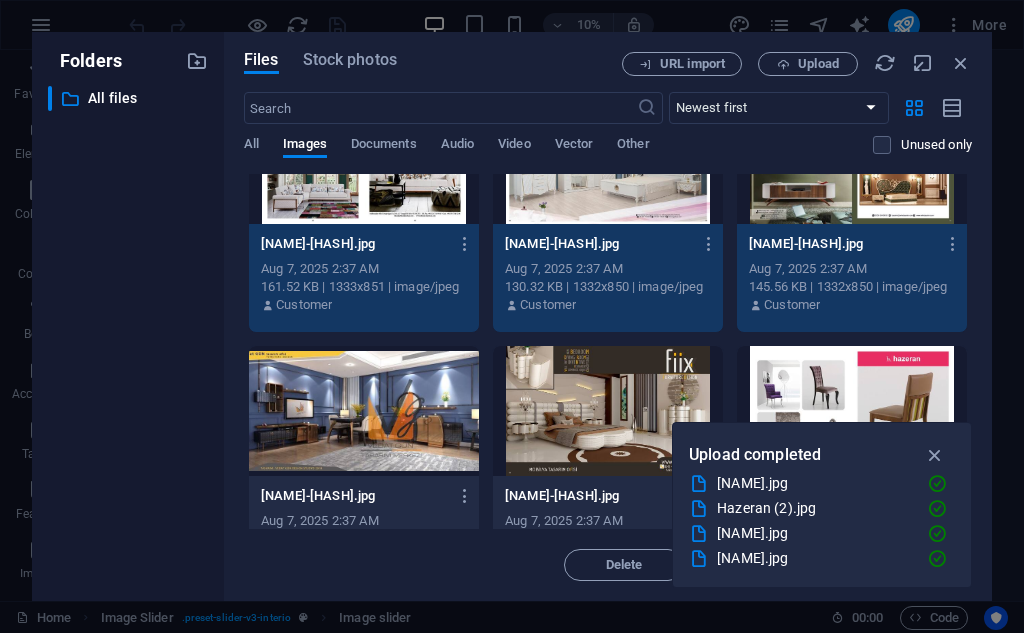 scroll, scrollTop: 1700, scrollLeft: 0, axis: vertical 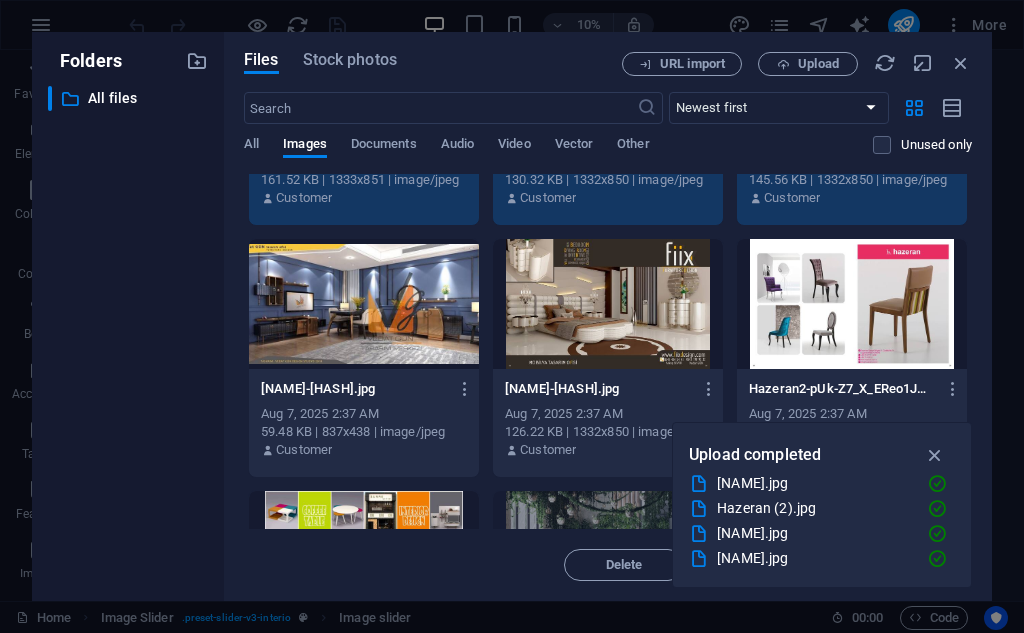 click at bounding box center (852, 304) 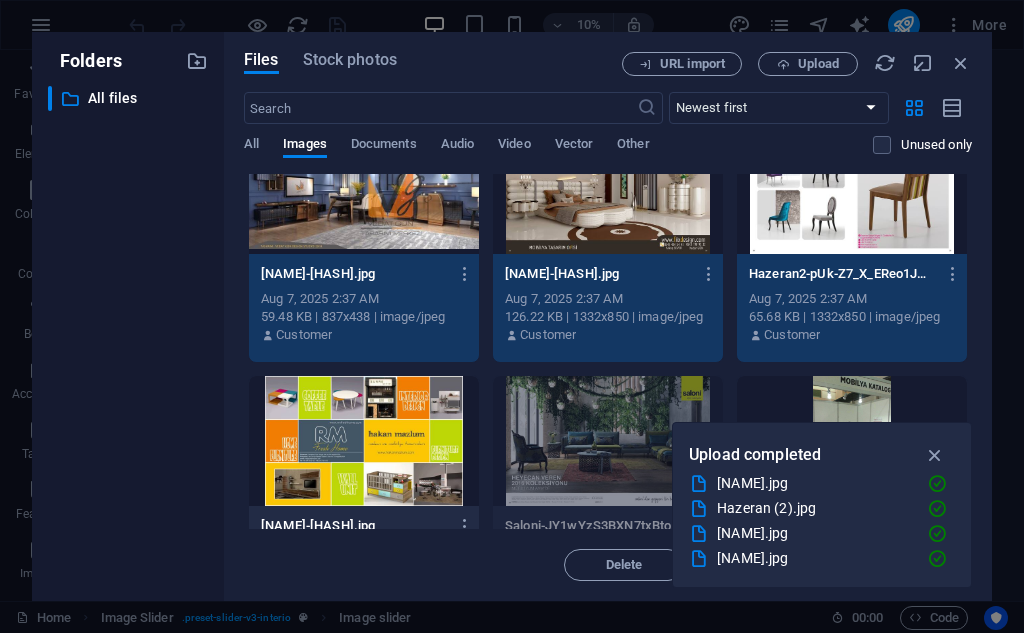 scroll, scrollTop: 1900, scrollLeft: 0, axis: vertical 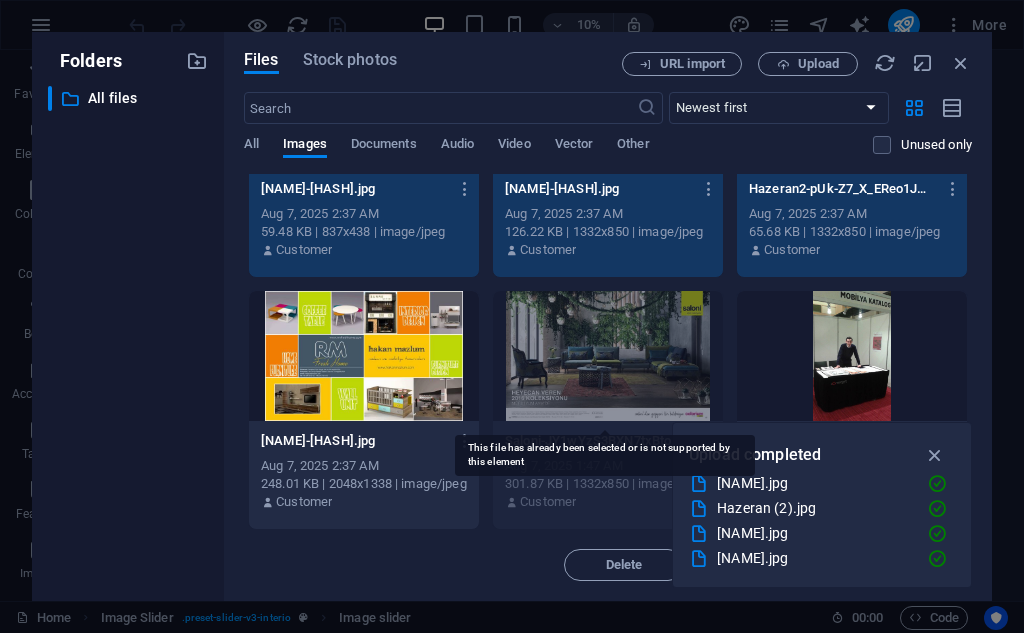 click at bounding box center (608, 356) 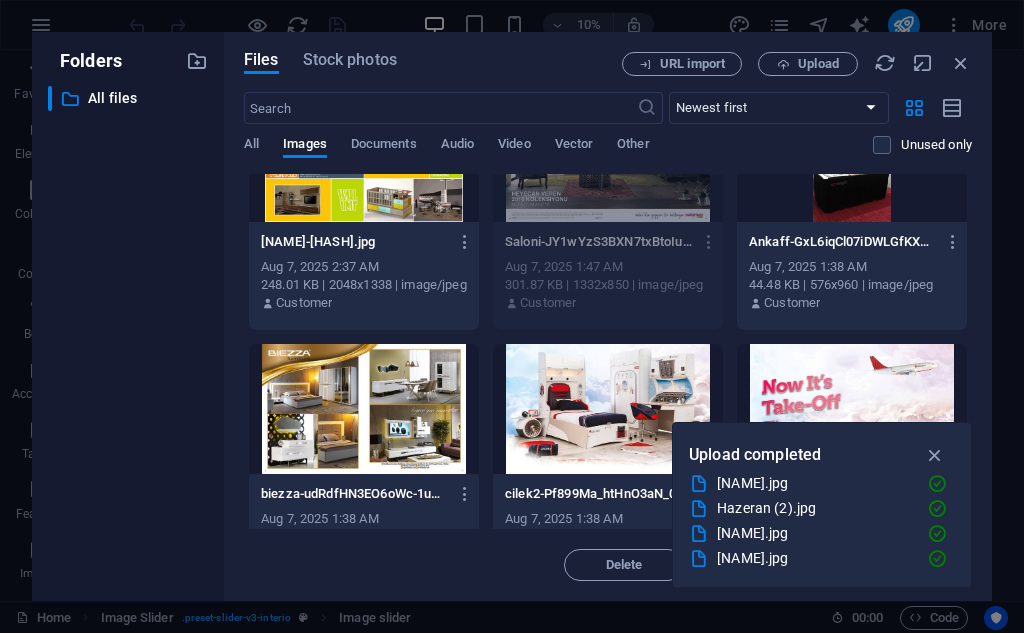 scroll, scrollTop: 2100, scrollLeft: 0, axis: vertical 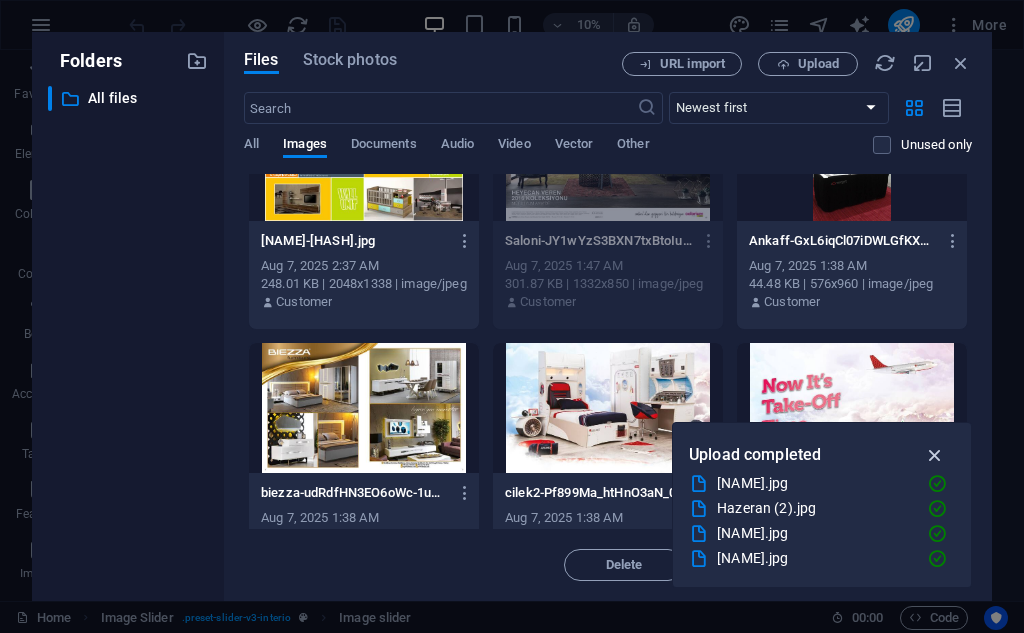 click at bounding box center (935, 455) 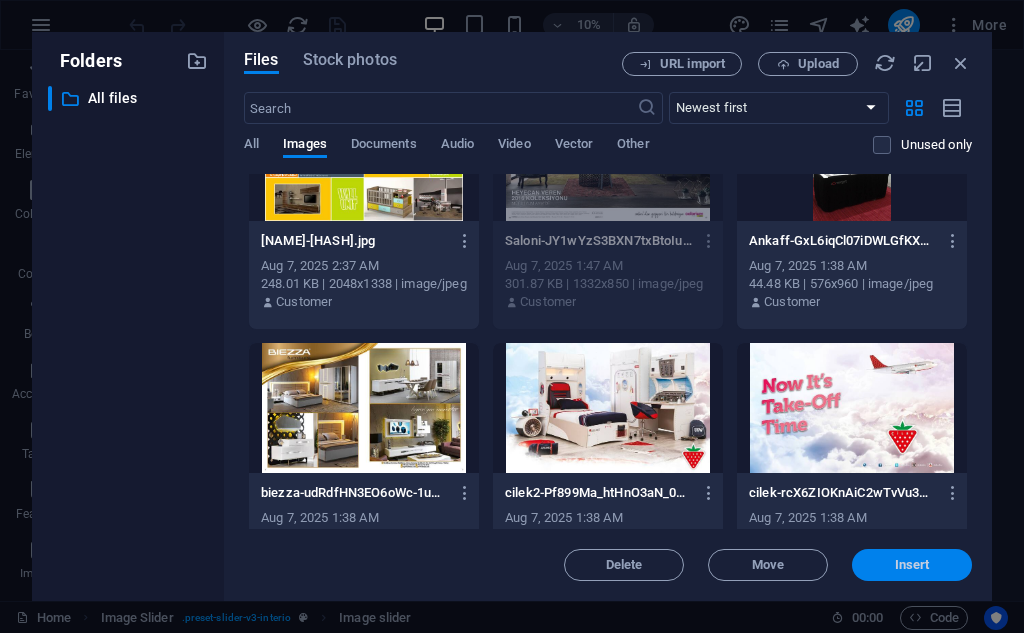 drag, startPoint x: 908, startPoint y: 566, endPoint x: 793, endPoint y: 856, distance: 311.96954 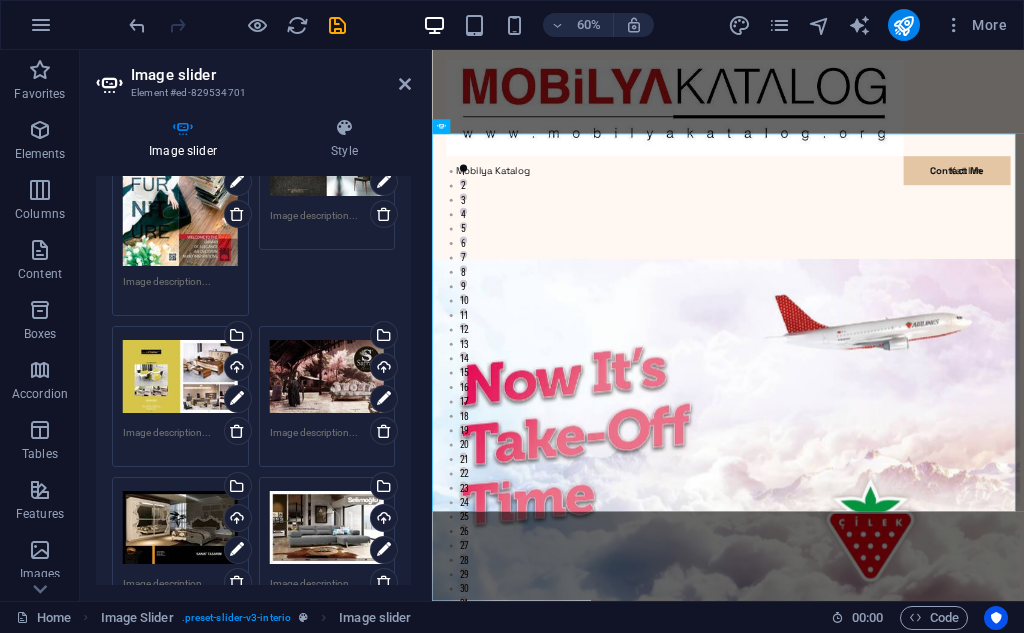 scroll, scrollTop: 1700, scrollLeft: 0, axis: vertical 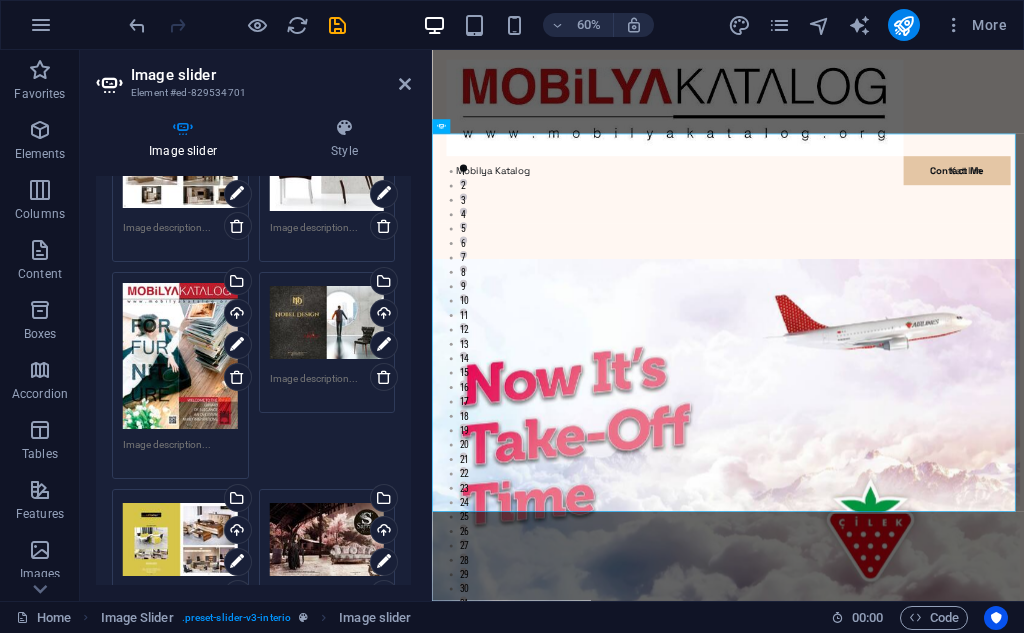 drag, startPoint x: 231, startPoint y: 374, endPoint x: 348, endPoint y: 445, distance: 136.85759 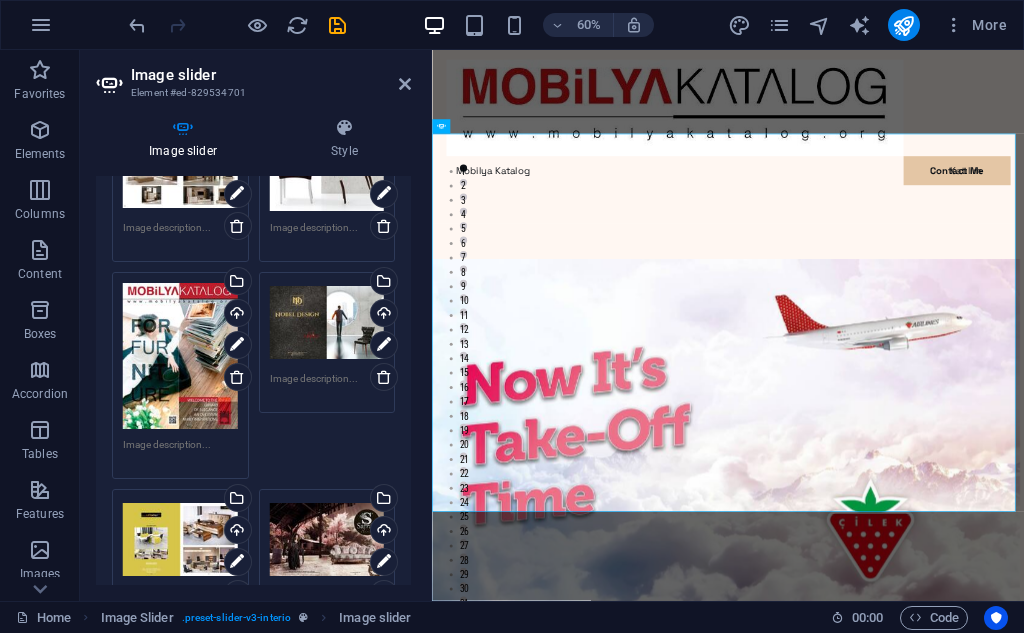 click at bounding box center [237, 377] 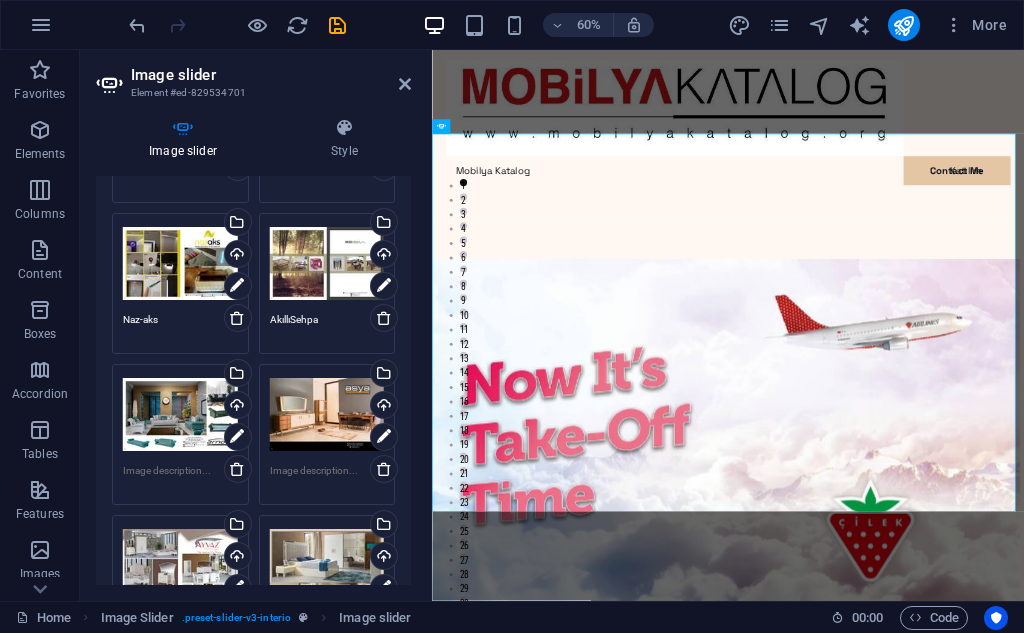 scroll, scrollTop: 700, scrollLeft: 0, axis: vertical 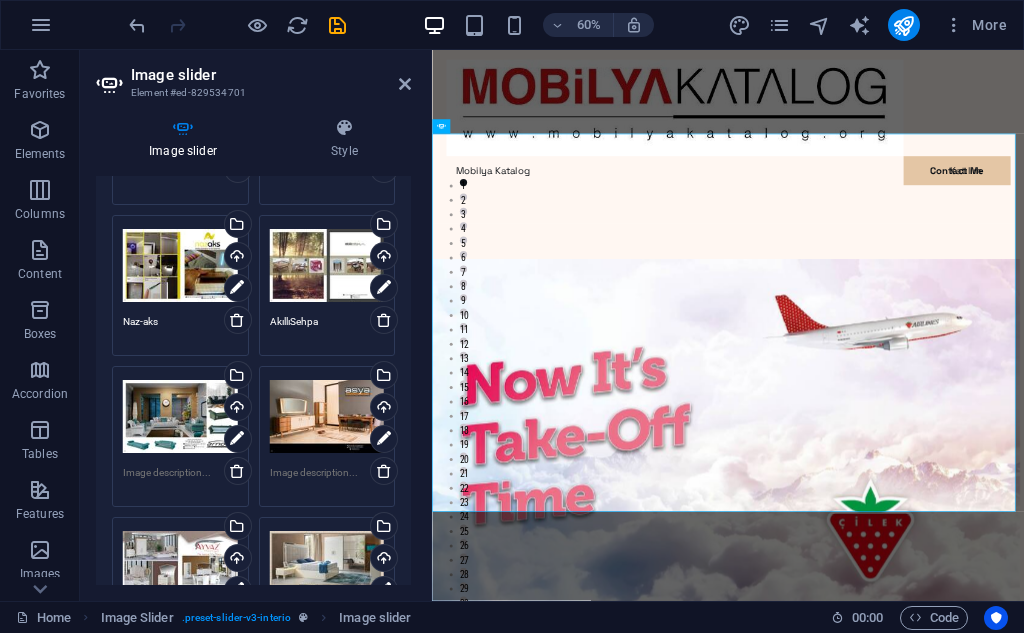 click at bounding box center [180, 480] 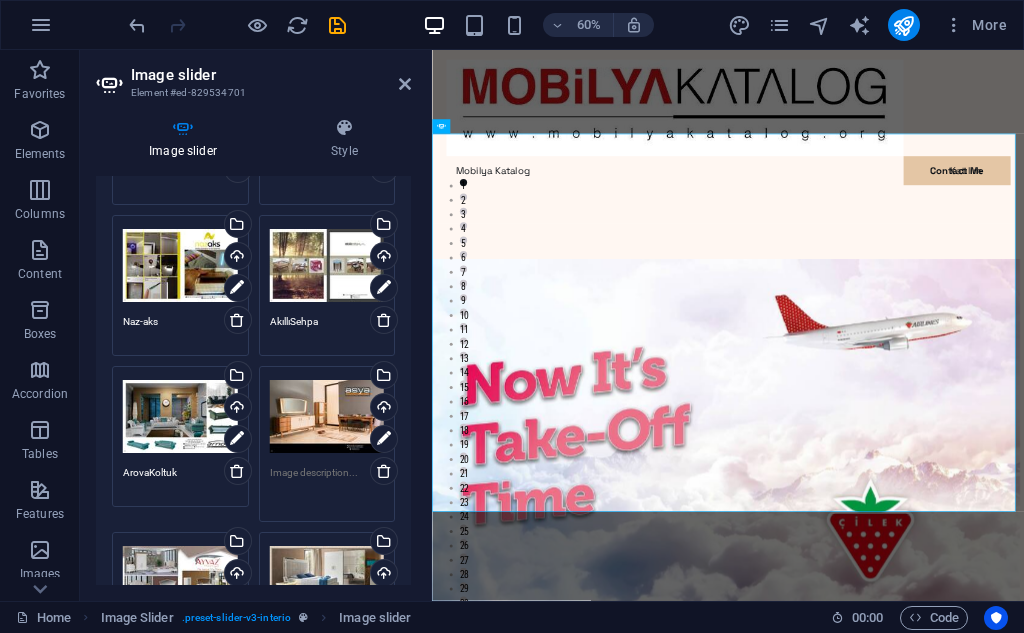 click at bounding box center (327, 487) 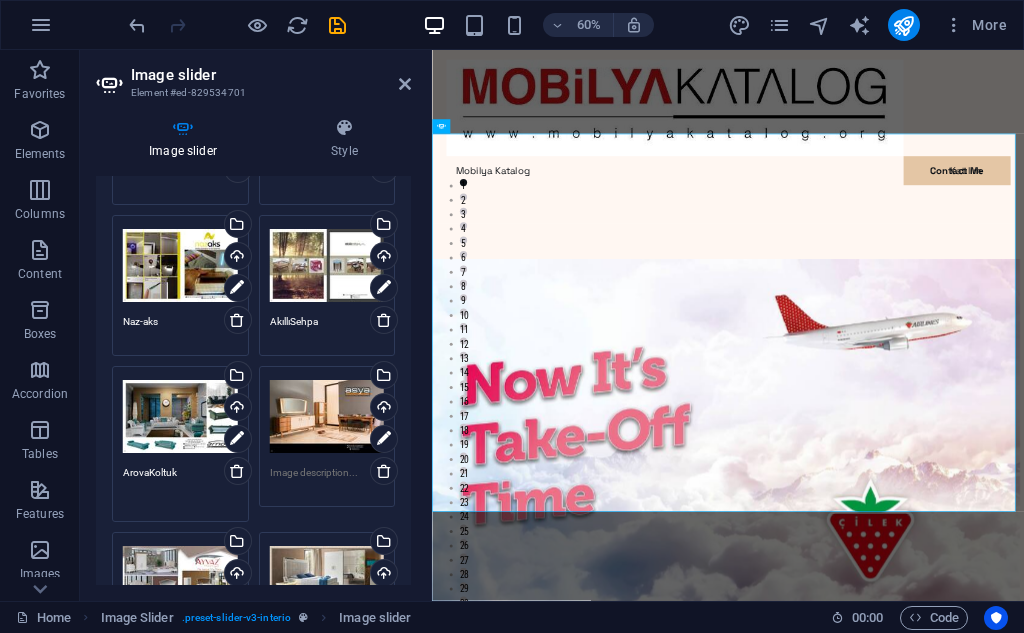 click on "ArovaKoltuk" at bounding box center [180, 487] 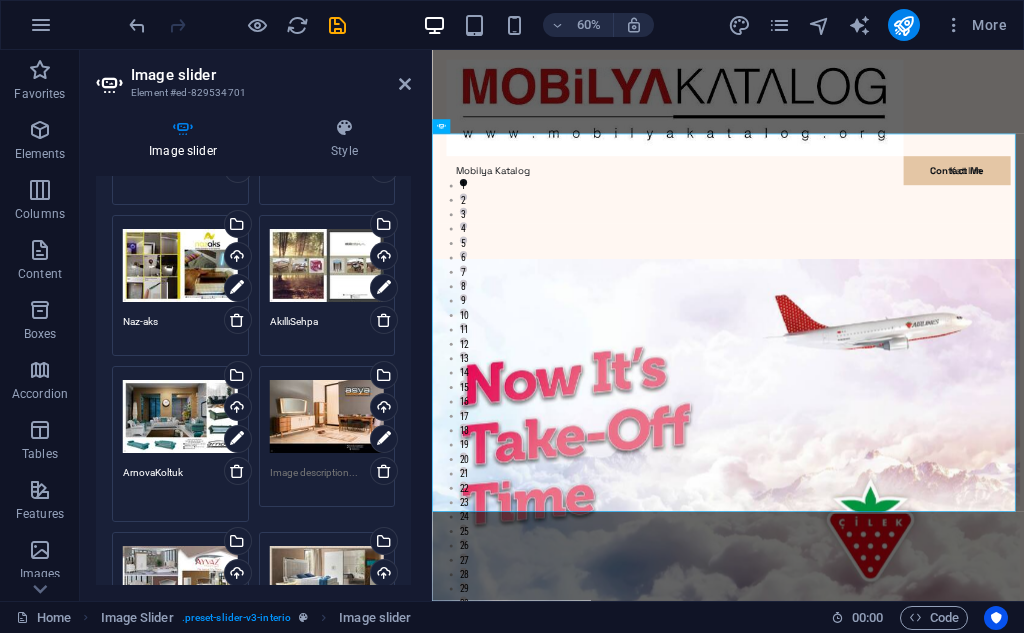 type on "ArnovaKoltuk" 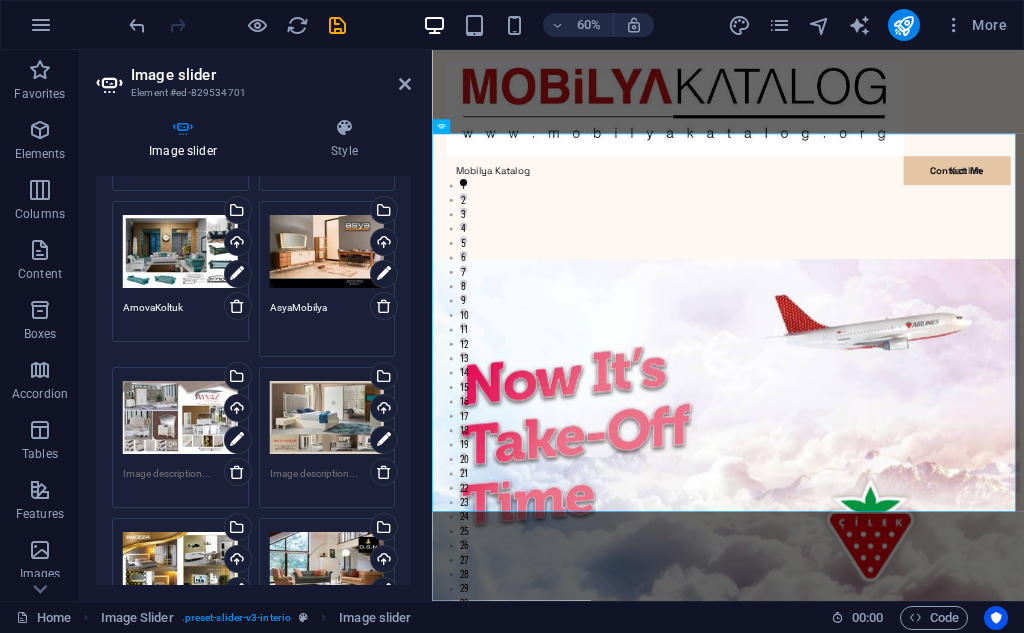 scroll, scrollTop: 900, scrollLeft: 0, axis: vertical 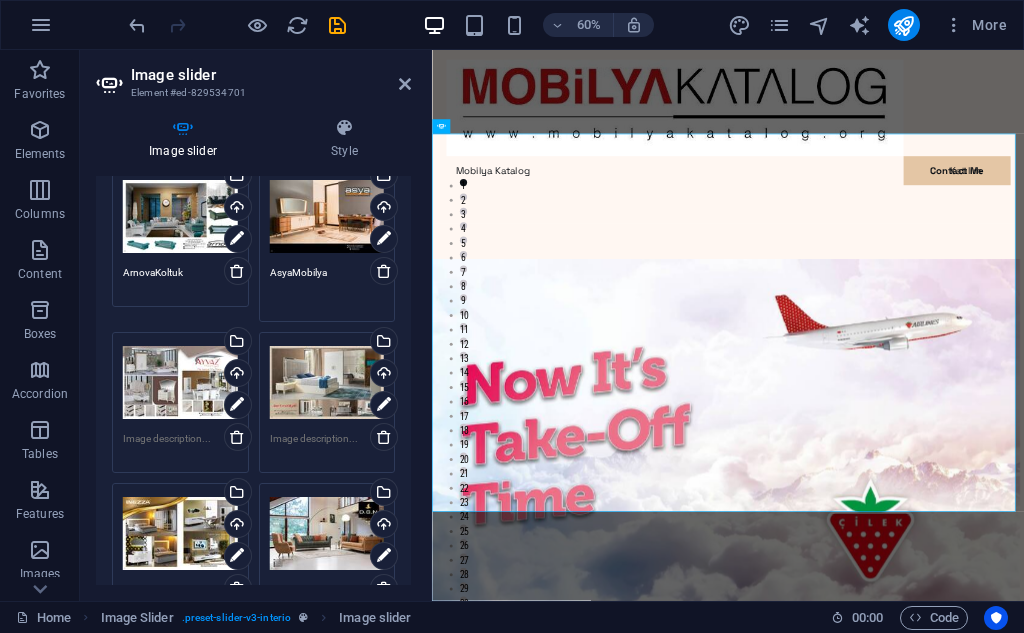 type on "AsyaMobilya" 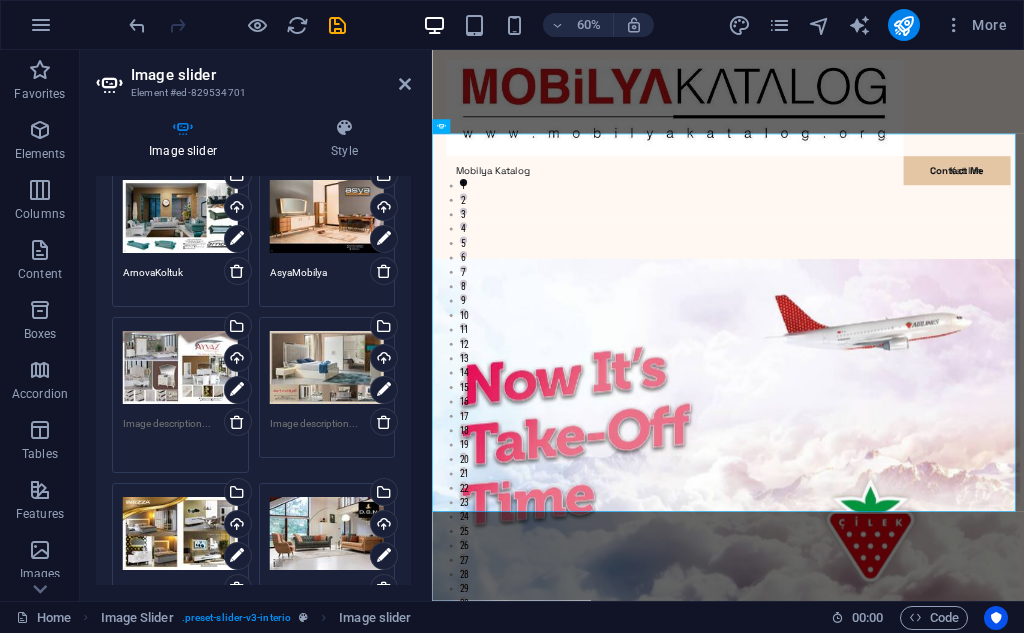 click at bounding box center (180, 438) 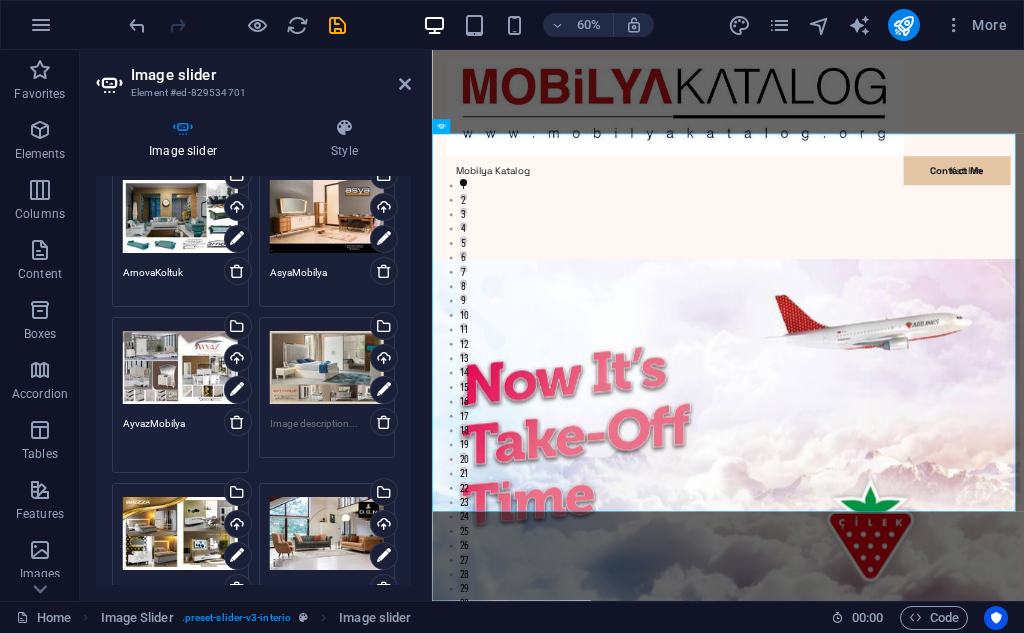 type on "AyvazMobilya" 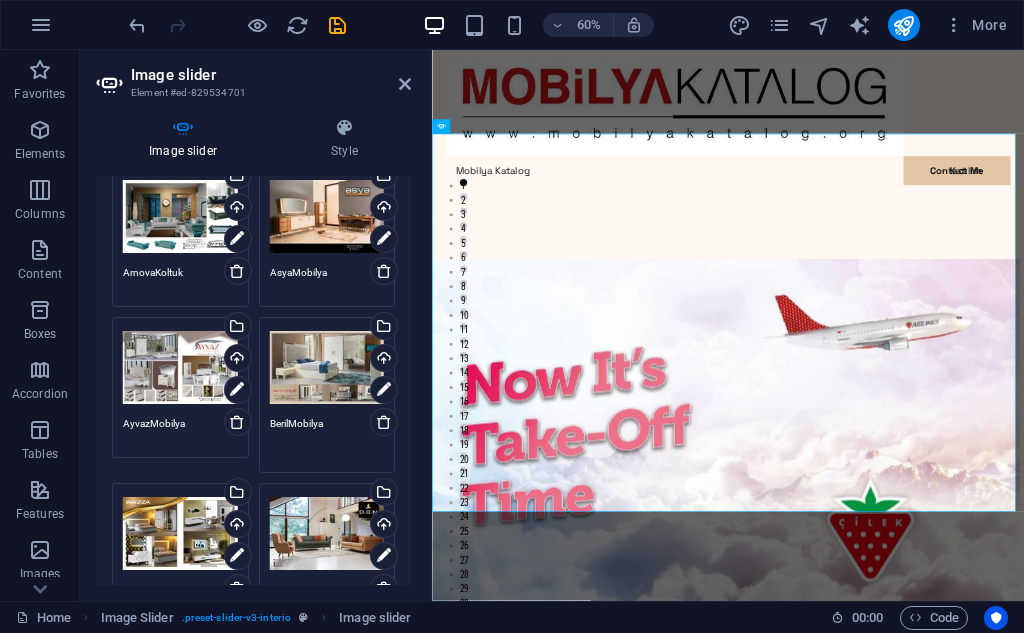scroll, scrollTop: 1100, scrollLeft: 0, axis: vertical 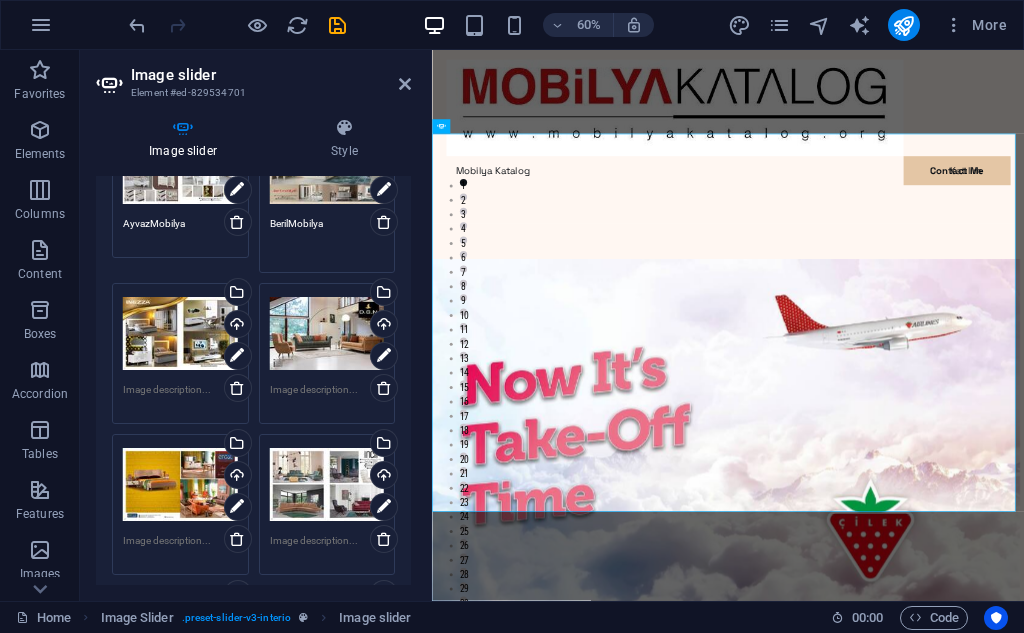 type on "BerilMobilya" 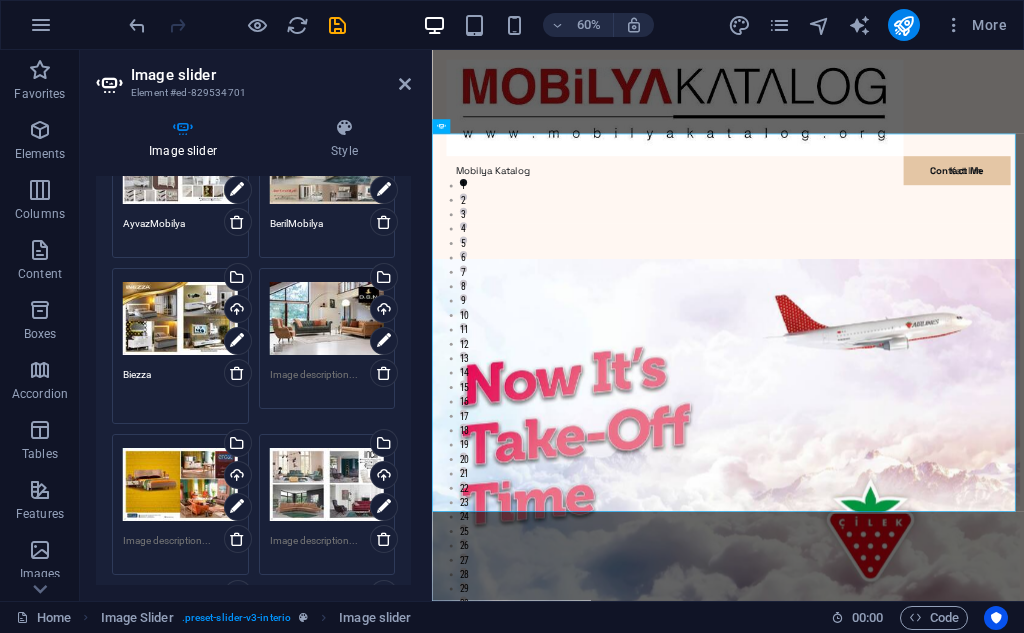 type on "Biezza" 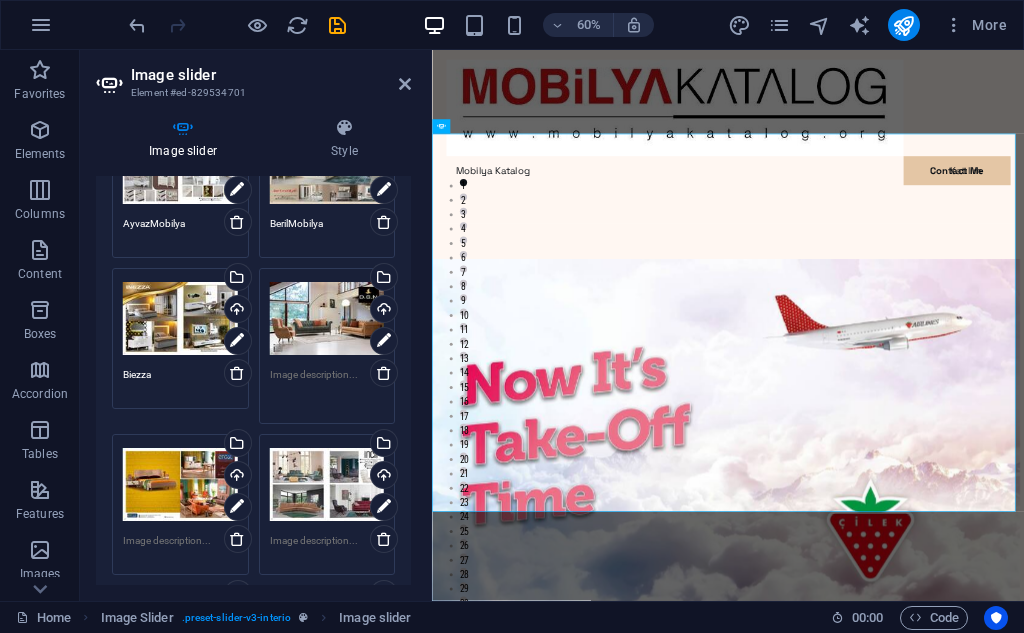 click at bounding box center (327, 389) 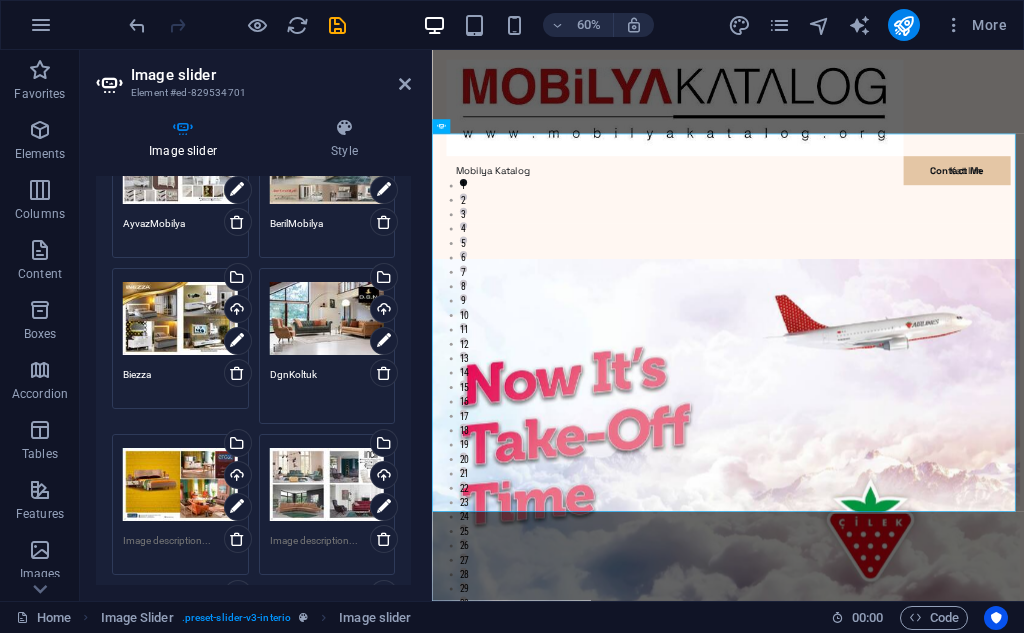 type on "DgnKoltuk" 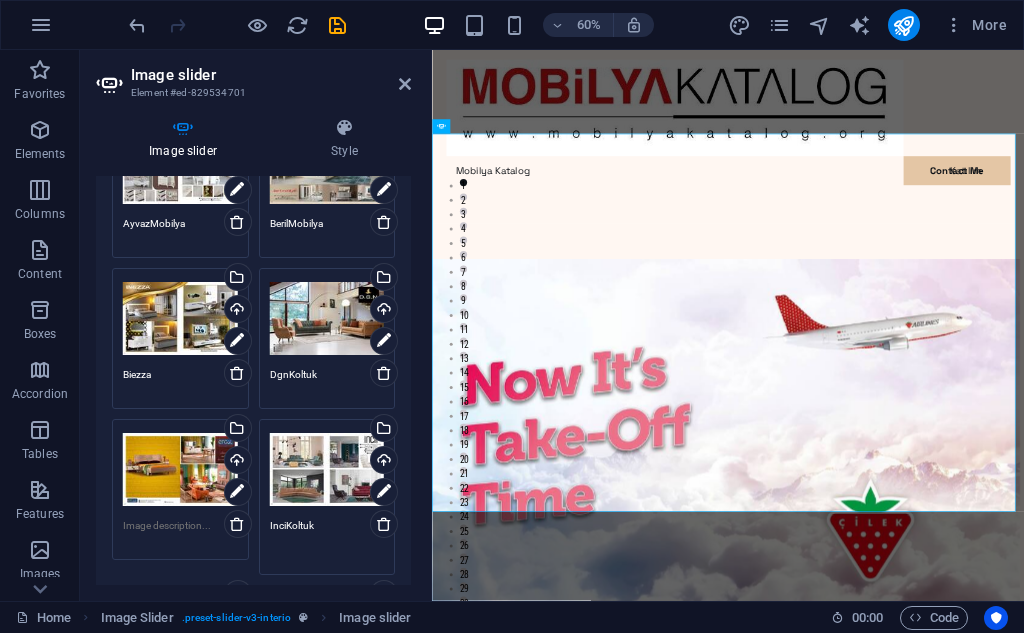 type on "InciKoltuk" 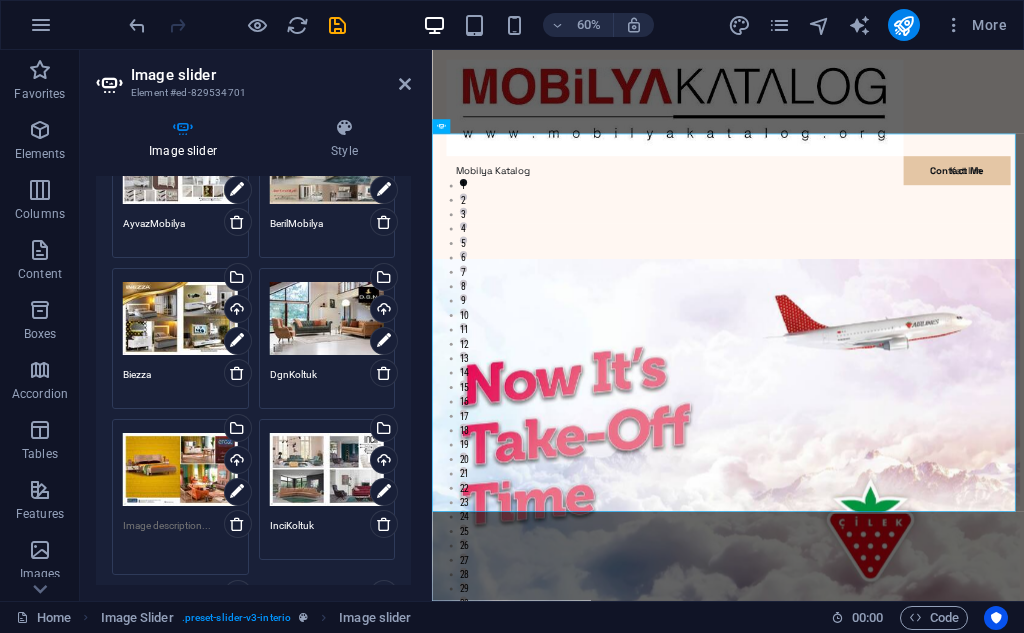 click at bounding box center (180, 540) 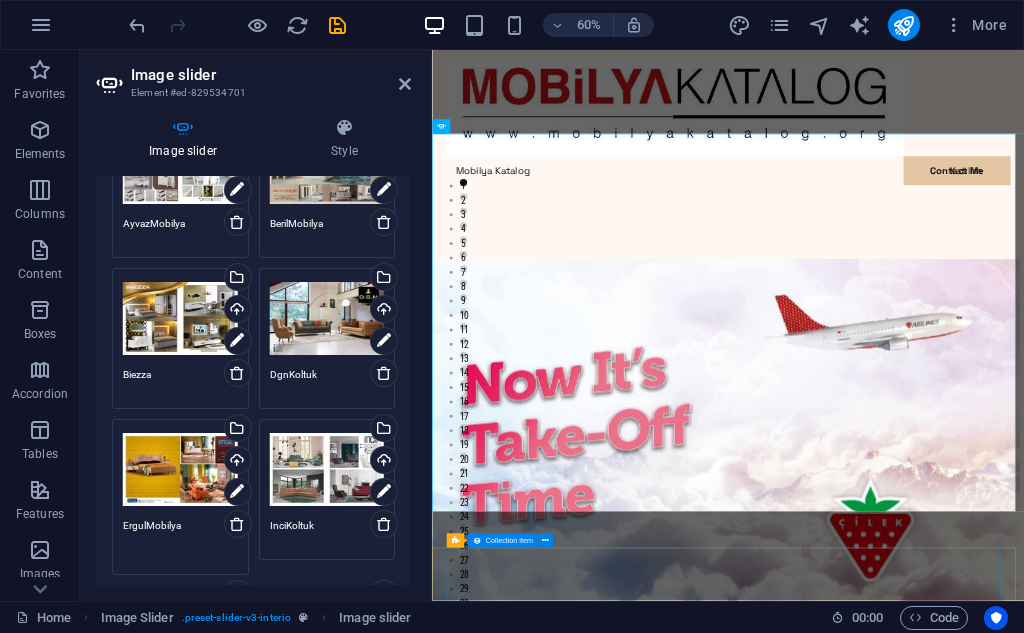 type on "ErgulMobilya" 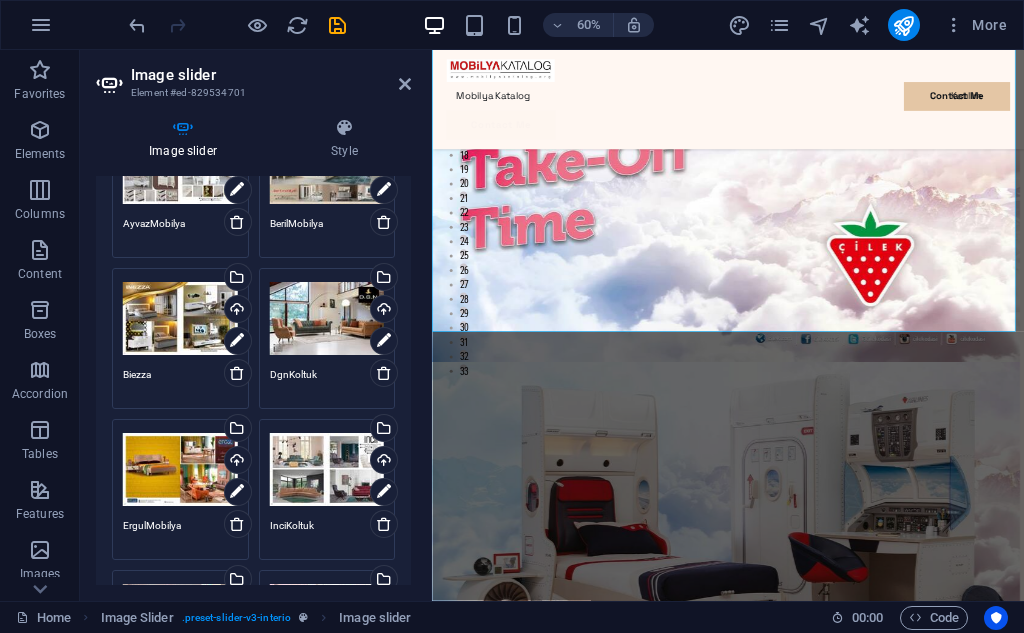 scroll, scrollTop: 300, scrollLeft: 0, axis: vertical 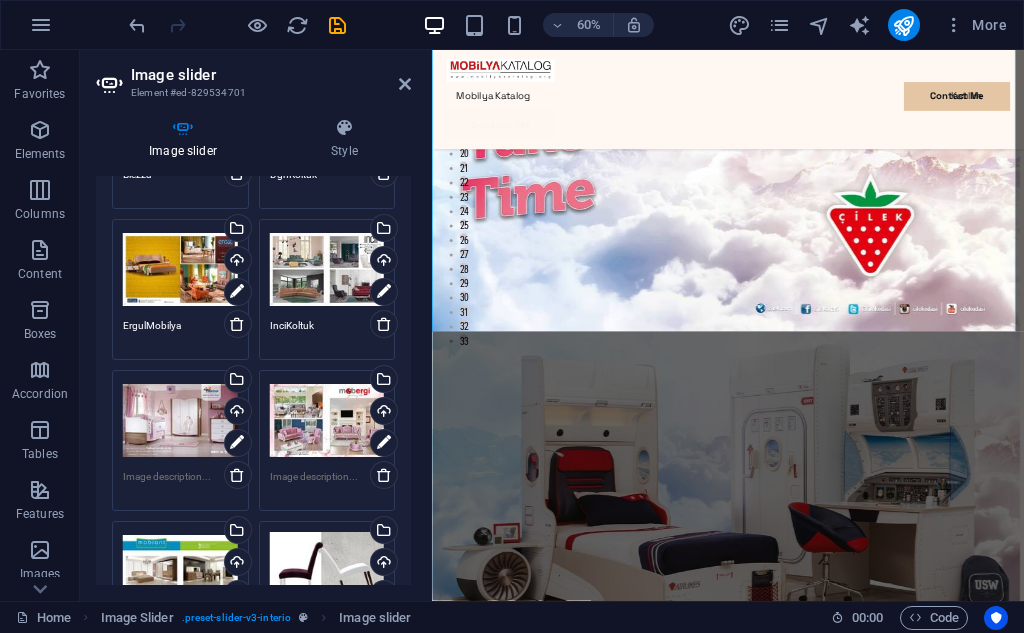 click at bounding box center [327, 484] 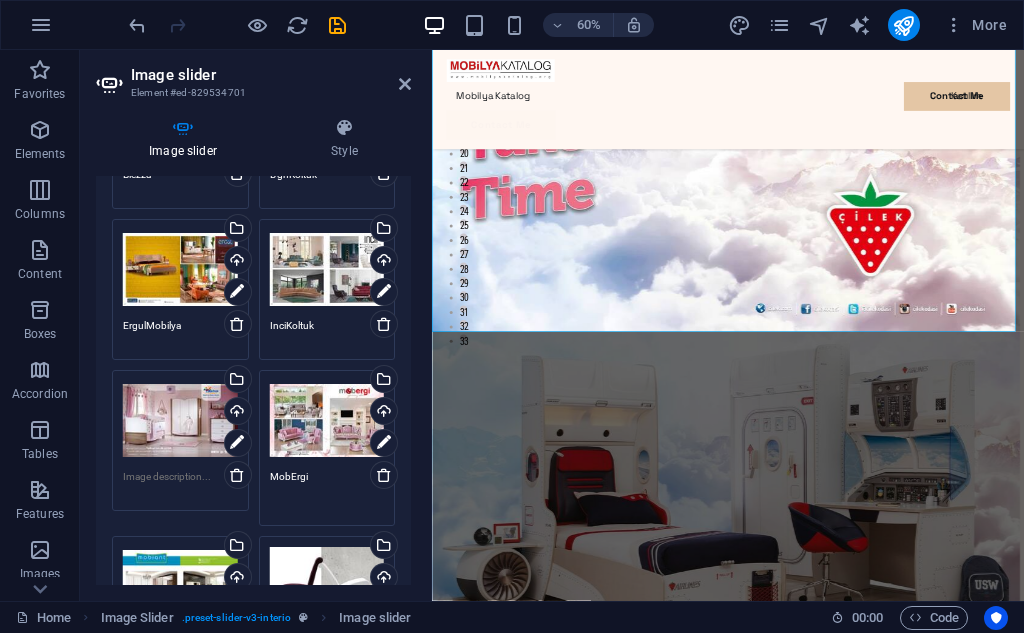 type on "MobErgi" 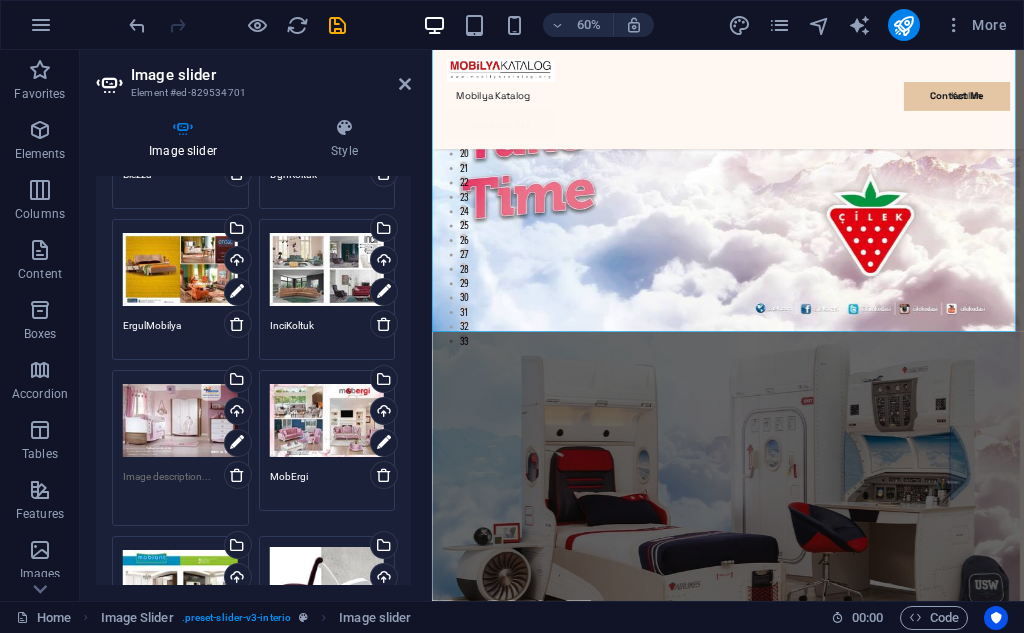 click at bounding box center (180, 491) 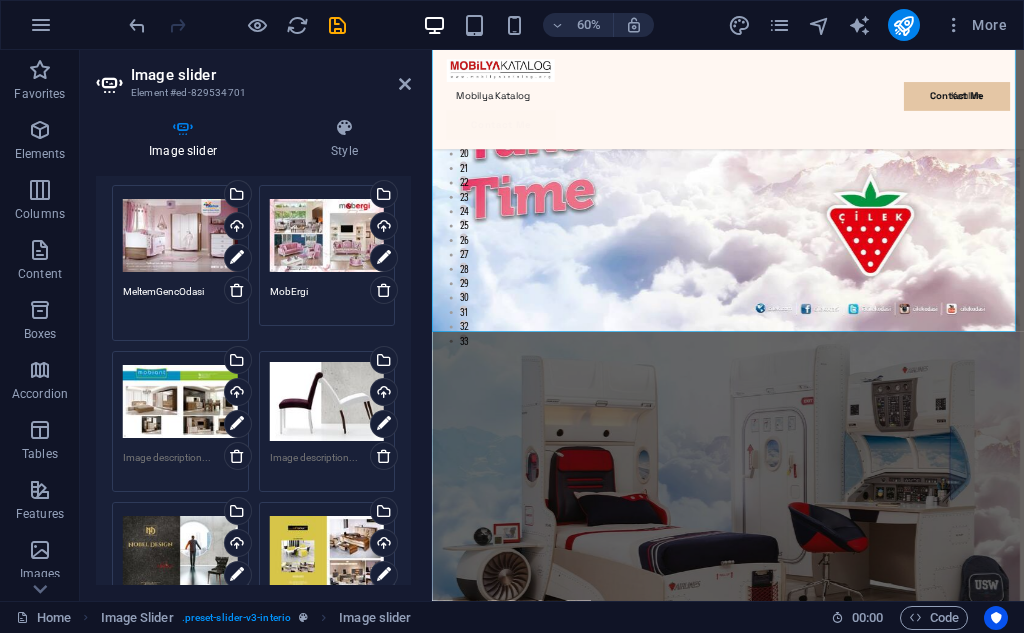 scroll, scrollTop: 1500, scrollLeft: 0, axis: vertical 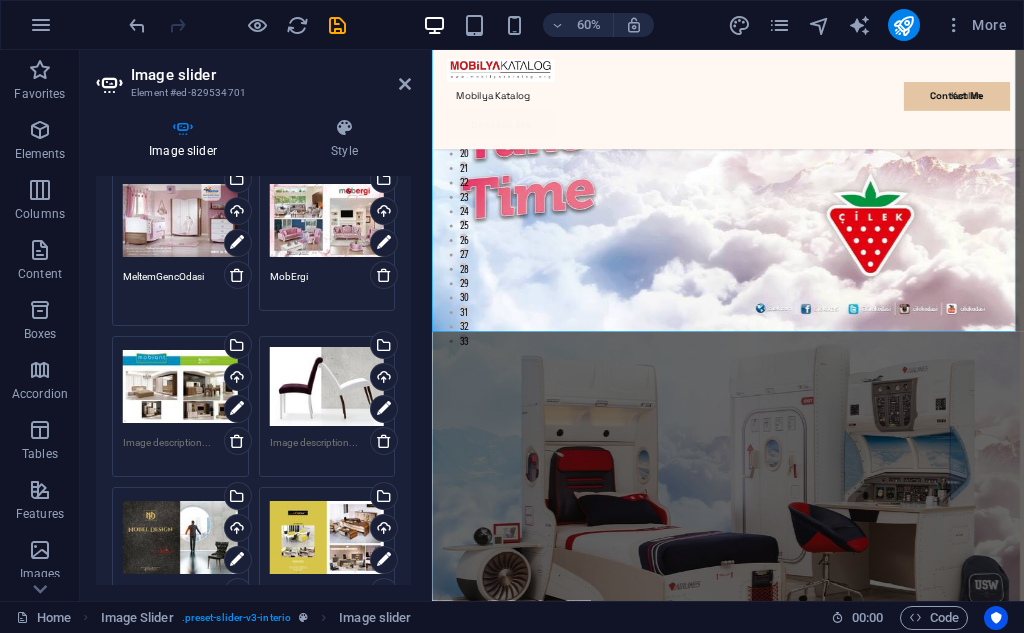 type on "MeltemGencOdasi" 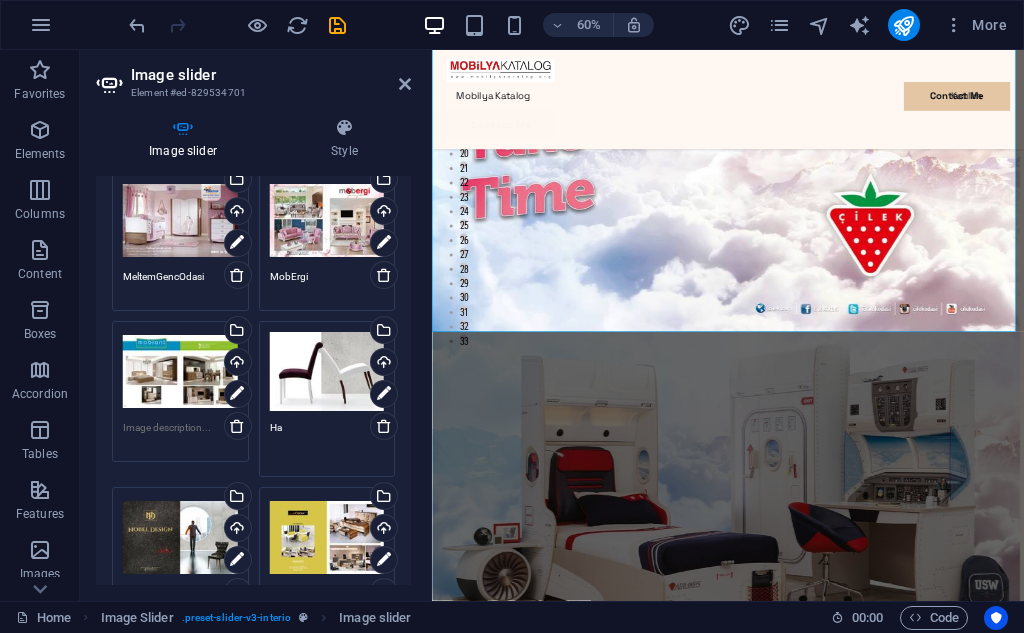 type on "H" 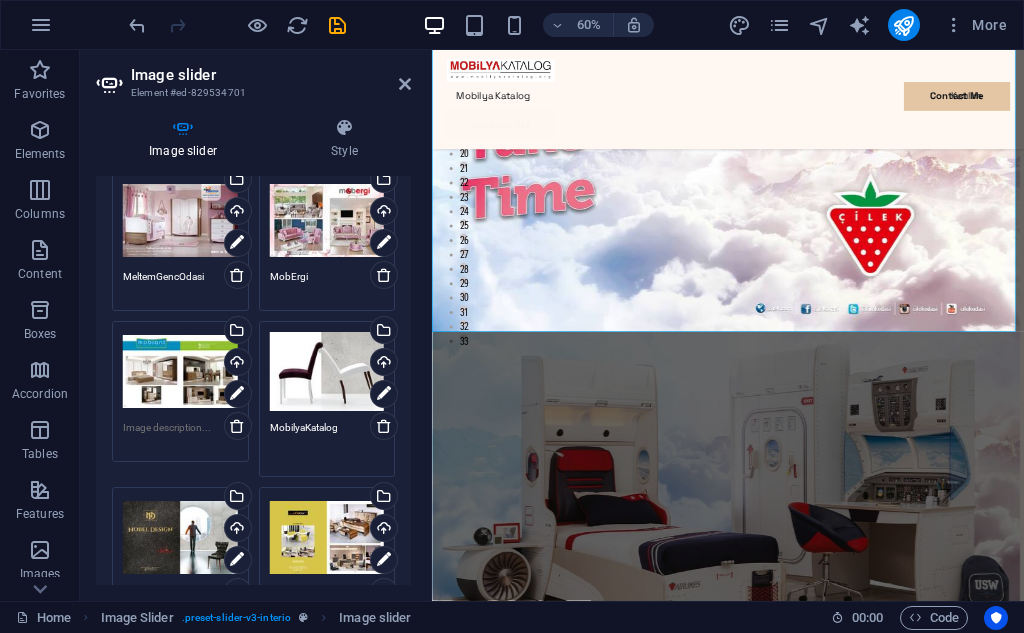 type on "MobilyaKatalog" 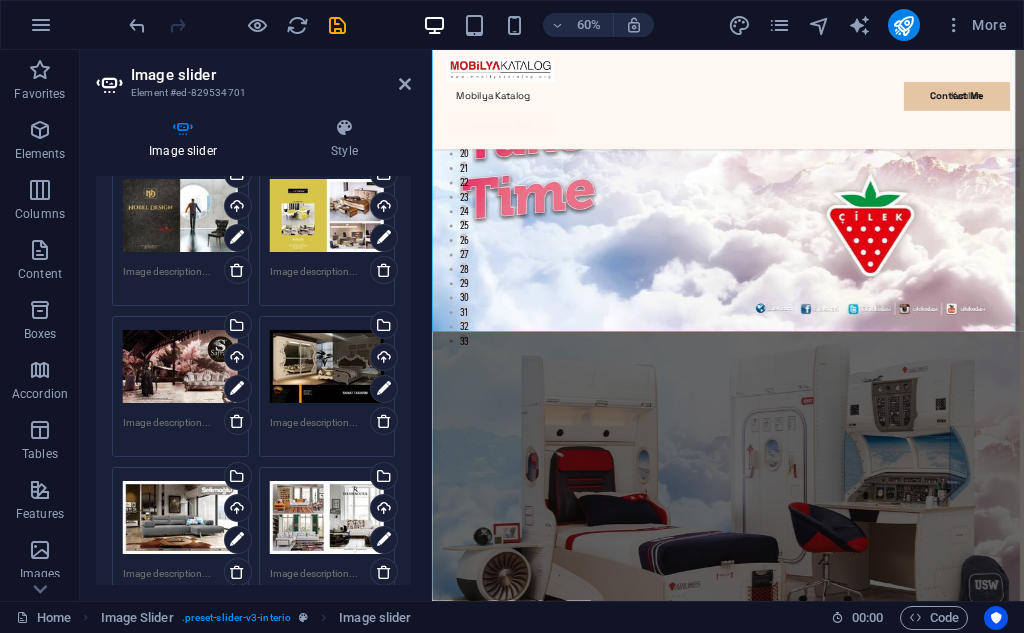 scroll, scrollTop: 1800, scrollLeft: 0, axis: vertical 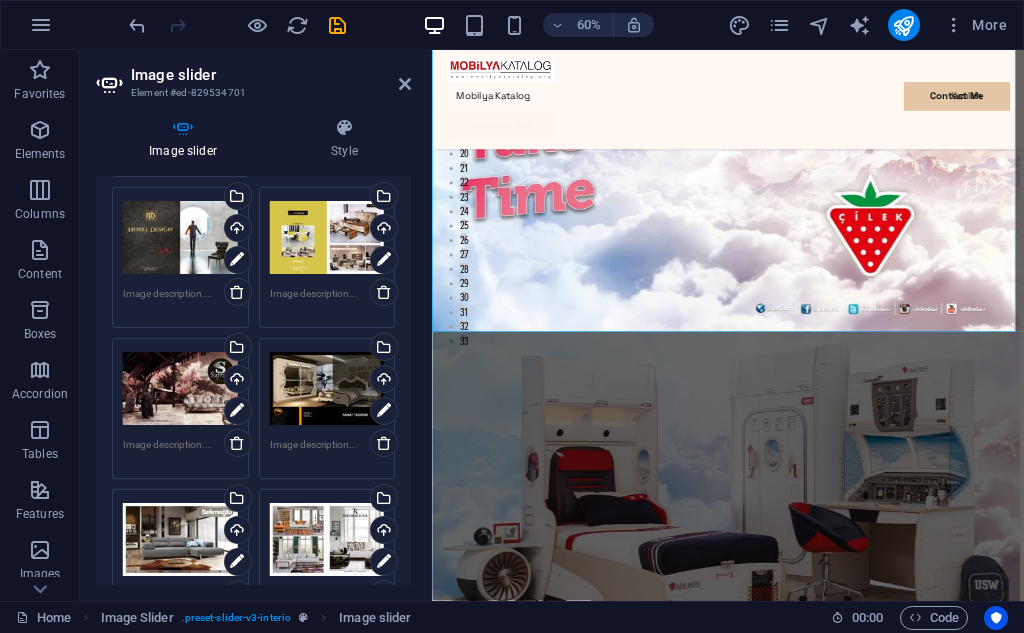 type on "Mobilant" 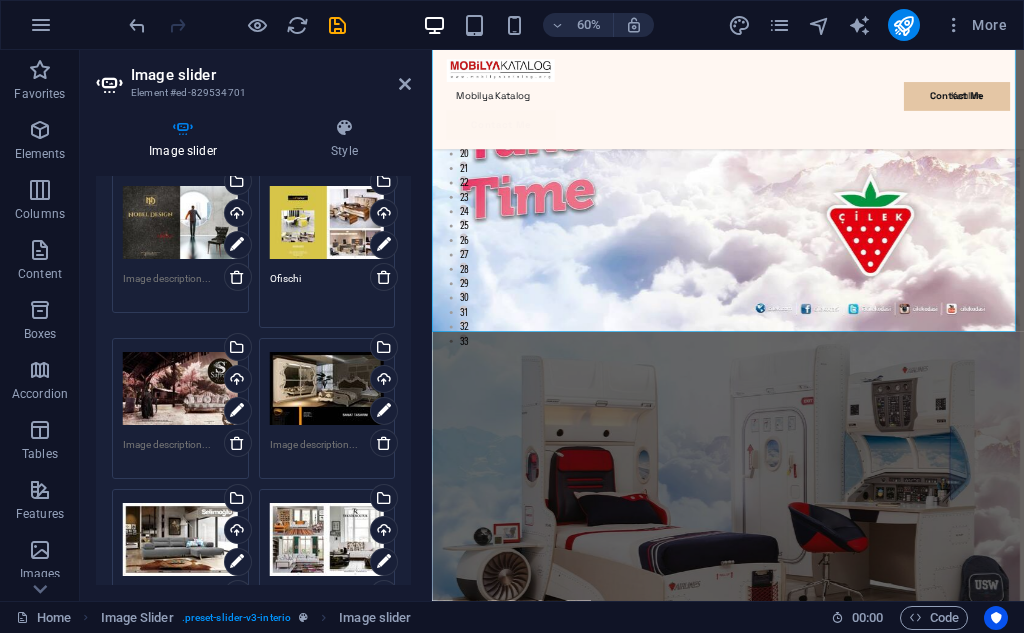 type on "Ofischi" 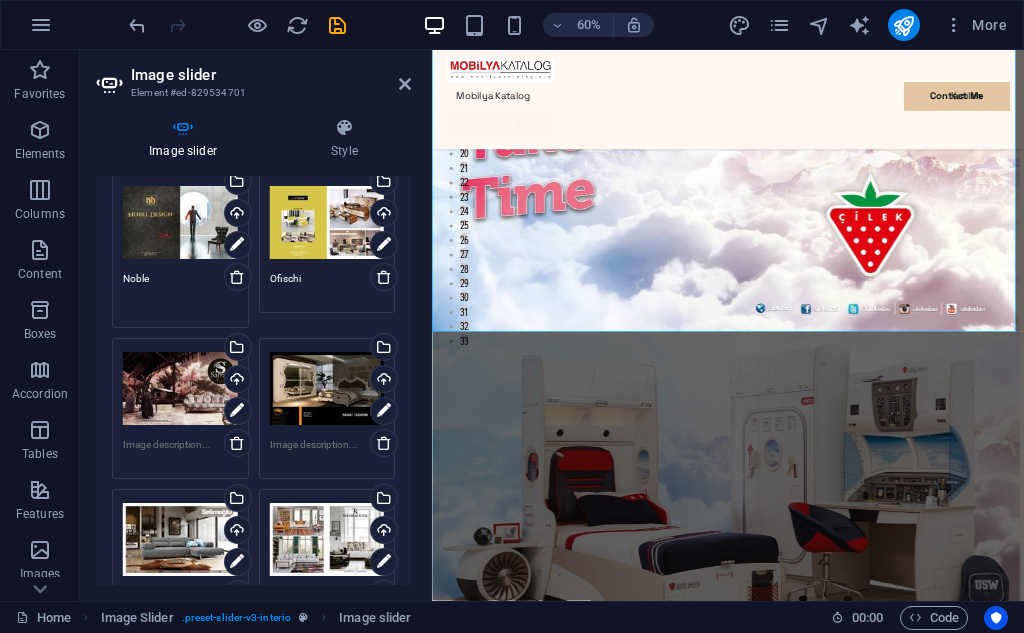 type on "Noble" 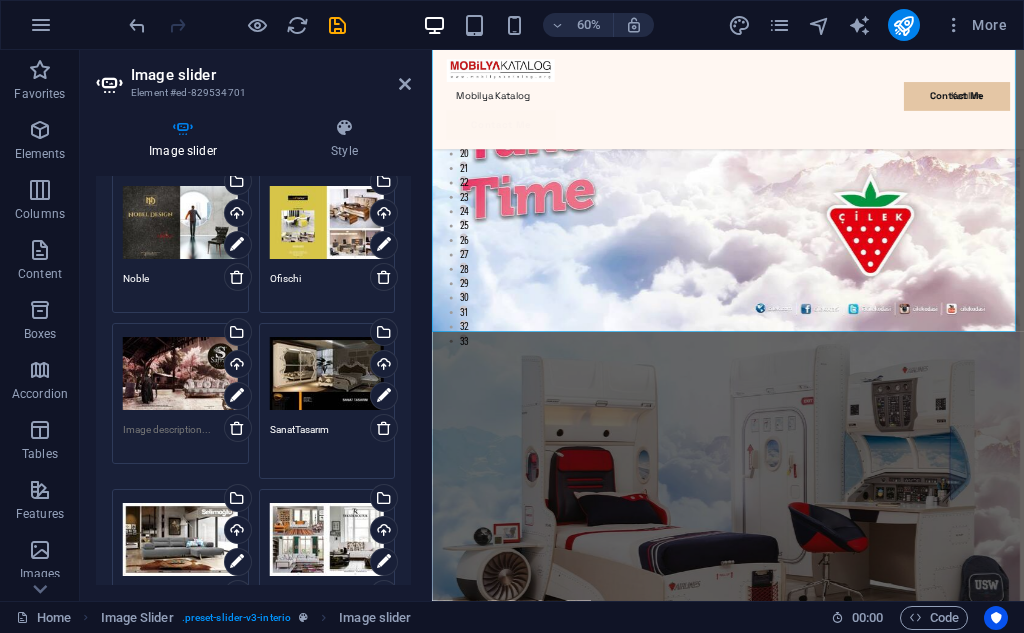 type on "SanatTasarım" 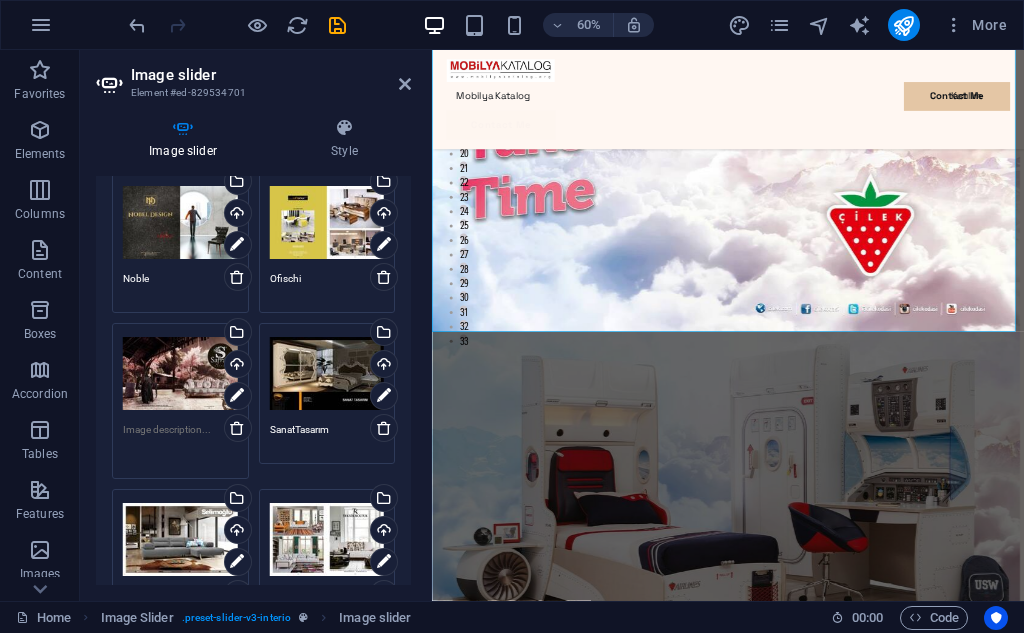 click at bounding box center [180, 444] 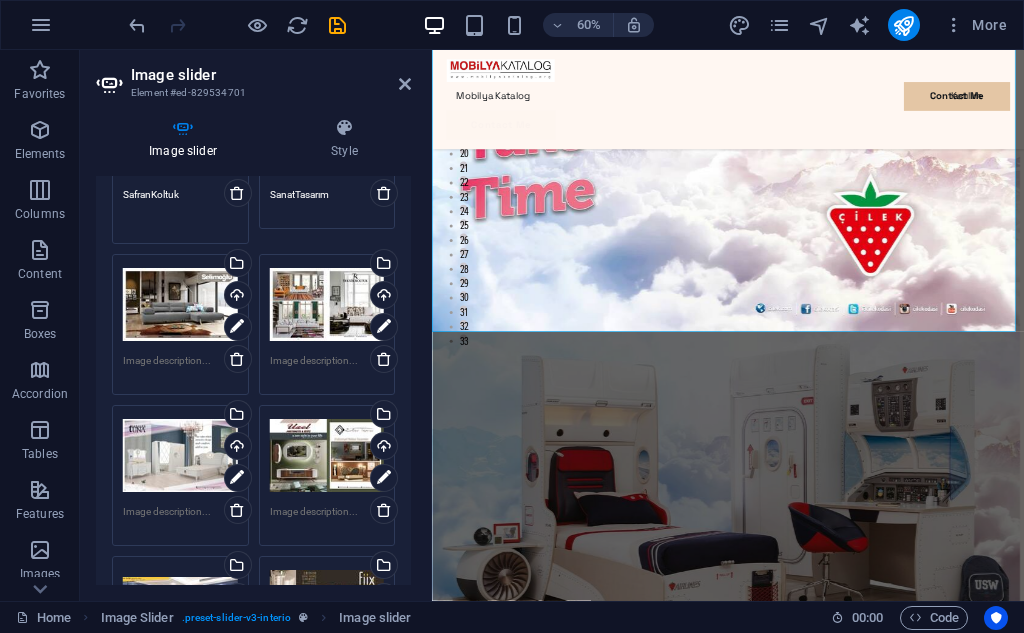 scroll, scrollTop: 2000, scrollLeft: 0, axis: vertical 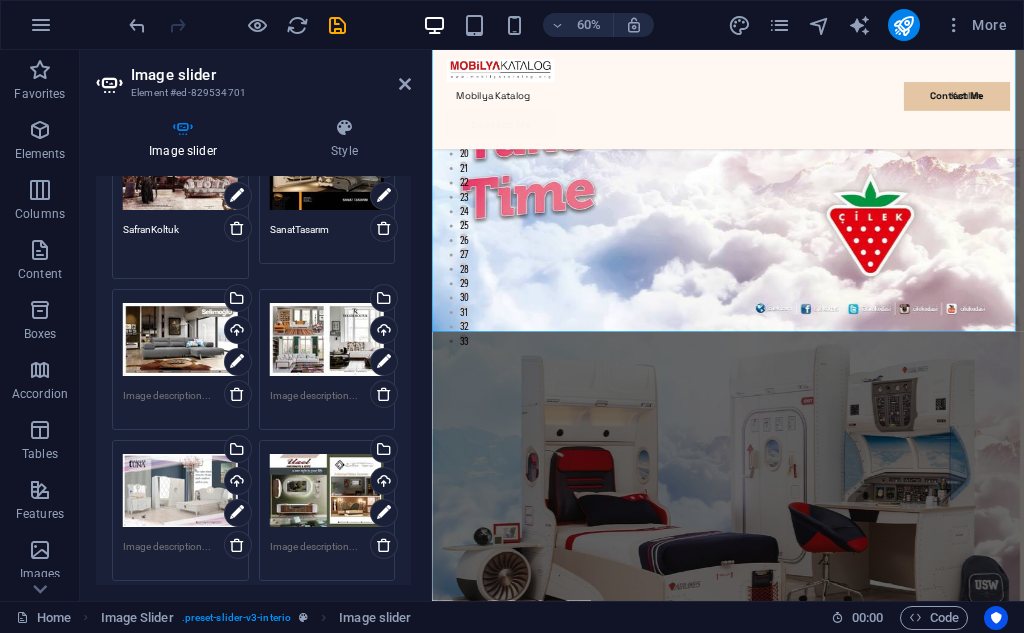 type on "SafranKoltuk" 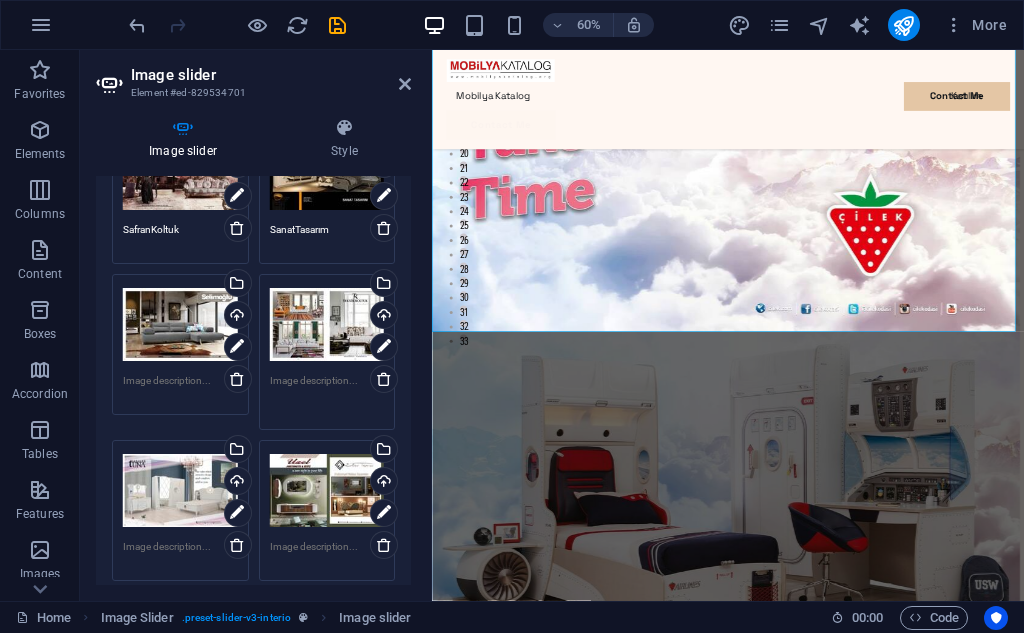 click at bounding box center (327, 395) 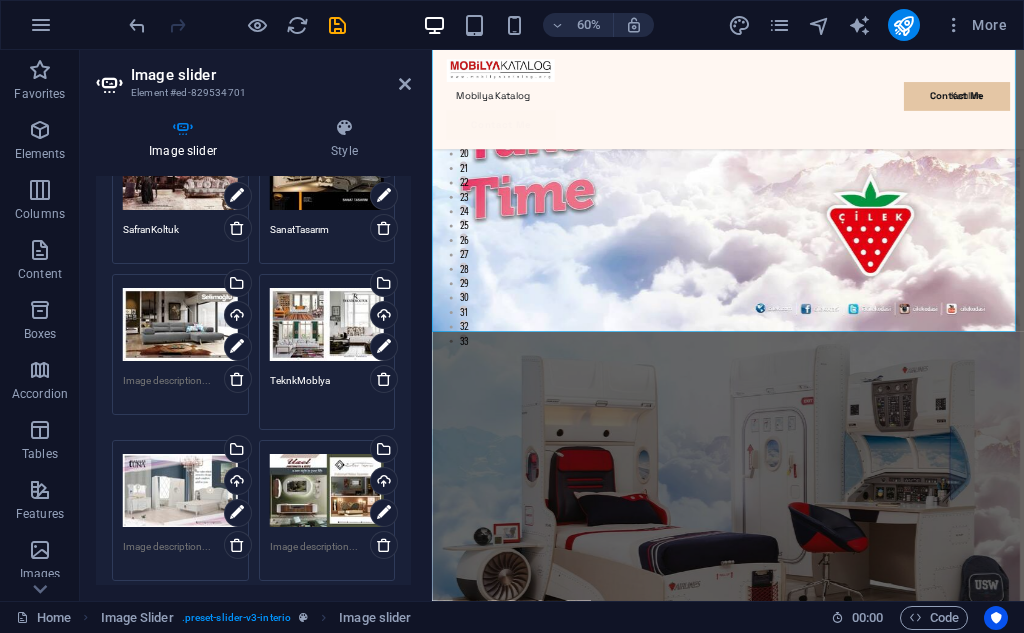 type on "TeknkMoblya" 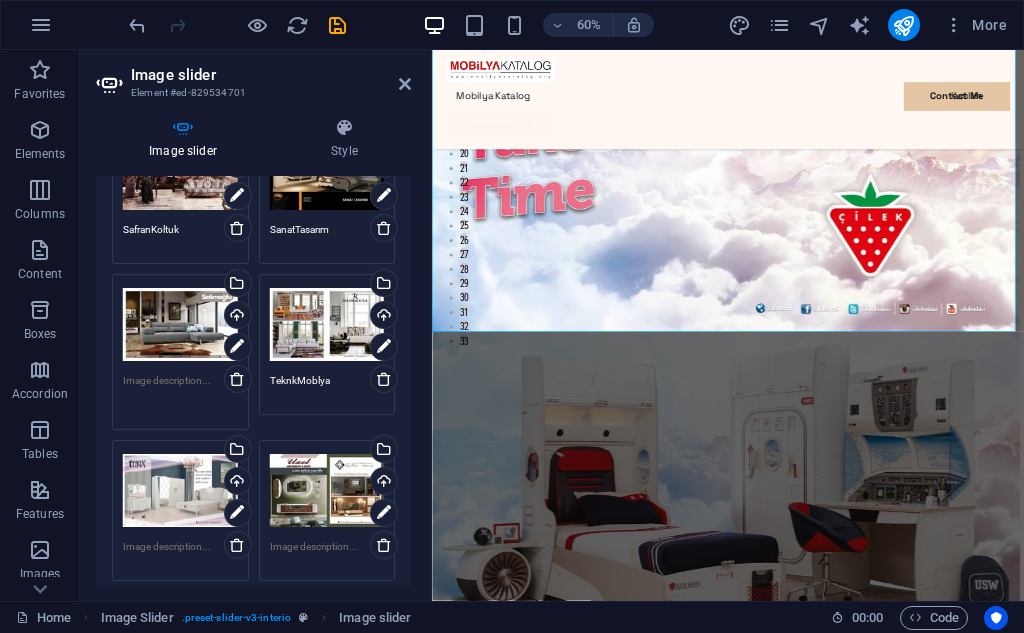 click at bounding box center [180, 395] 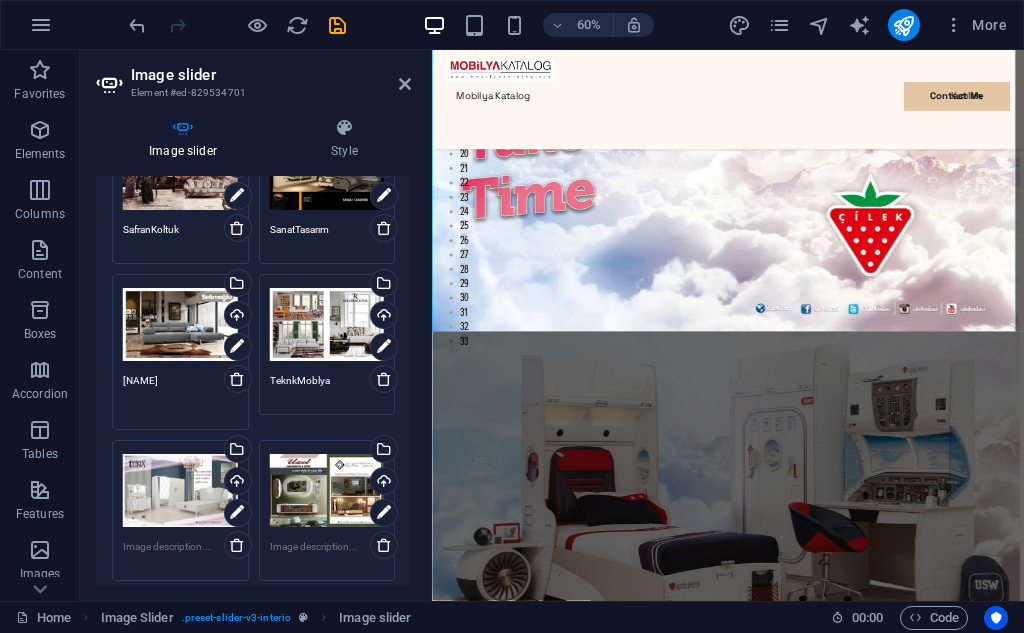 type on "[LAST]" 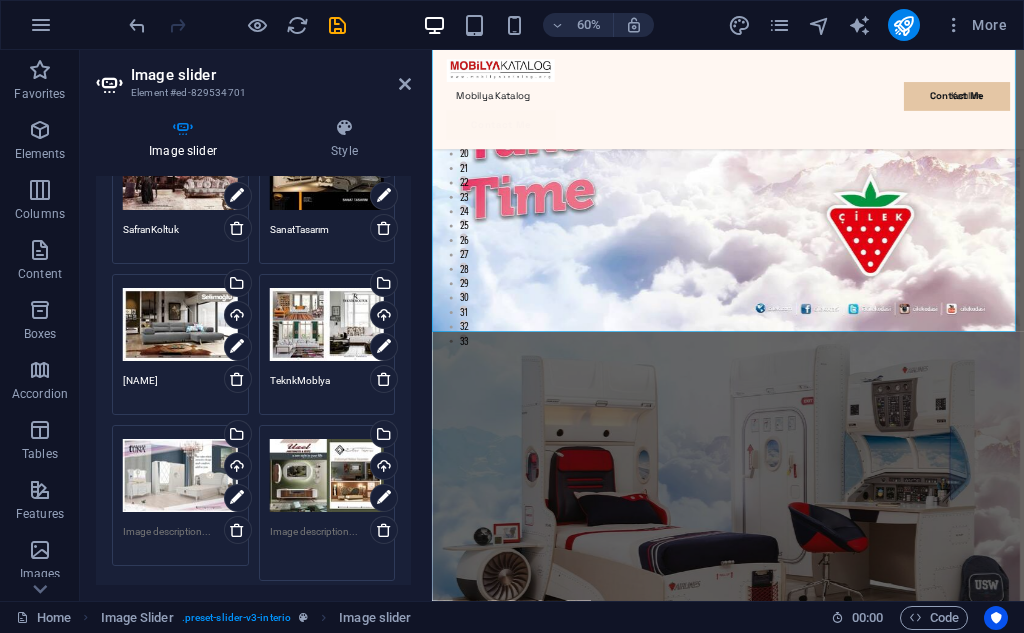 click at bounding box center [327, 546] 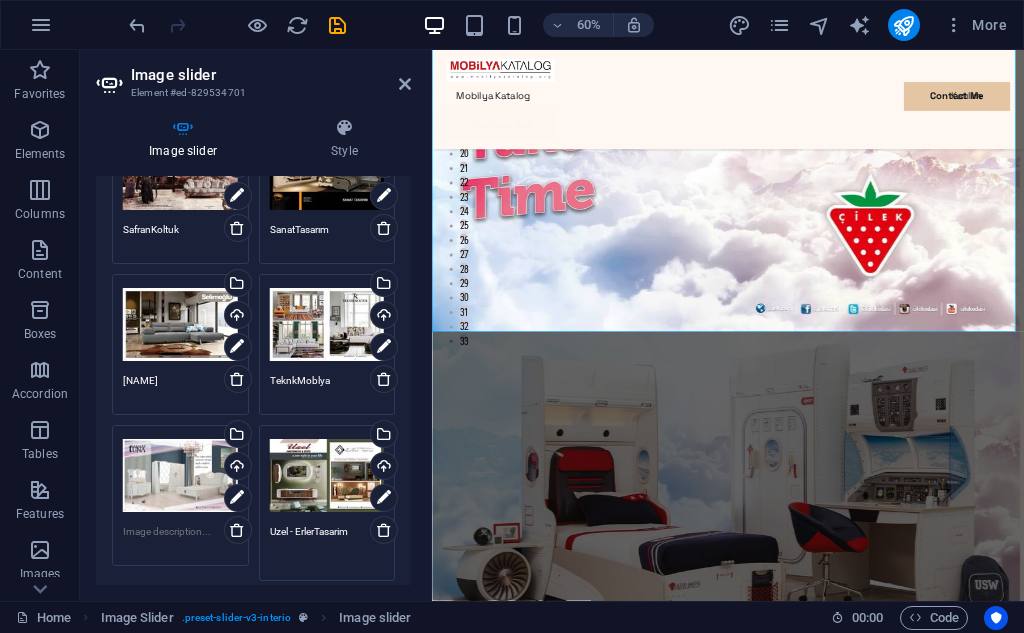 drag, startPoint x: 158, startPoint y: 522, endPoint x: 170, endPoint y: 523, distance: 12.0415945 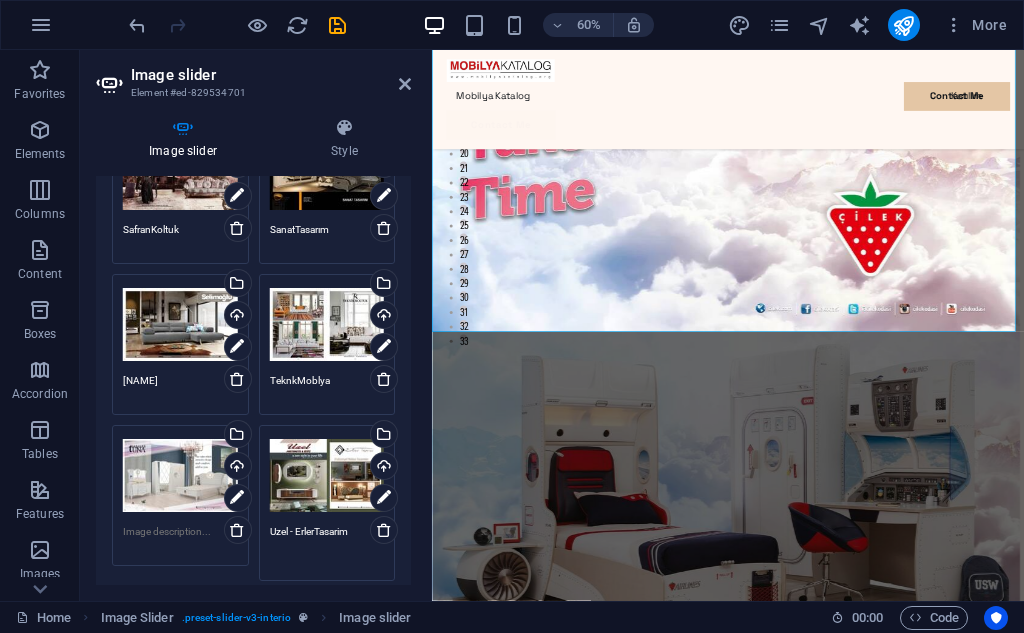 type on "Uzel - ErlerTasarim" 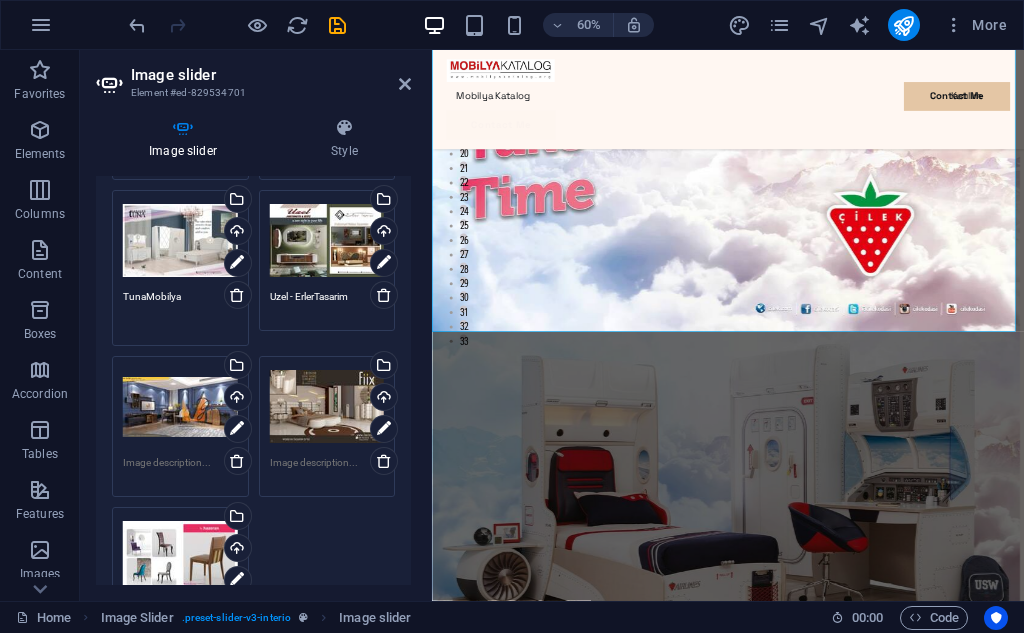 scroll, scrollTop: 2200, scrollLeft: 0, axis: vertical 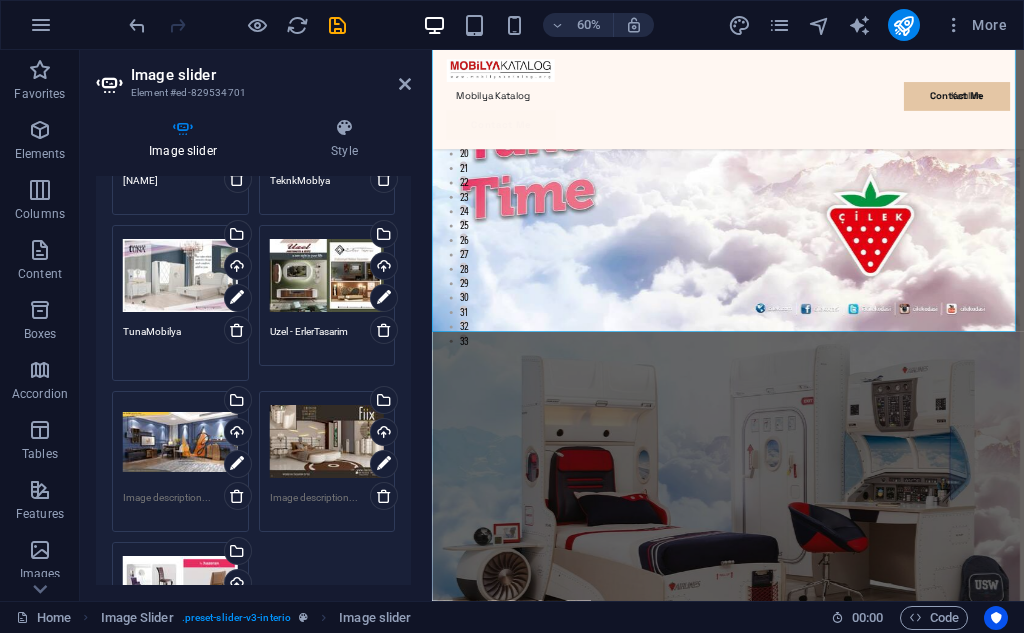type on "TunaMobilya" 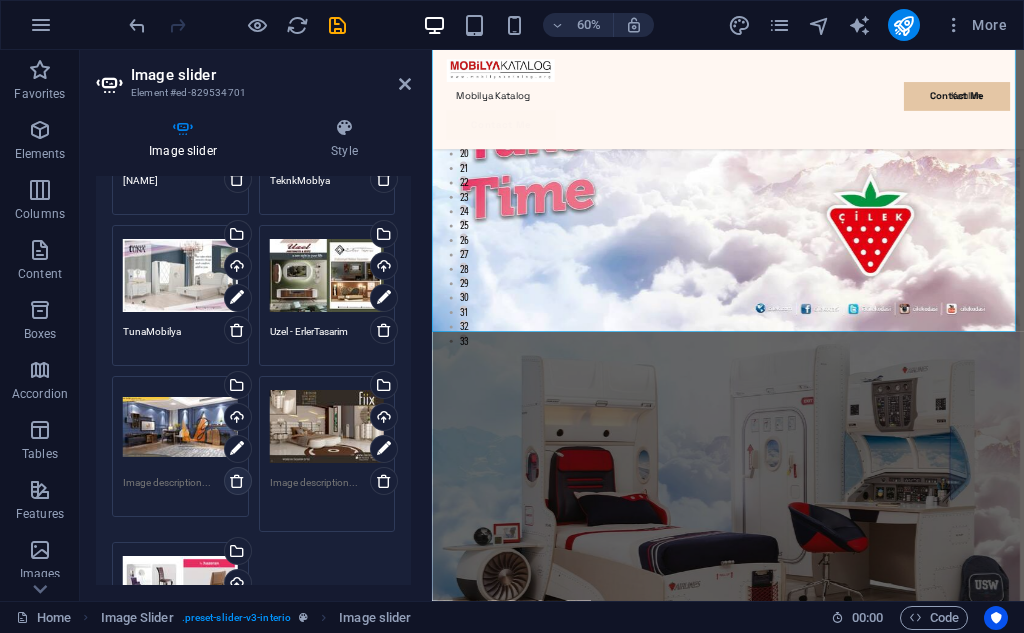 click at bounding box center (237, 481) 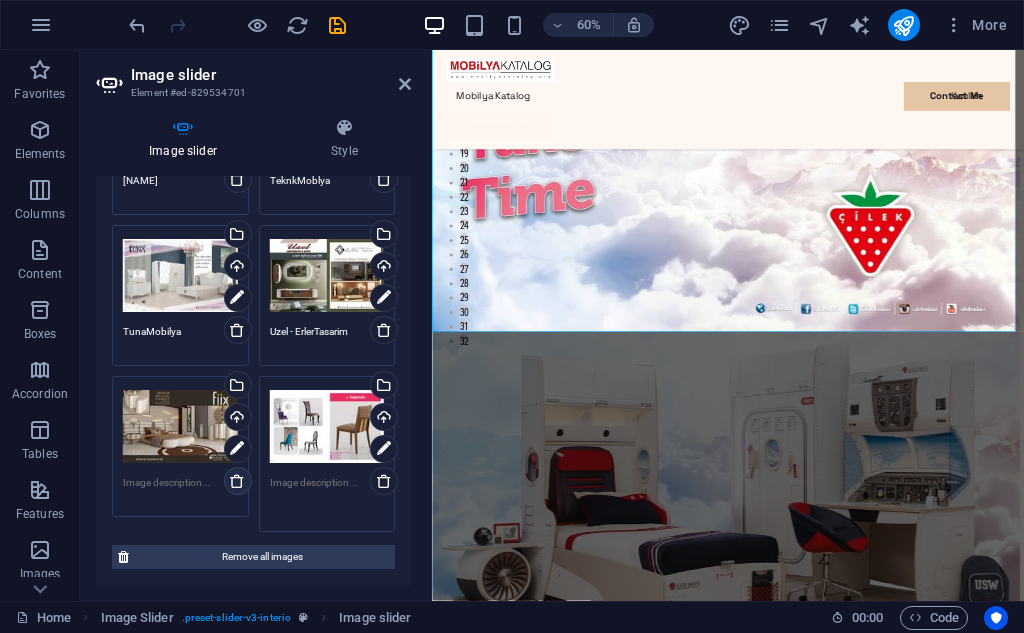 click at bounding box center [237, 481] 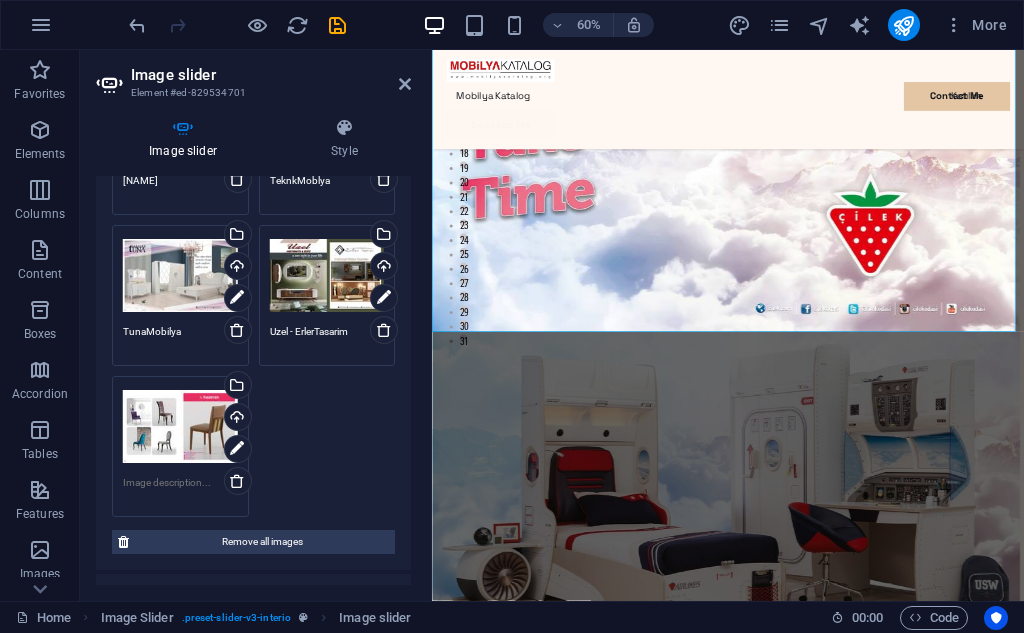 click at bounding box center (180, 490) 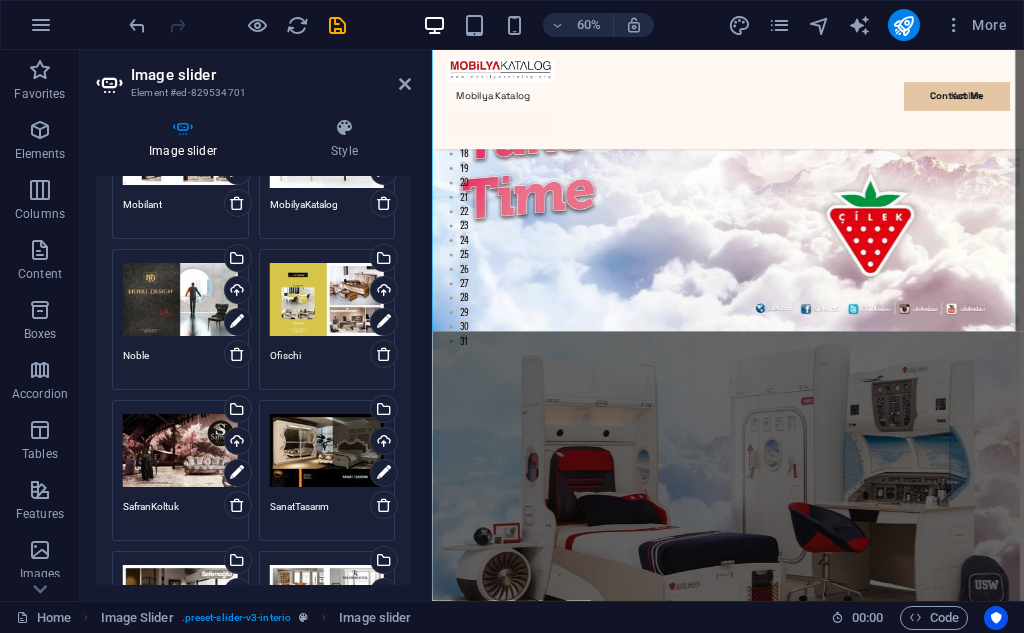 scroll, scrollTop: 1600, scrollLeft: 0, axis: vertical 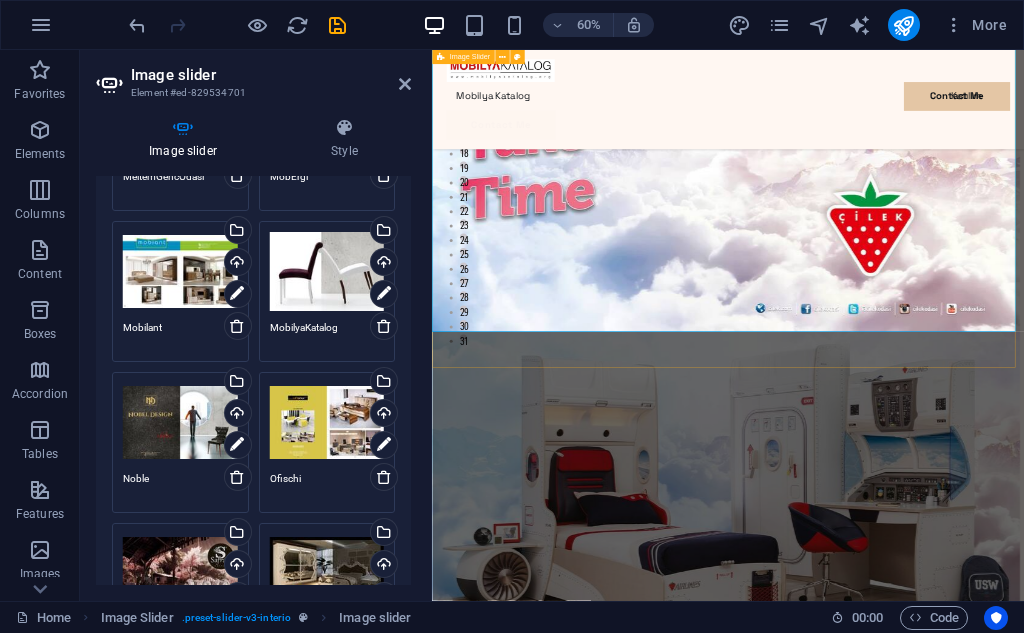 type on "HazeranAhsap" 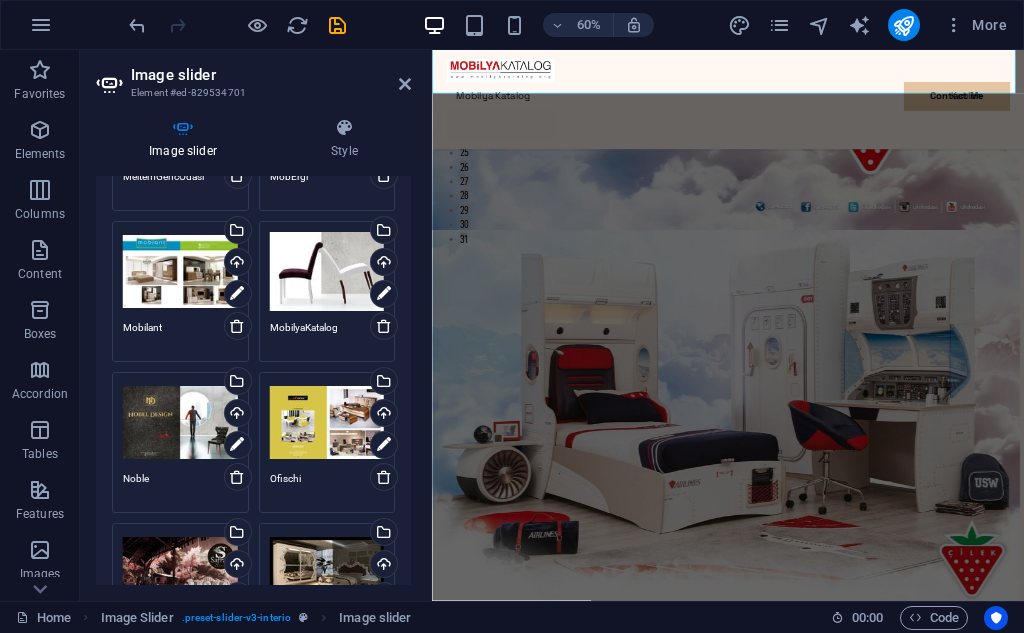 scroll, scrollTop: 700, scrollLeft: 0, axis: vertical 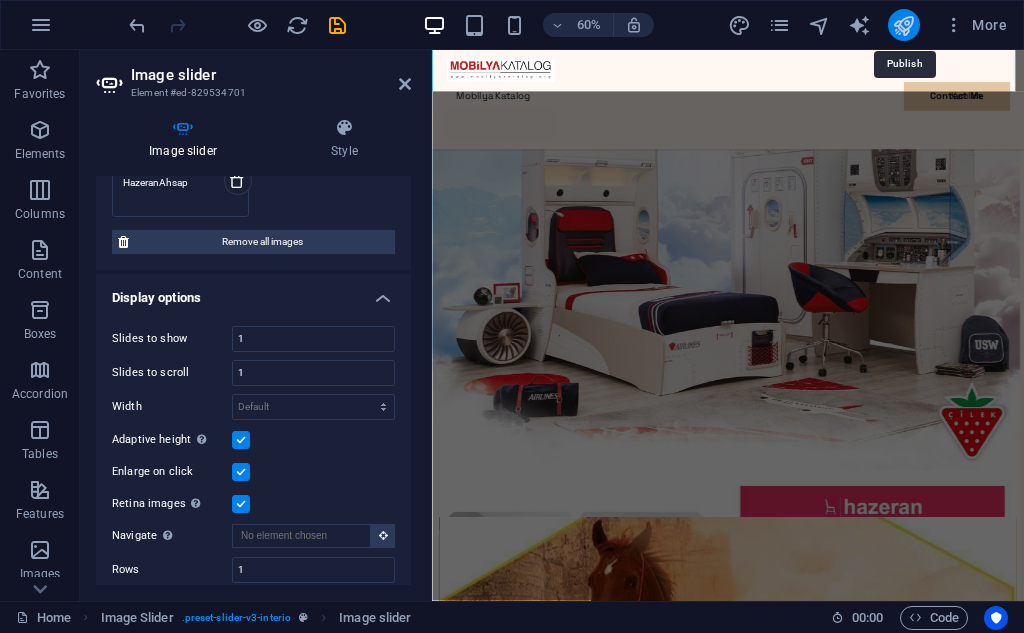 click at bounding box center [903, 25] 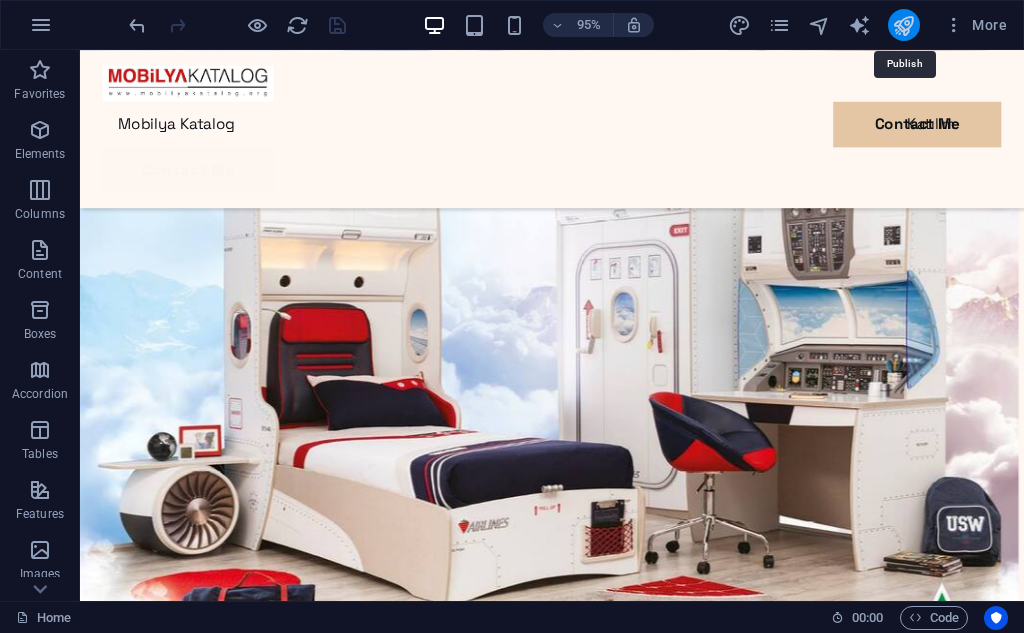 click at bounding box center (903, 25) 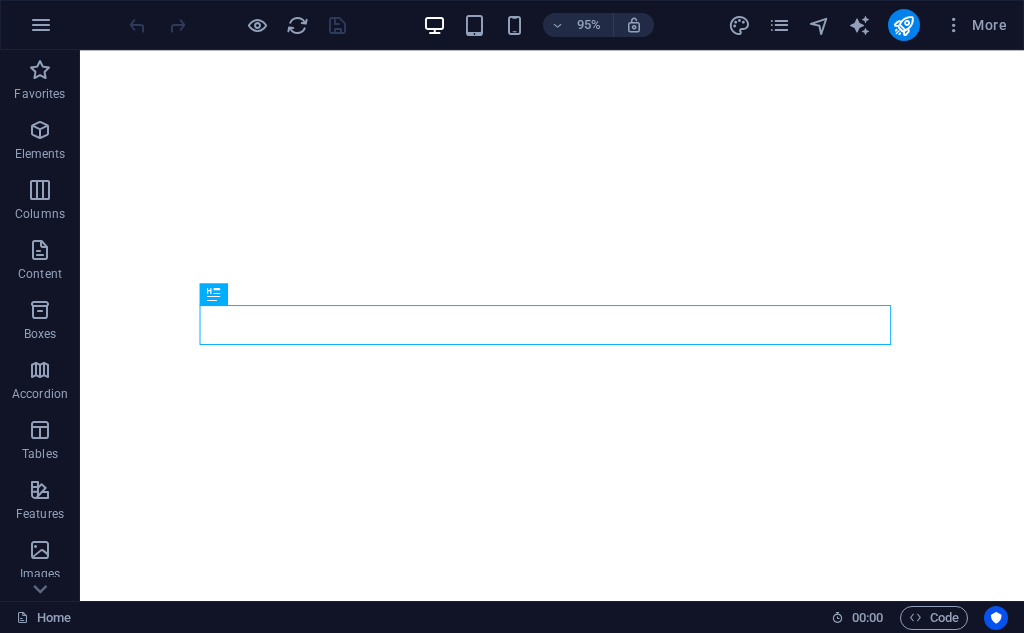 scroll, scrollTop: 0, scrollLeft: 0, axis: both 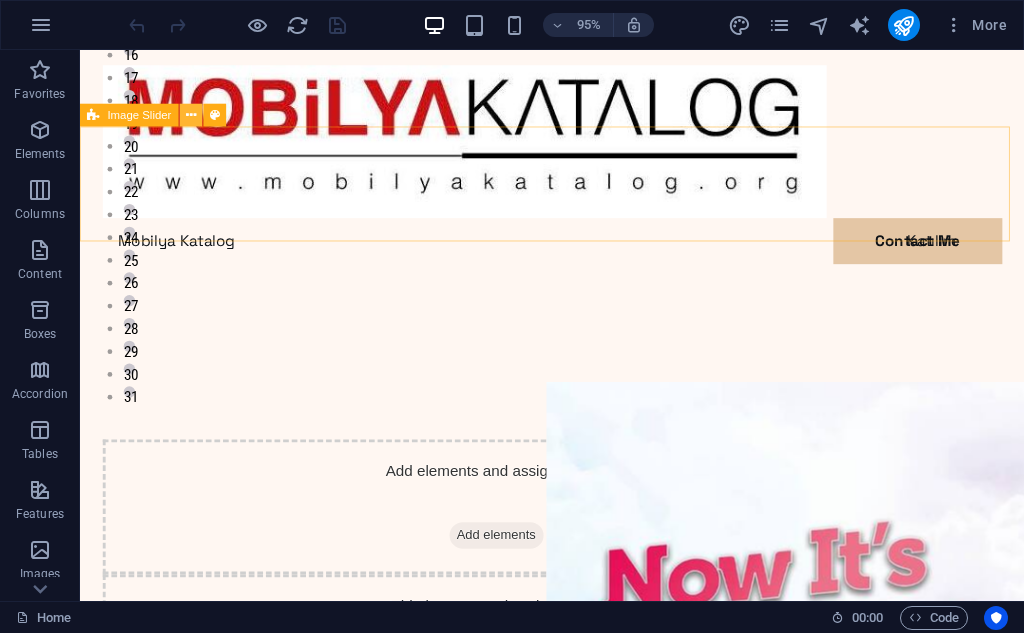 click at bounding box center [191, 115] 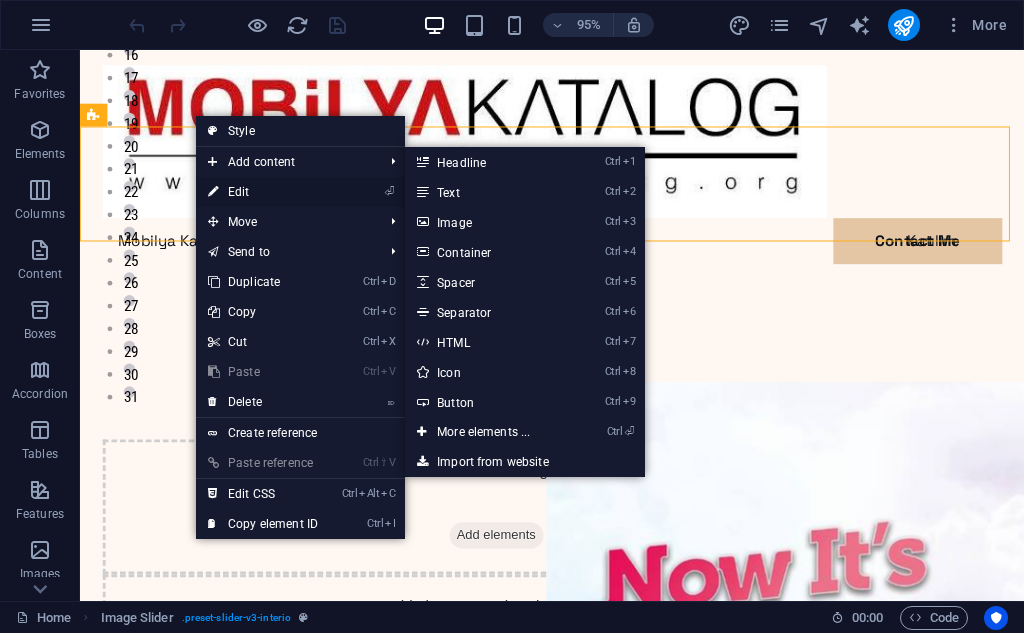 click on "⏎  Edit" at bounding box center [263, 192] 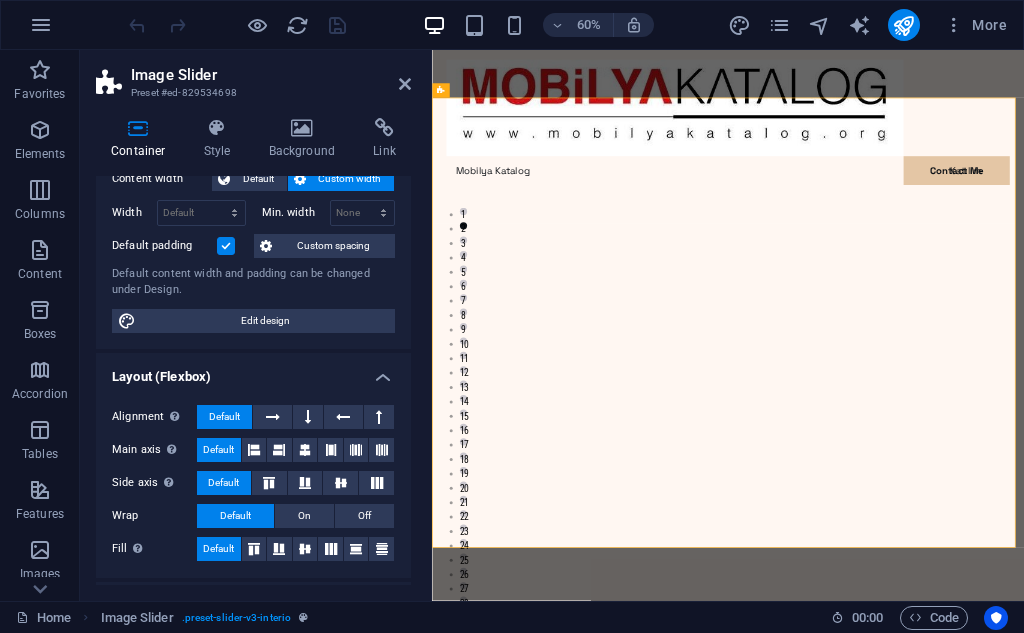 scroll, scrollTop: 0, scrollLeft: 0, axis: both 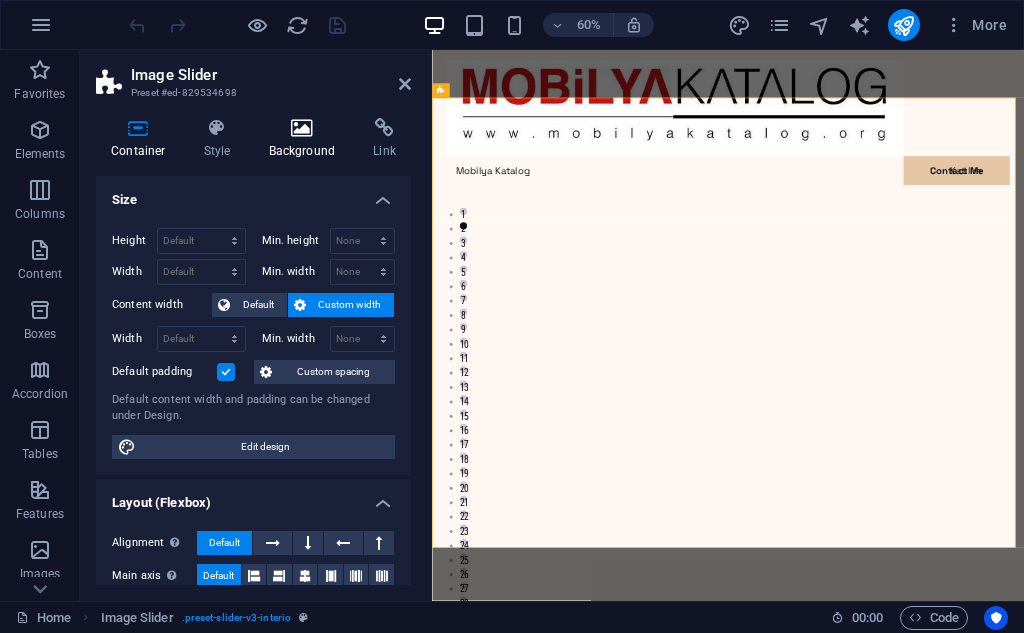 click at bounding box center (302, 128) 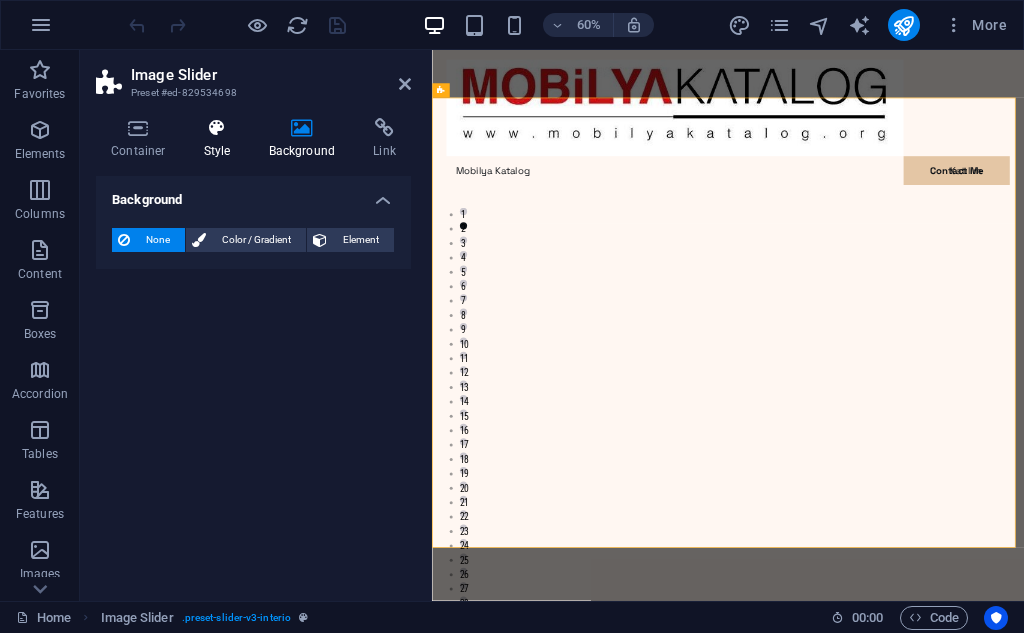 click at bounding box center (217, 128) 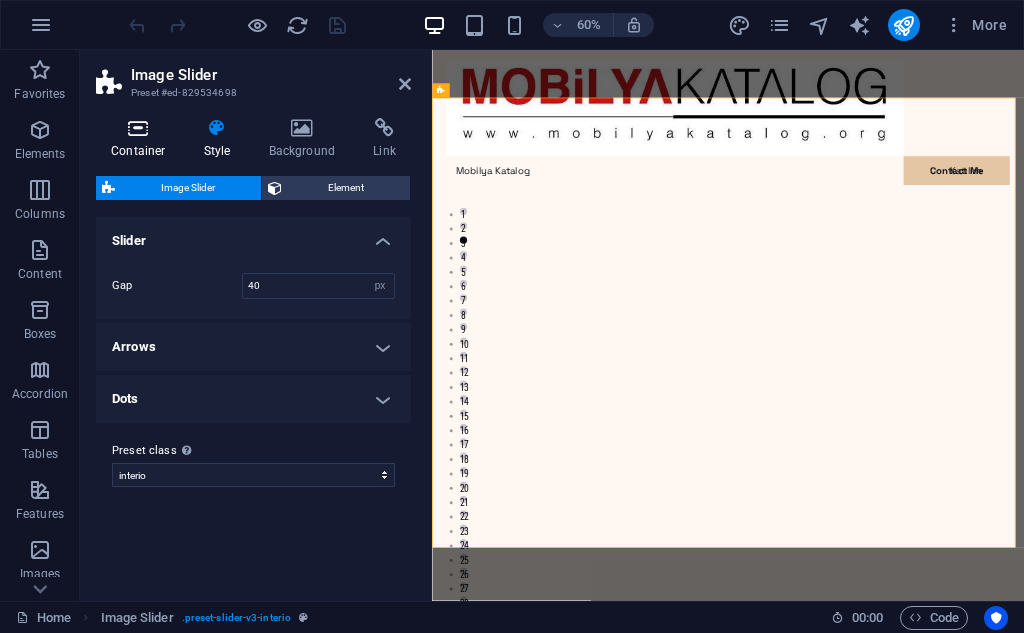 click at bounding box center [138, 128] 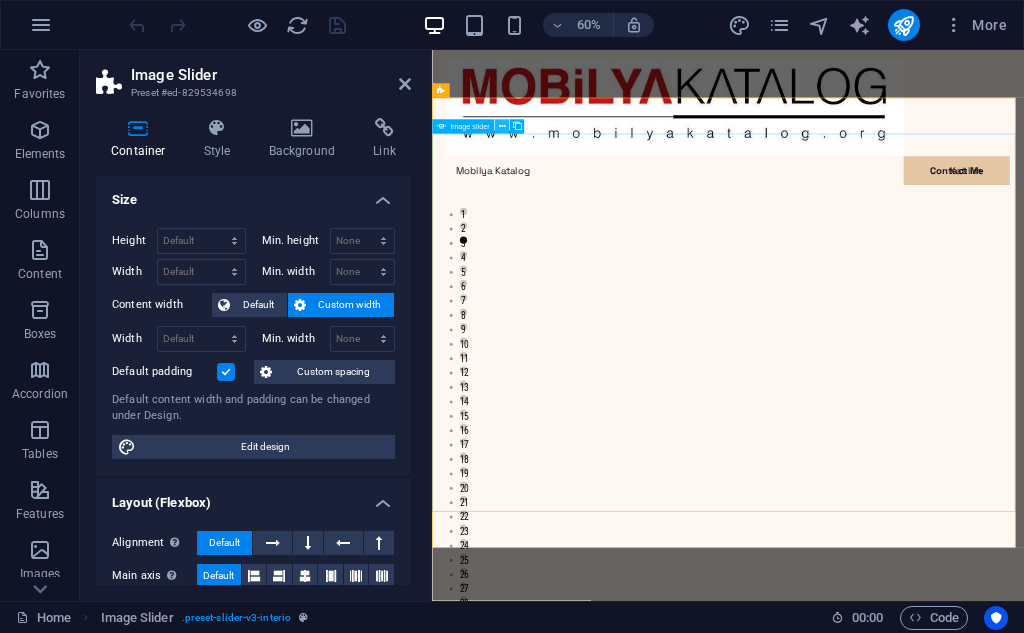 click at bounding box center [502, 127] 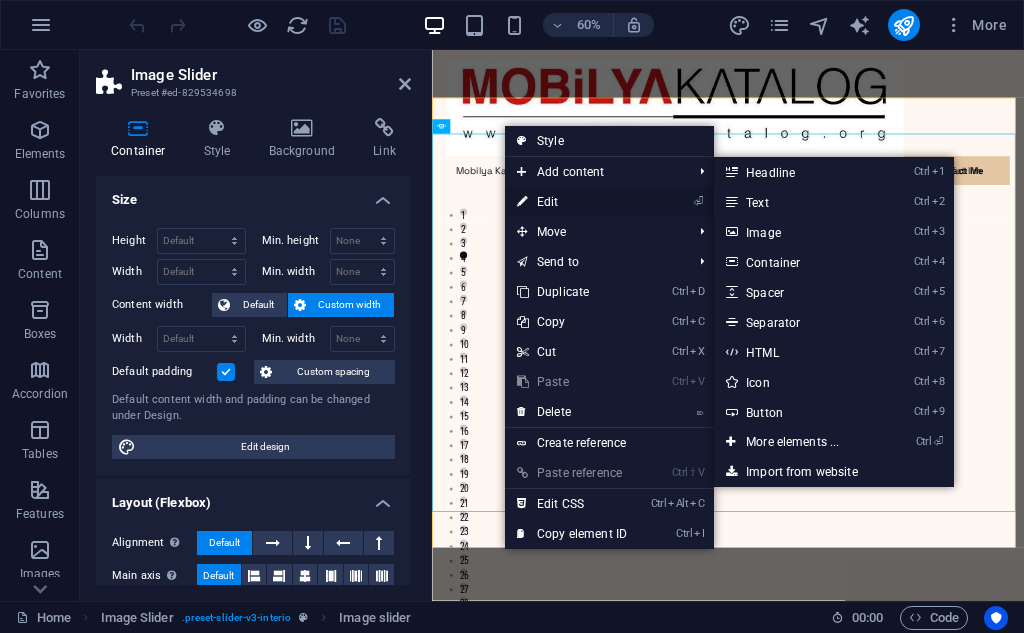 click on "⏎  Edit" at bounding box center [572, 202] 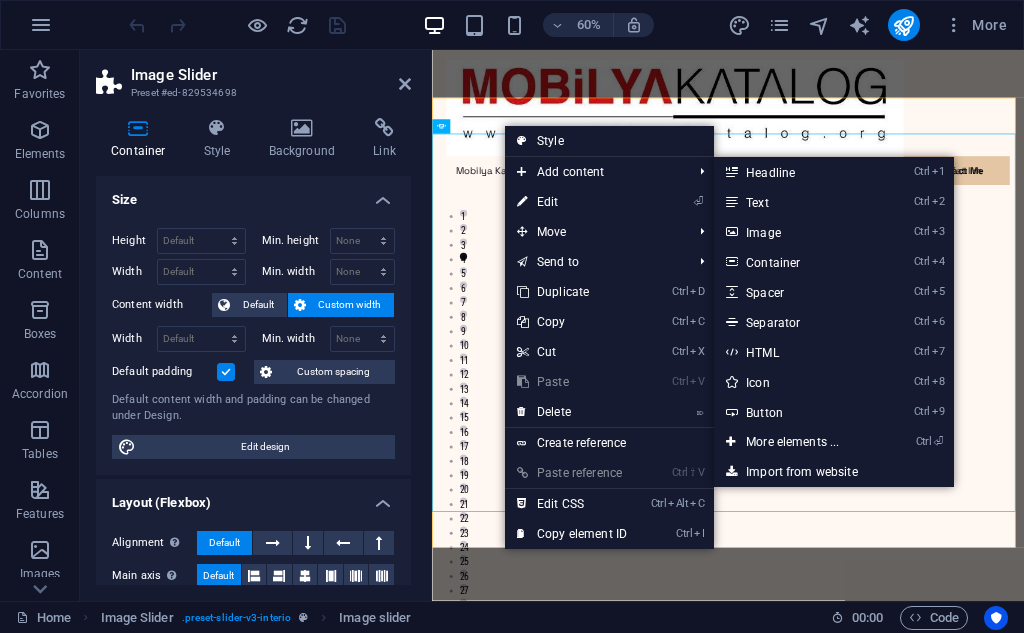 select on "%" 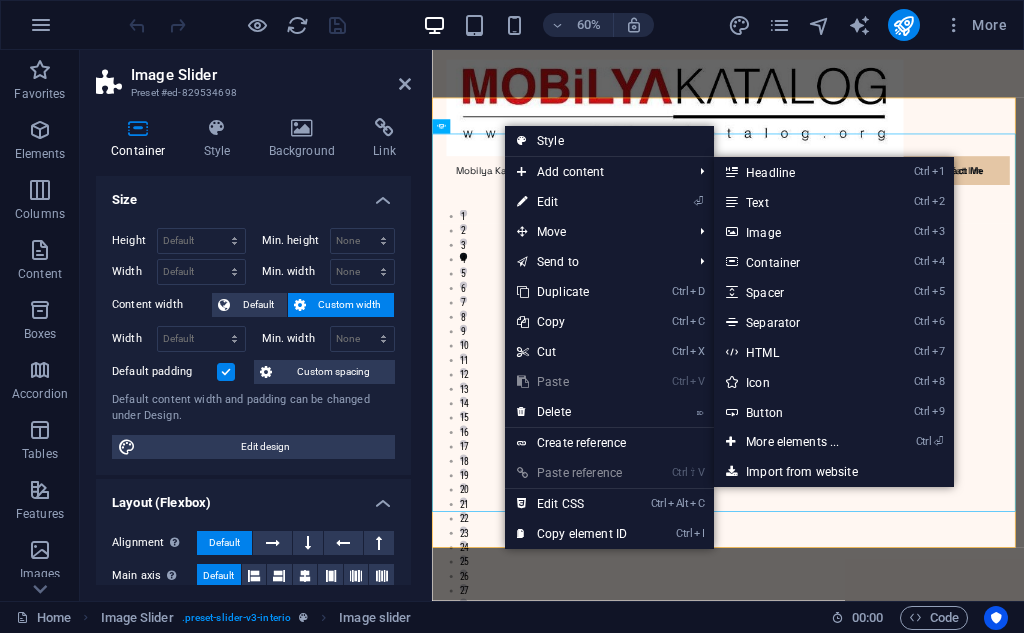 select on "ms" 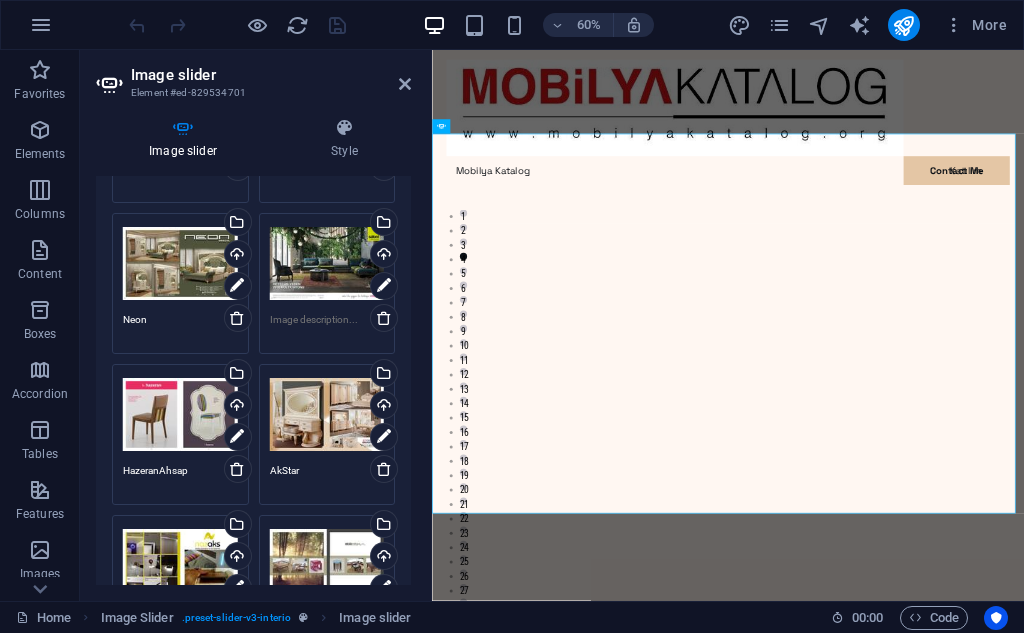 scroll, scrollTop: 700, scrollLeft: 0, axis: vertical 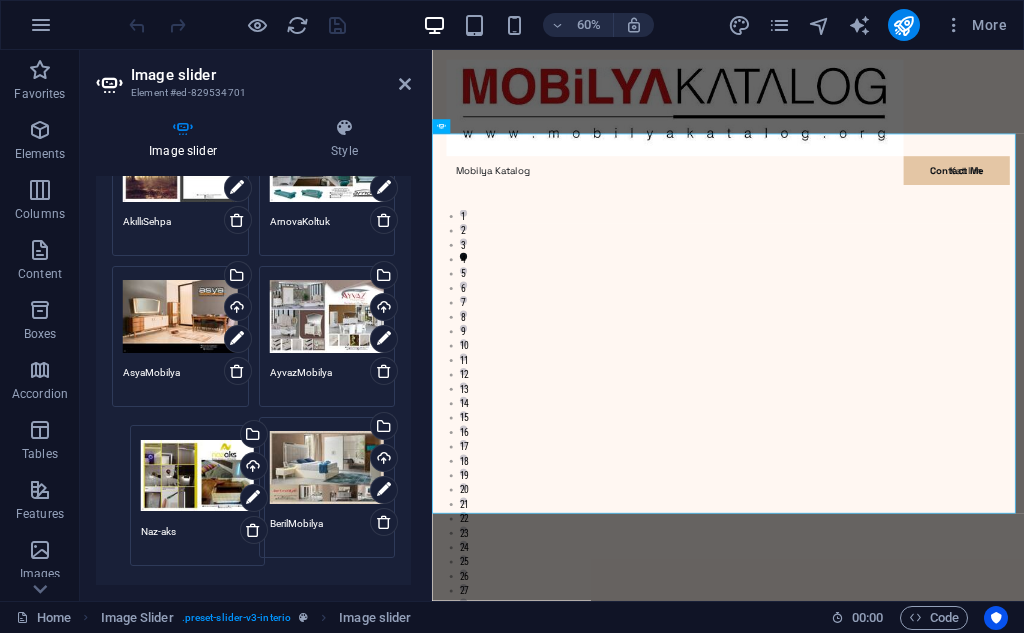drag, startPoint x: 158, startPoint y: 251, endPoint x: 207, endPoint y: 552, distance: 304.96228 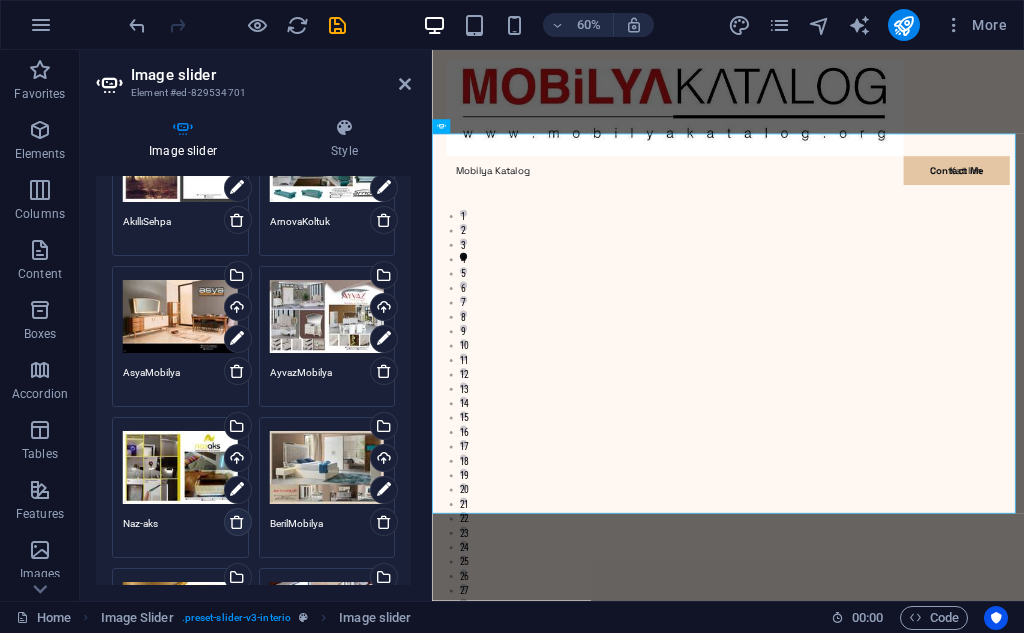 click at bounding box center (237, 522) 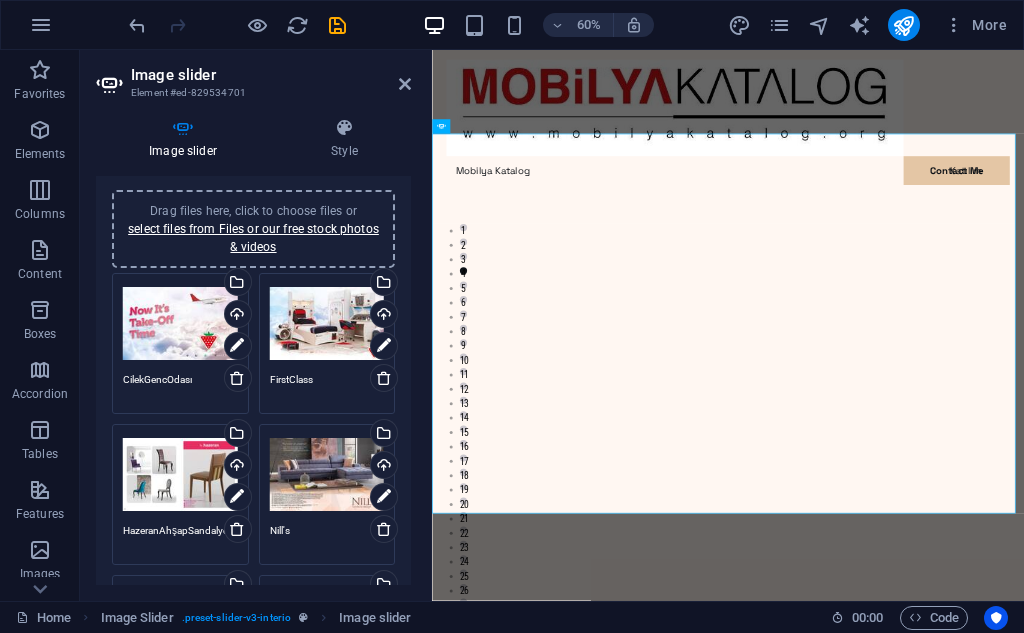 scroll, scrollTop: 0, scrollLeft: 0, axis: both 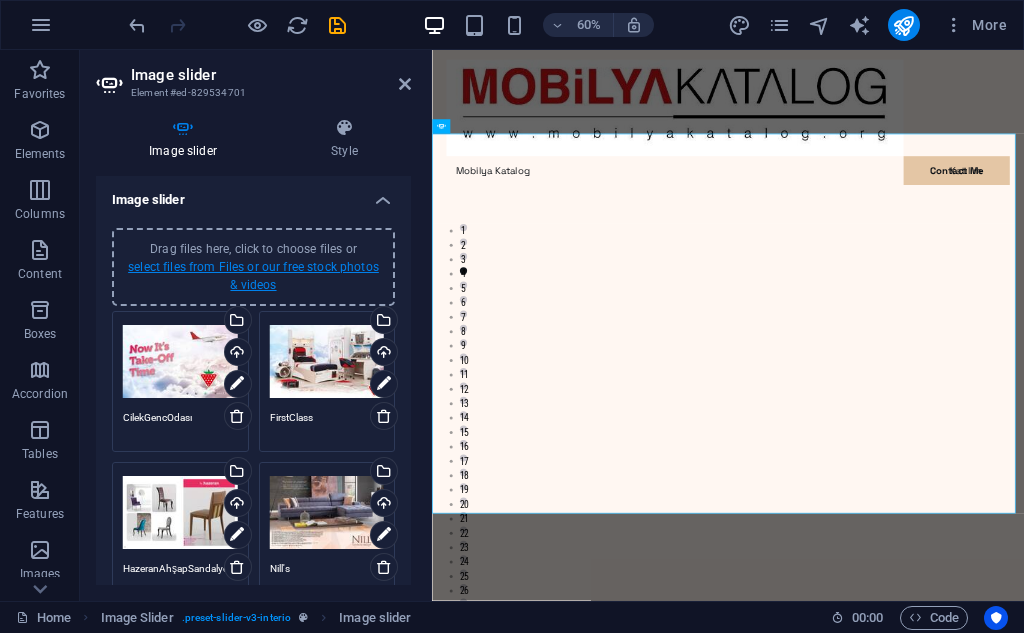 click on "select files from Files or our free stock photos & videos" at bounding box center (253, 276) 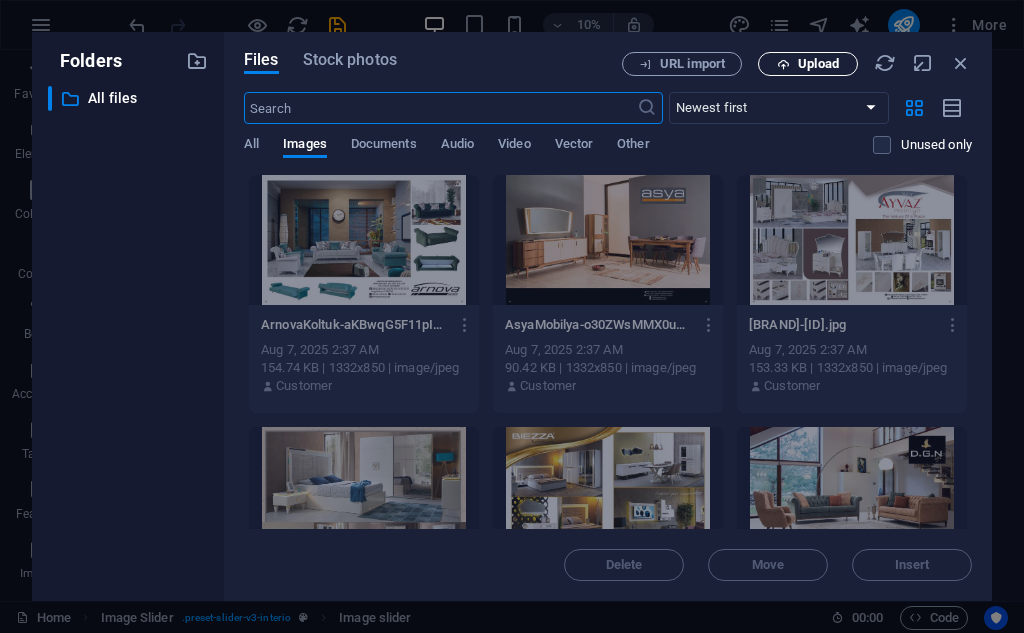 click on "Upload" at bounding box center (818, 64) 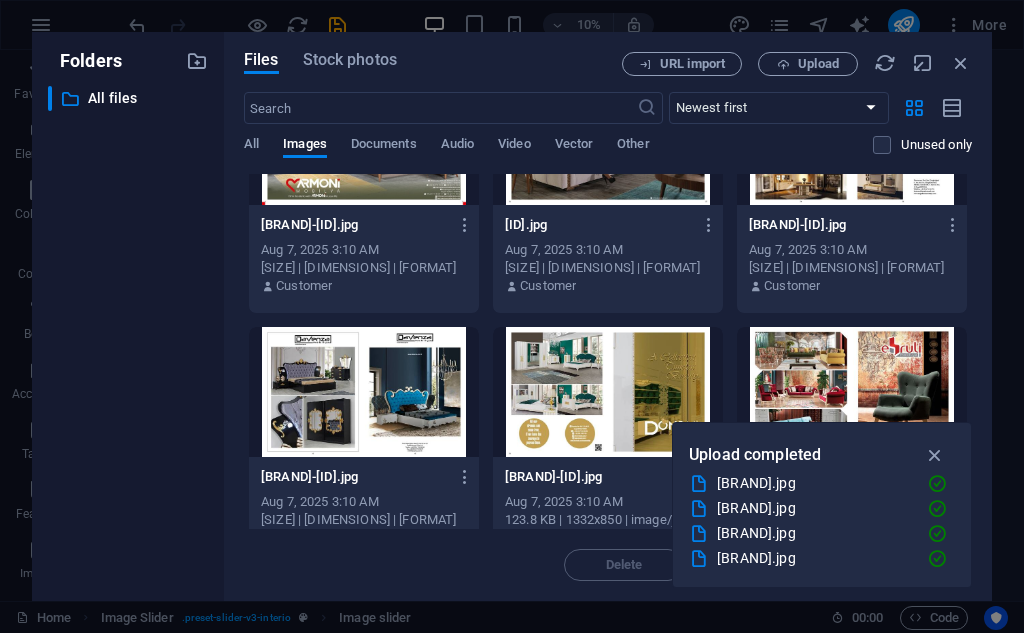 scroll, scrollTop: 0, scrollLeft: 0, axis: both 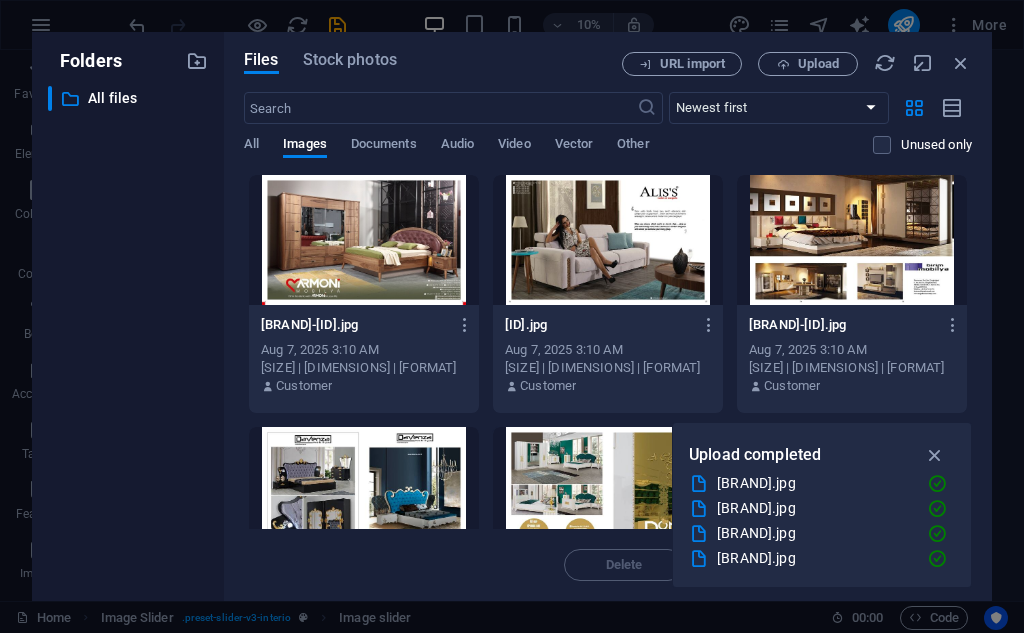 click on "Files Stock photos URL import Upload ​ Newest first Oldest first Name (A-Z) Name (Z-A) Size (0-9) Size (9-0) Resolution (0-9) Resolution (9-0) All Images Documents Audio Video Vector Other Unused only Drop files here to upload them instantly ArmoniMobilya-KZu1oMNyRU9CIowHKXtSaA.jpg ArmoniMobilya-KZu1oMNyRU9CIowHKXtSaA.jpg Aug 7, 2025 3:10 AM 361.58 KB | 2048x1307 | image/jpeg Customer b-gmGGmXFcd7mvVX-c3cDHbA.jpg b-gmGGmXFcd7mvVX-c3cDHbA.jpg Aug 7, 2025 3:10 AM 147.33 KB | 1332x850 | image/jpeg Customer BirimMobilya-6PeAt_P5YsZbNH_nhFUBAg.jpg BirimMobilya-6PeAt_P5YsZbNH_nhFUBAg.jpg Aug 7, 2025 3:10 AM 147.34 KB | 1333x851 | image/jpeg Customer Dawenze-7R83Vhizi_T1zjOOcZsOwg.jpg Dawenze-7R83Vhizi_T1zjOOcZsOwg.jpg Aug 7, 2025 3:10 AM 132.79 KB | 1333x851 | image/jpeg Customer Donami-7cKGrb1DBjSUYl13Pu-BDg.jpg Donami-7cKGrb1DBjSUYl13Pu-BDg.jpg Aug 7, 2025 3:10 AM 123.8 KB | 1332x850 | image/jpeg Customer Ebruli-IFGK1eKUutO-wuG71yJsmw.jpg Ebruli-IFGK1eKUutO-wuG71yJsmw.jpg Aug 7, 2025 3:10 AM Customer Customer" at bounding box center (608, 316) 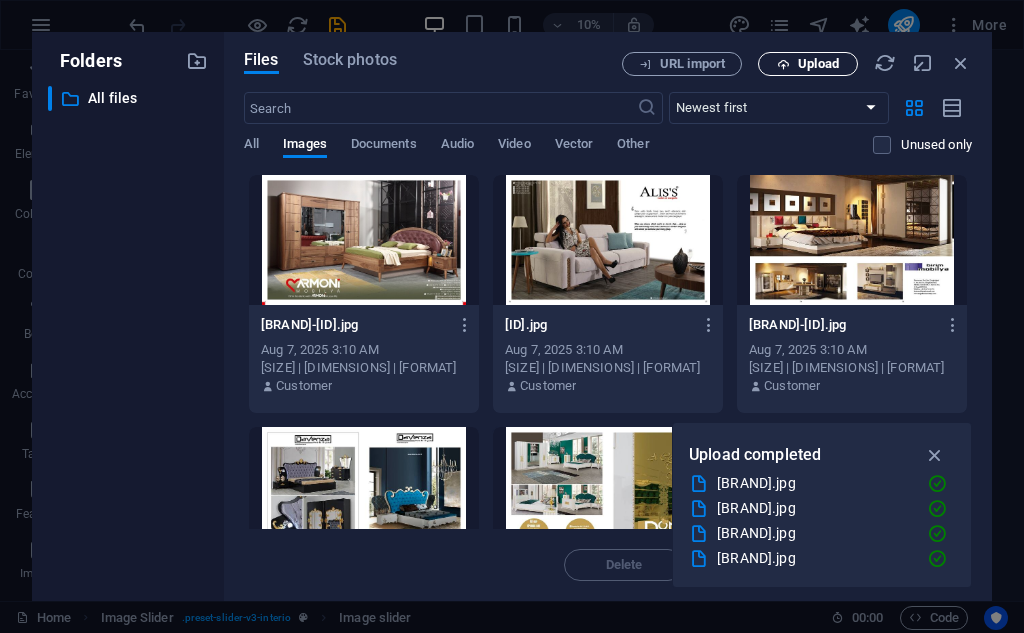 click on "Upload" at bounding box center (818, 64) 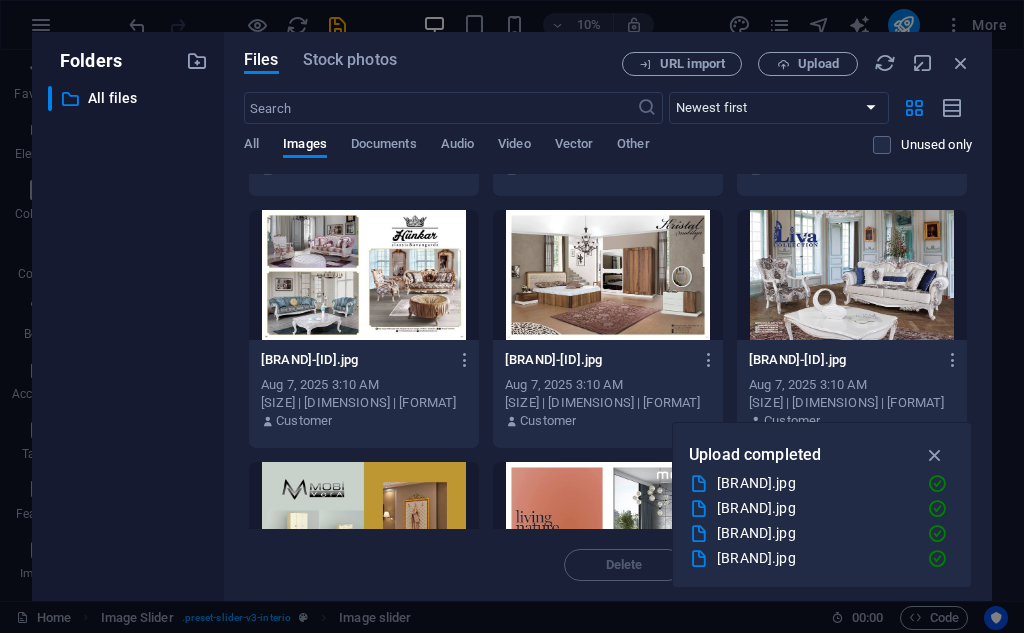 scroll, scrollTop: 800, scrollLeft: 0, axis: vertical 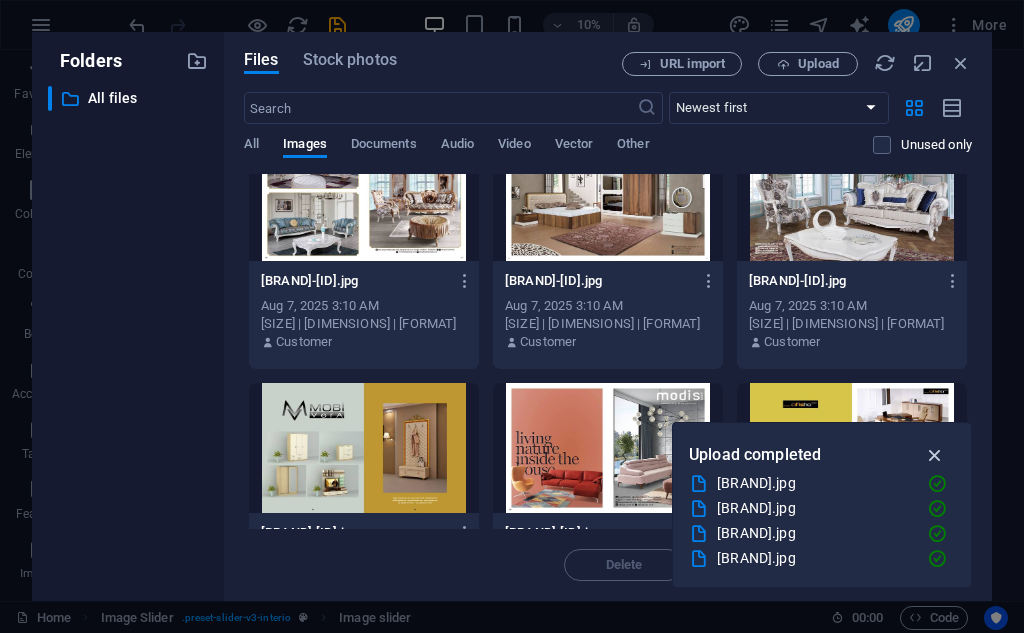 click at bounding box center [935, 455] 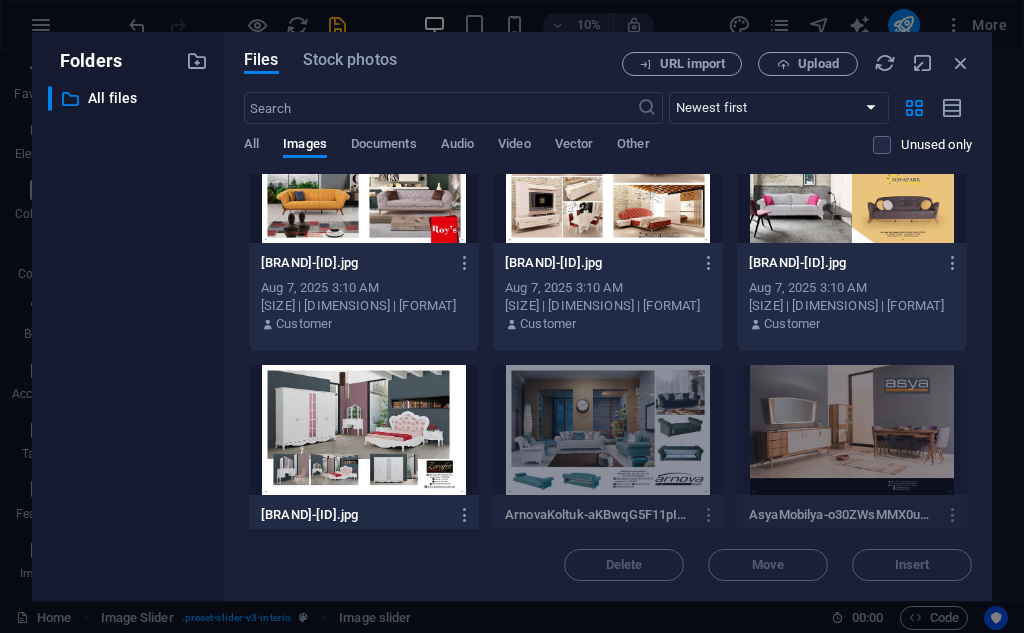 scroll, scrollTop: 1300, scrollLeft: 0, axis: vertical 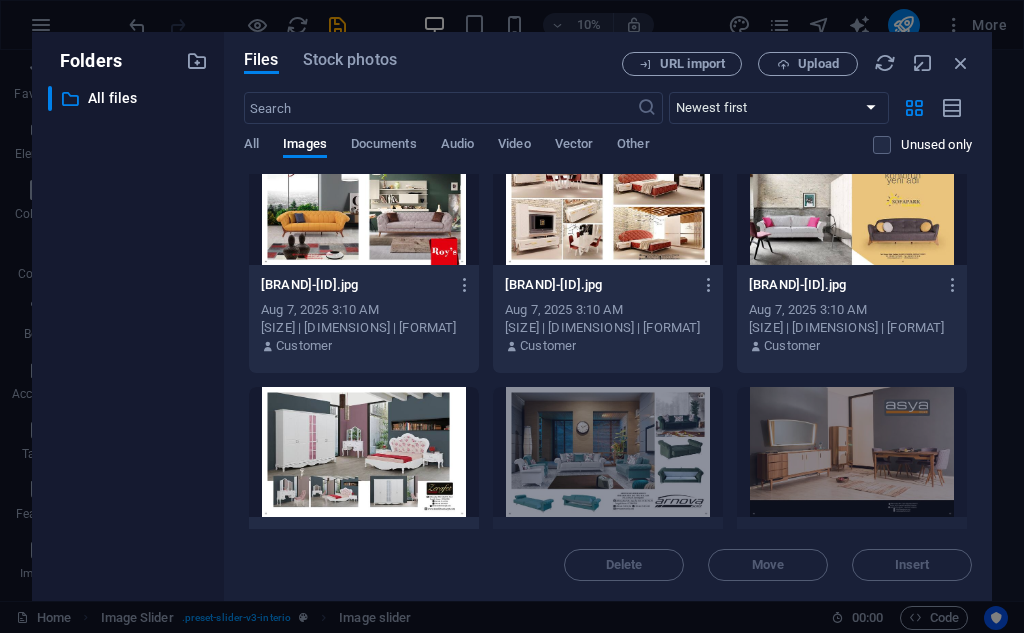 click at bounding box center (364, 452) 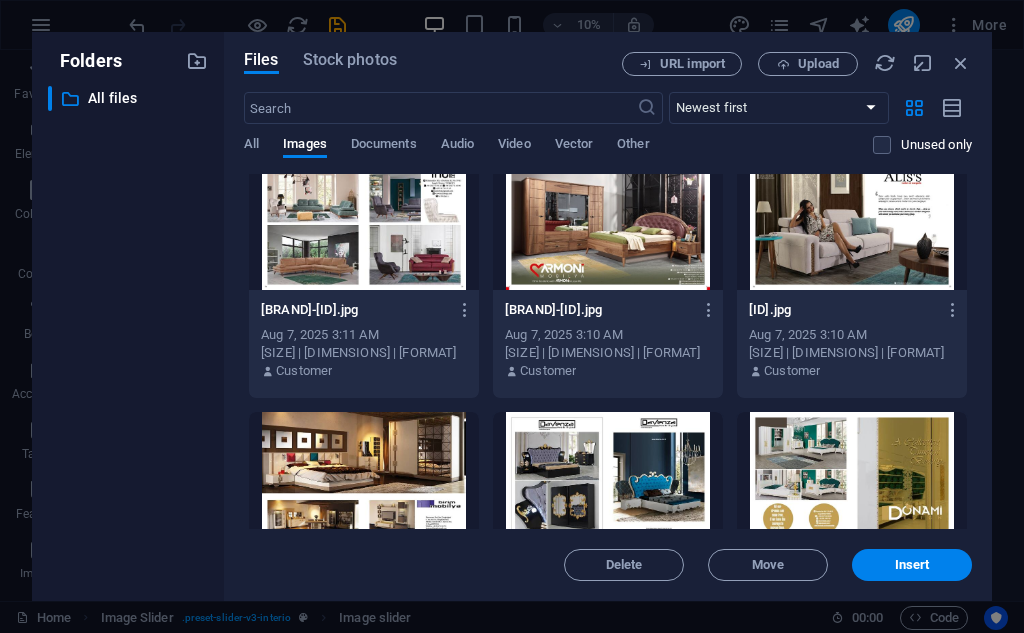 scroll, scrollTop: 0, scrollLeft: 0, axis: both 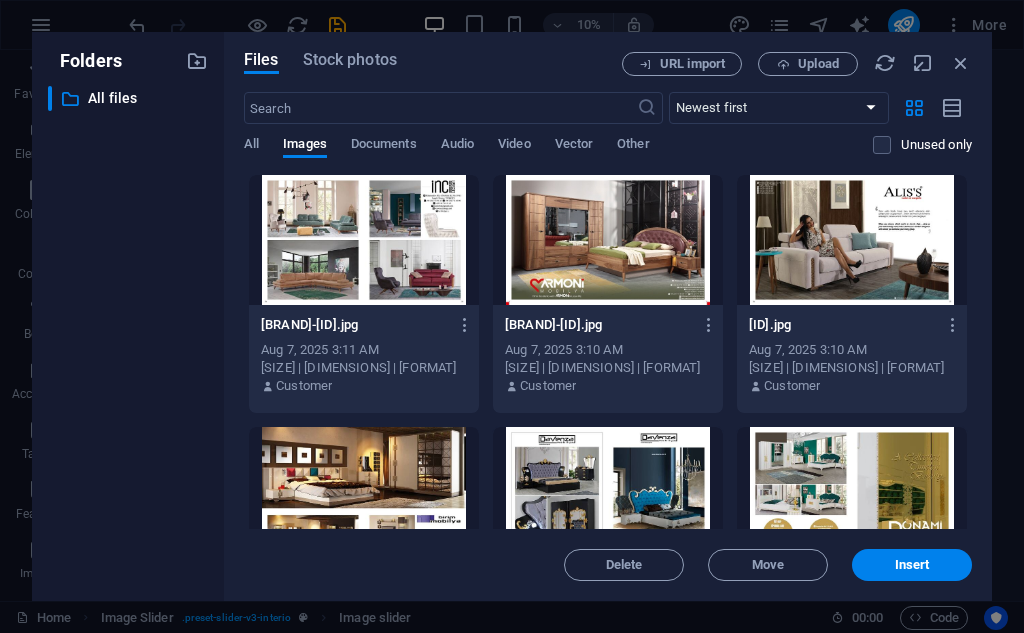 click at bounding box center [364, 240] 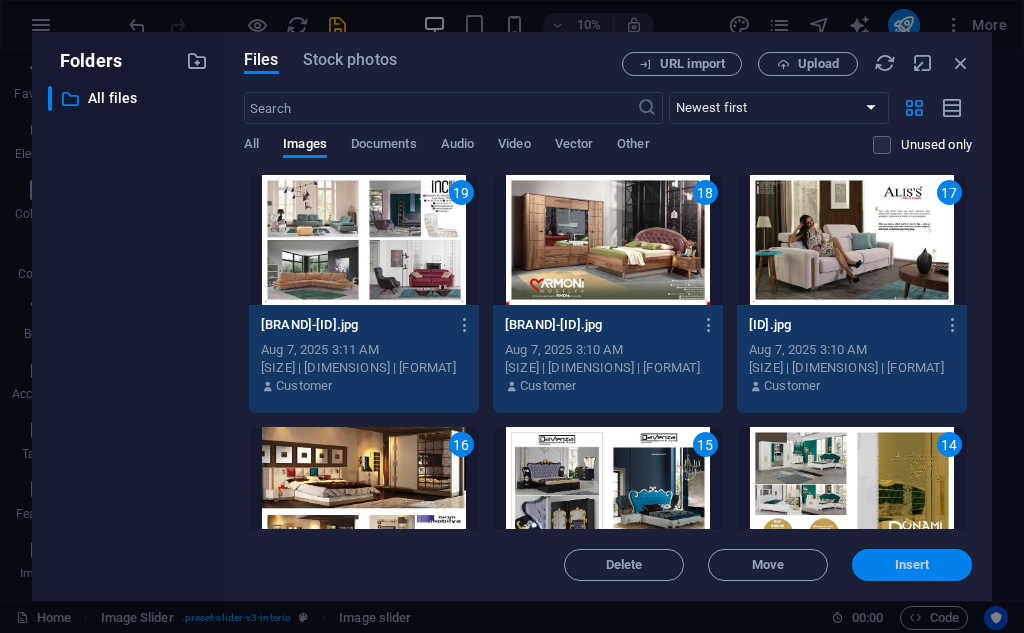 click on "Insert" at bounding box center (912, 565) 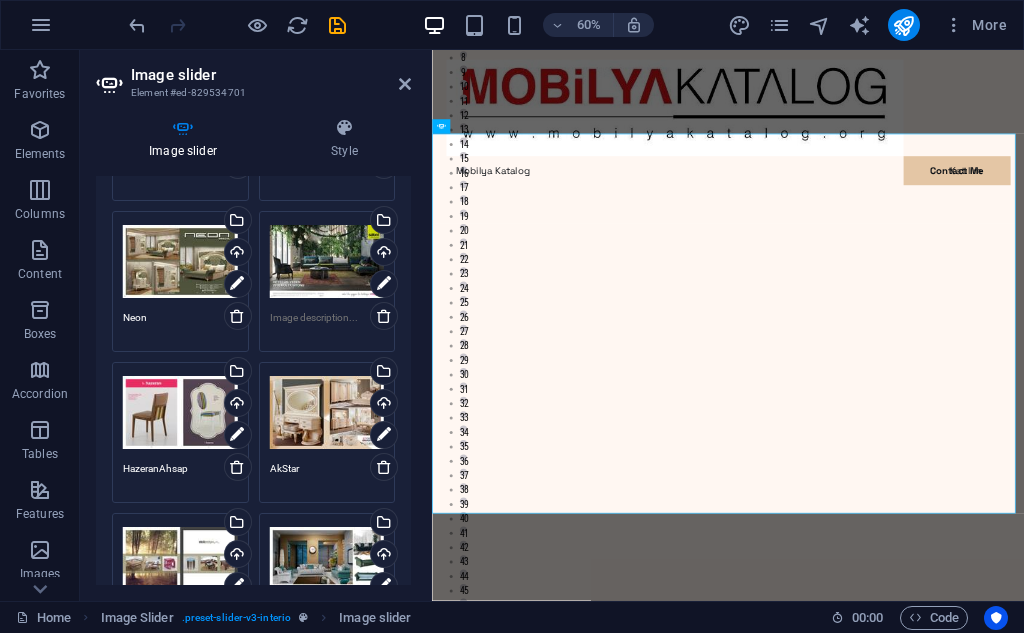 scroll, scrollTop: 300, scrollLeft: 0, axis: vertical 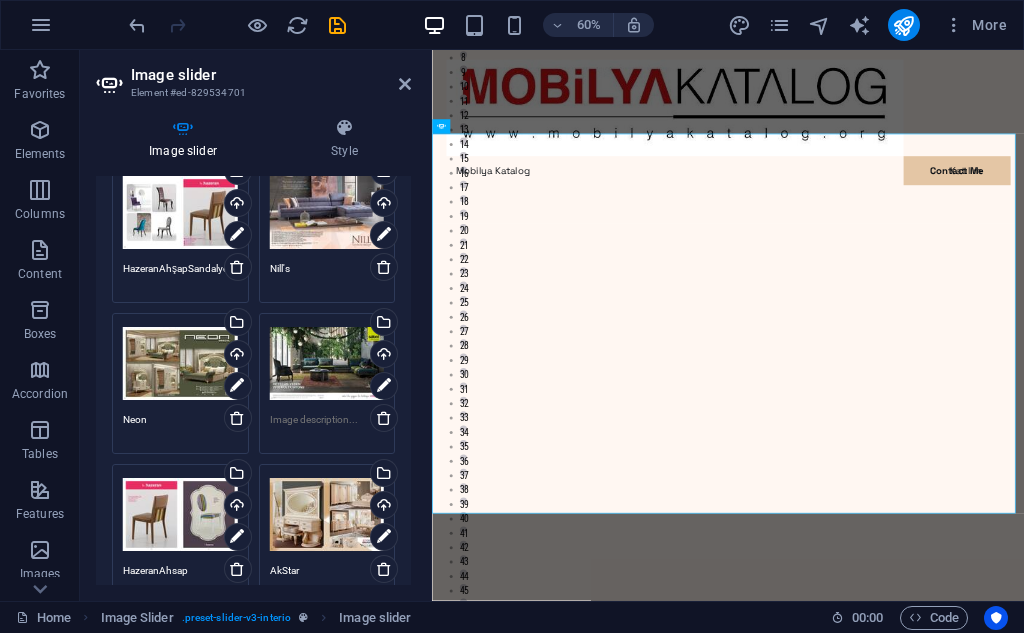 click at bounding box center (327, 427) 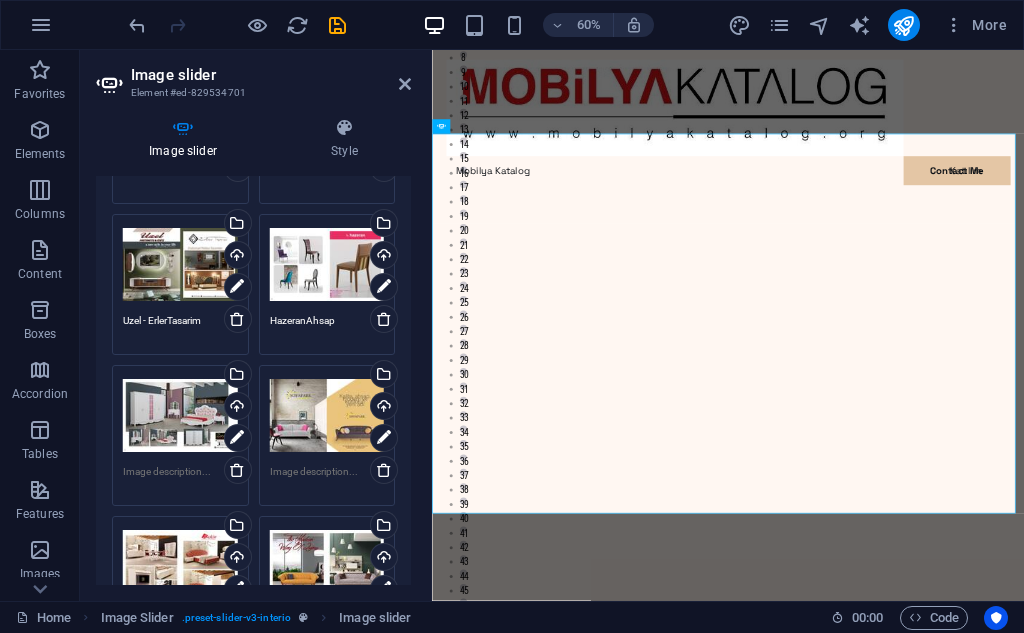 scroll, scrollTop: 2300, scrollLeft: 0, axis: vertical 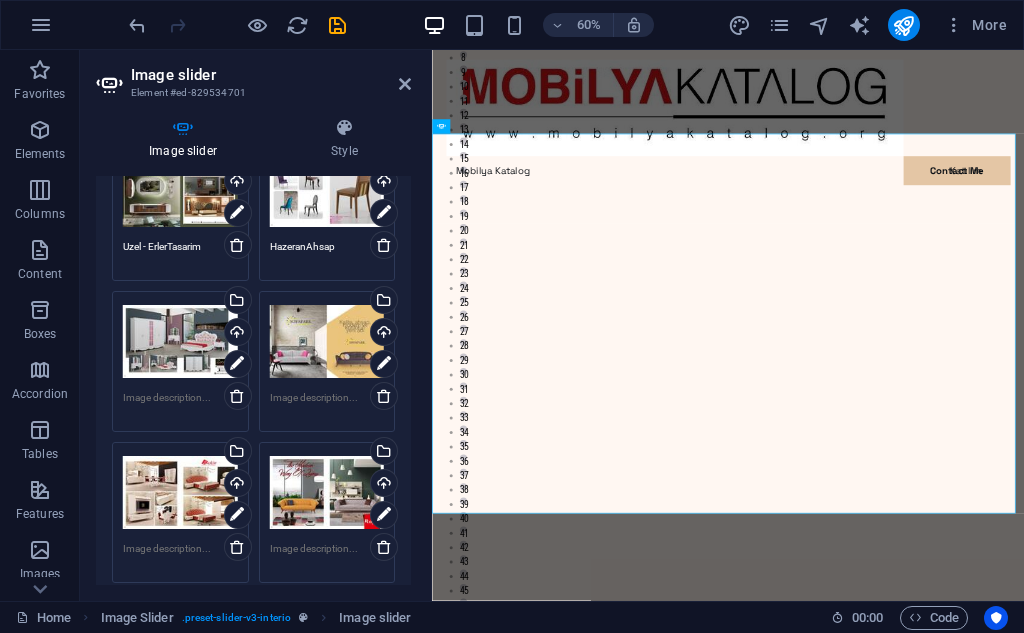 type on "Saloni" 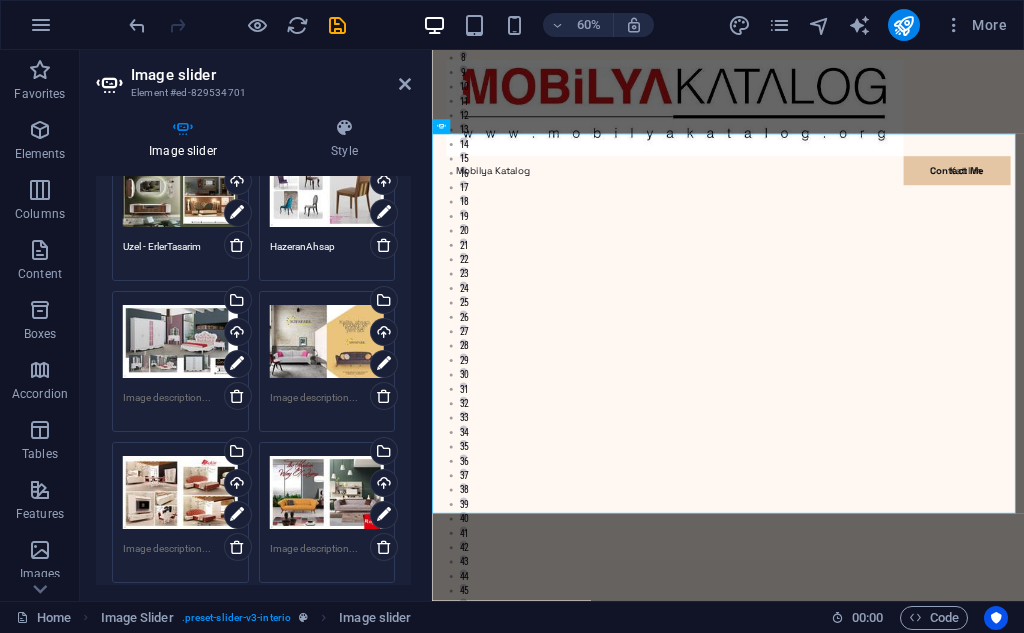 scroll, scrollTop: 2285, scrollLeft: 0, axis: vertical 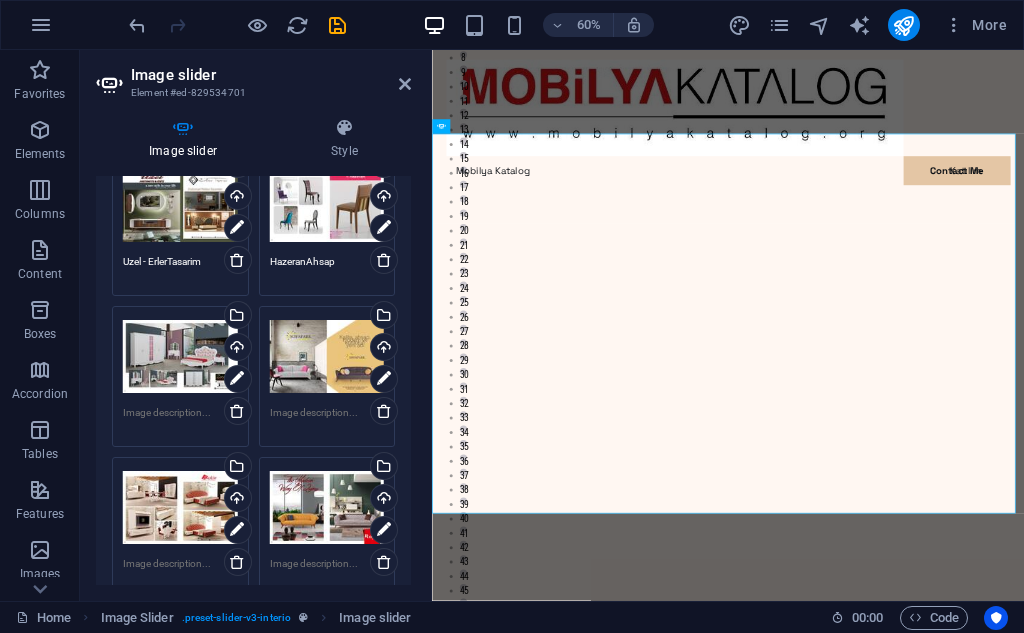 click at bounding box center [180, 420] 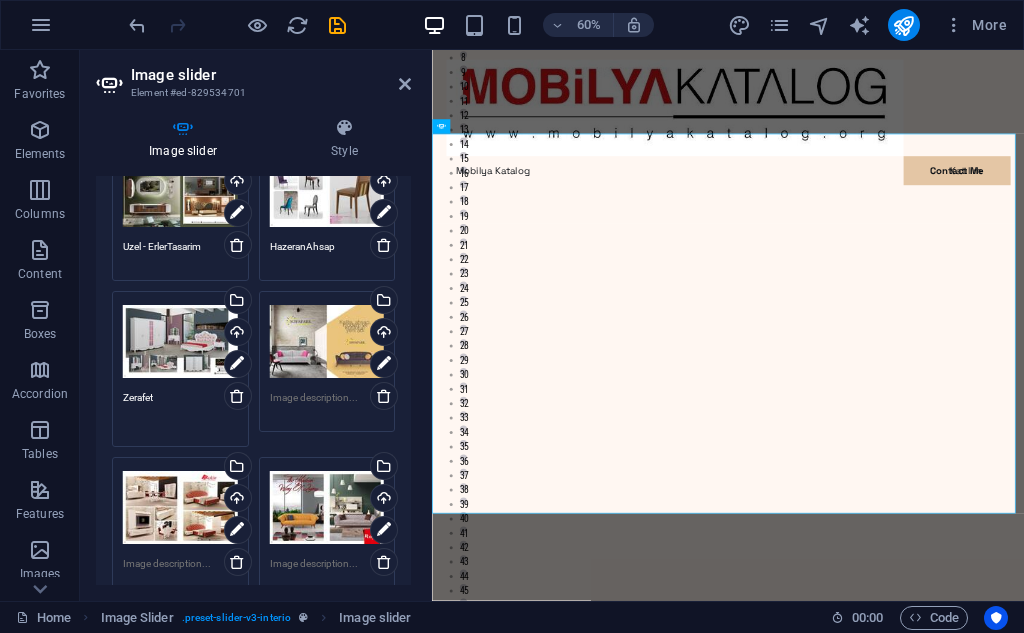 click on "Drag files here, click to choose files or select files from Files or our free stock photos & videos Select files from the file manager, stock photos, or upload file(s) Upload" at bounding box center (327, 361) 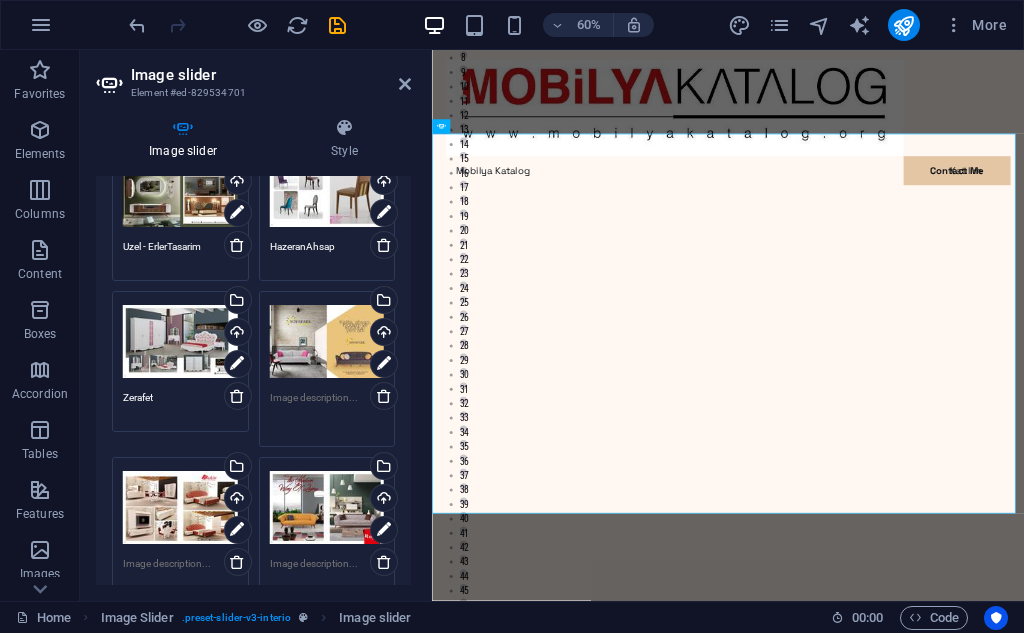 click at bounding box center (327, 412) 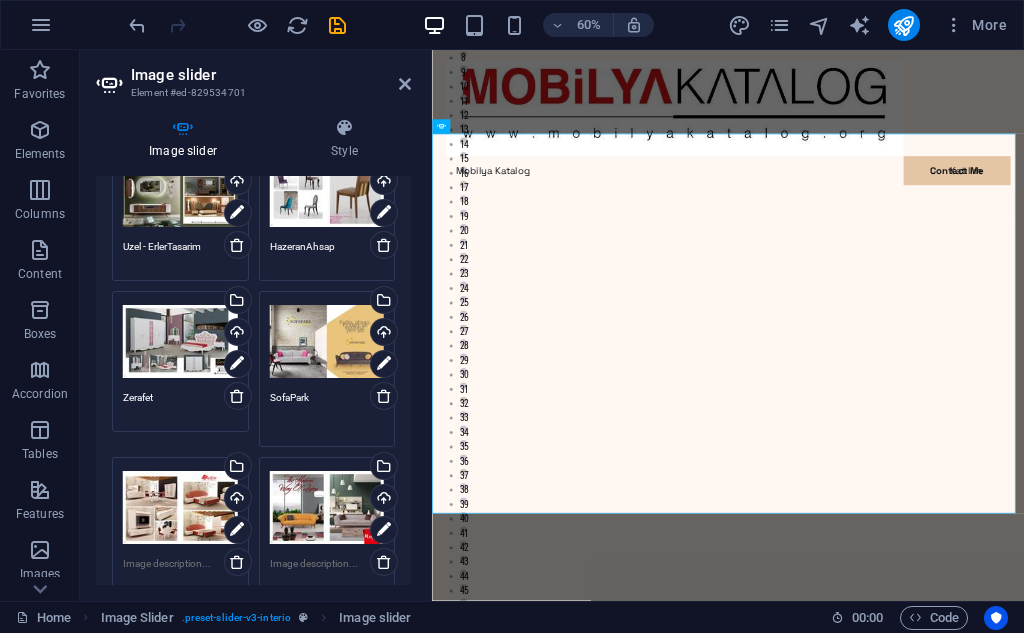 scroll, scrollTop: 2385, scrollLeft: 0, axis: vertical 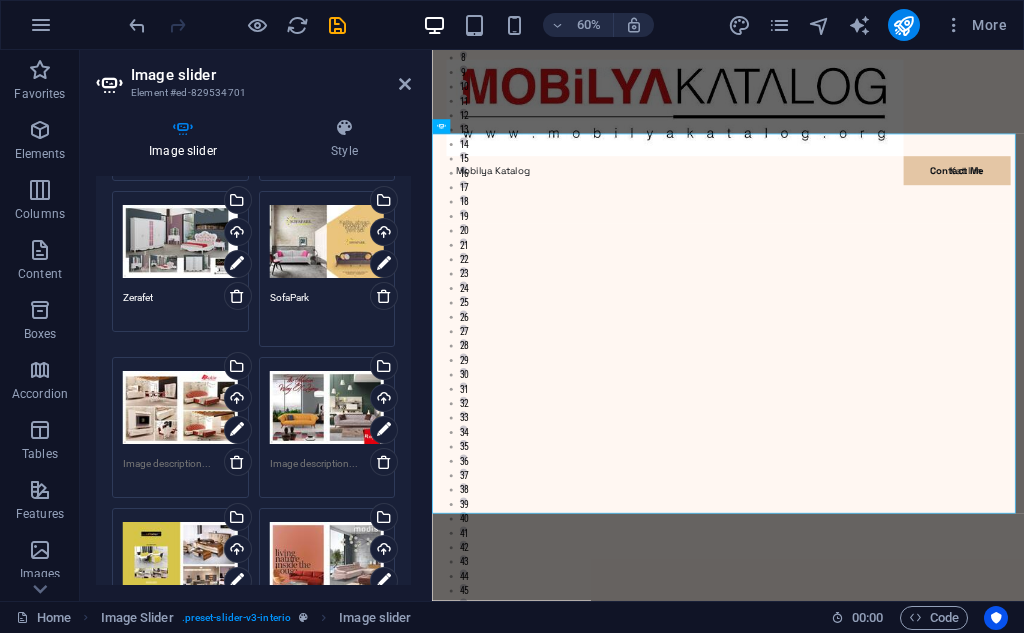 type on "SofaPark" 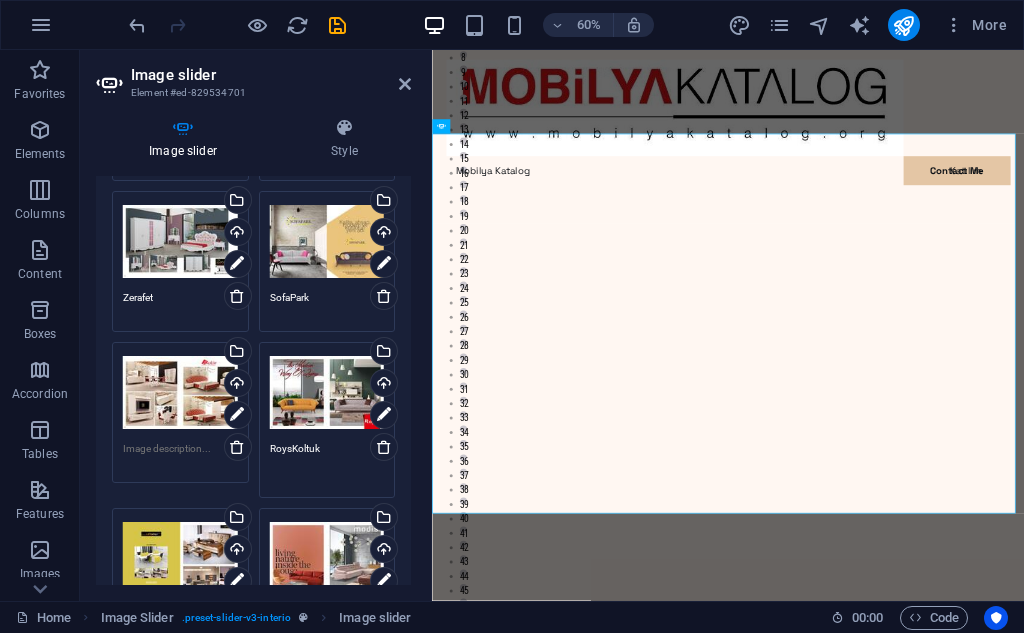 type on "RoysKoltuk" 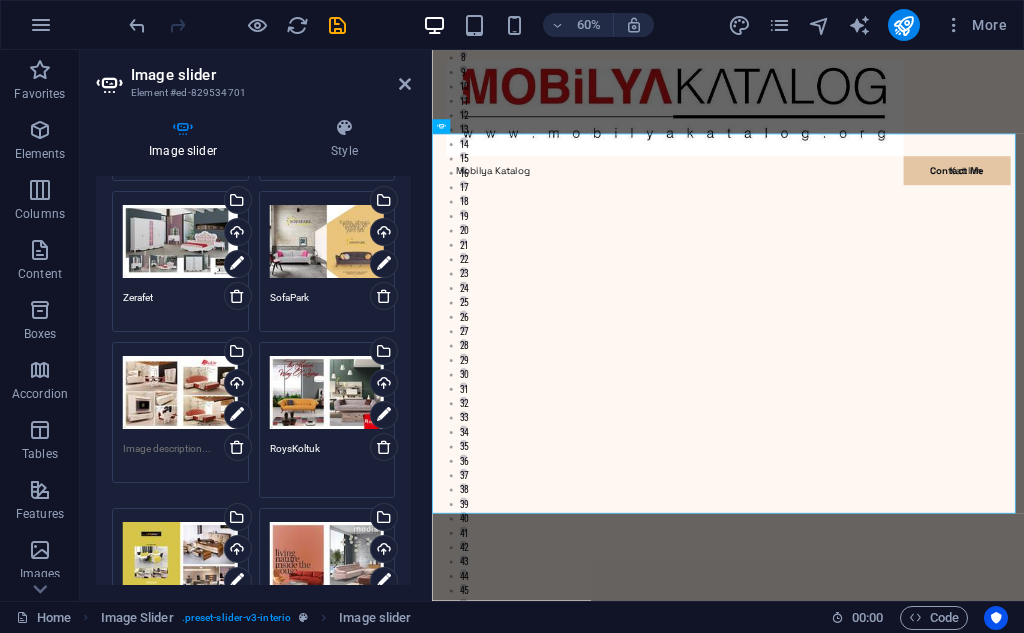 click at bounding box center (180, 456) 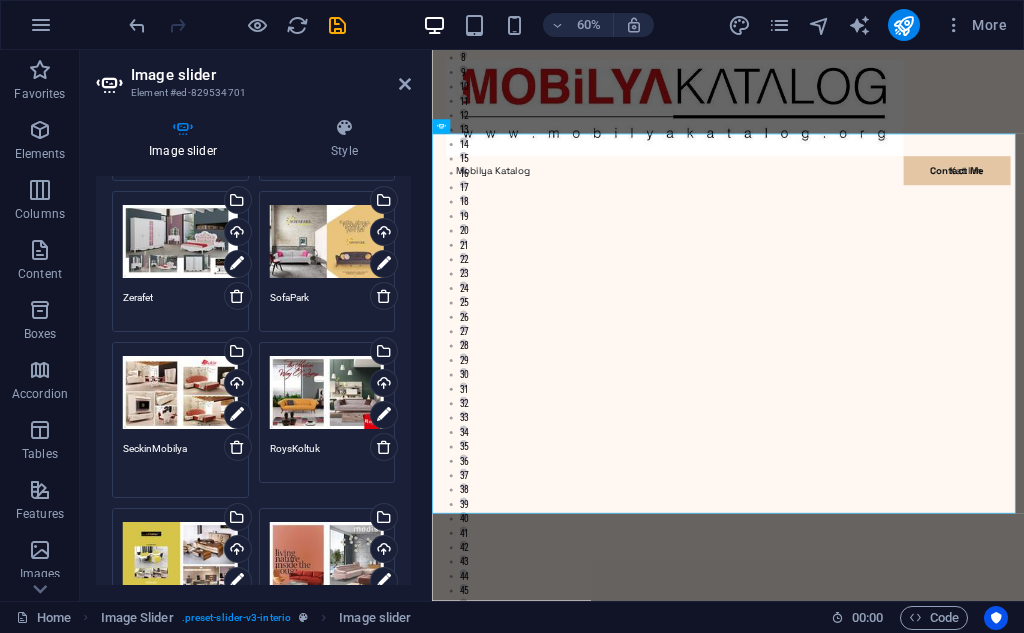 scroll, scrollTop: 2585, scrollLeft: 0, axis: vertical 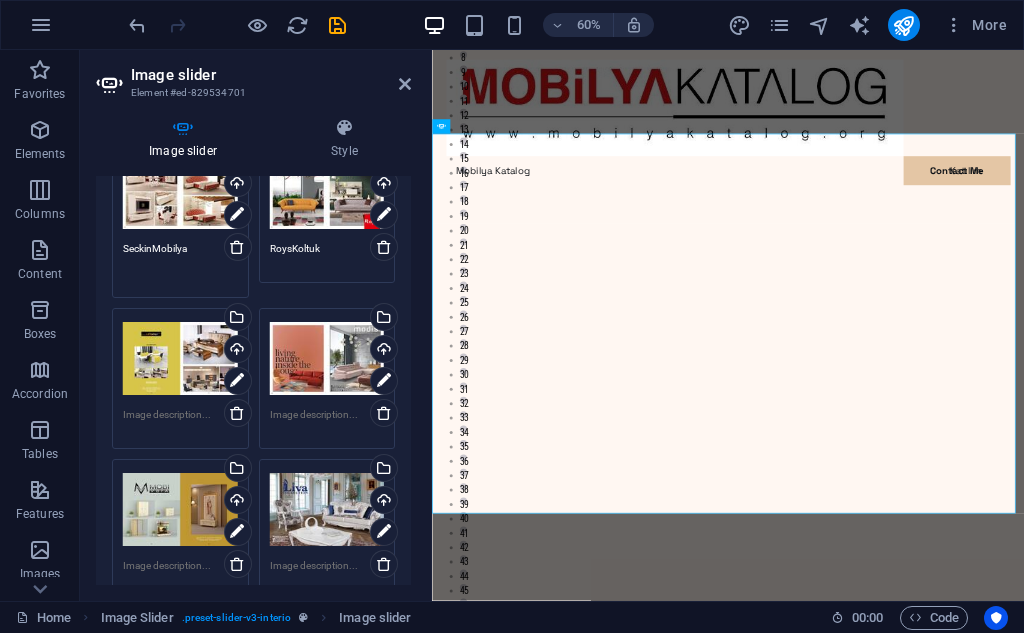type on "SeckinMobilya" 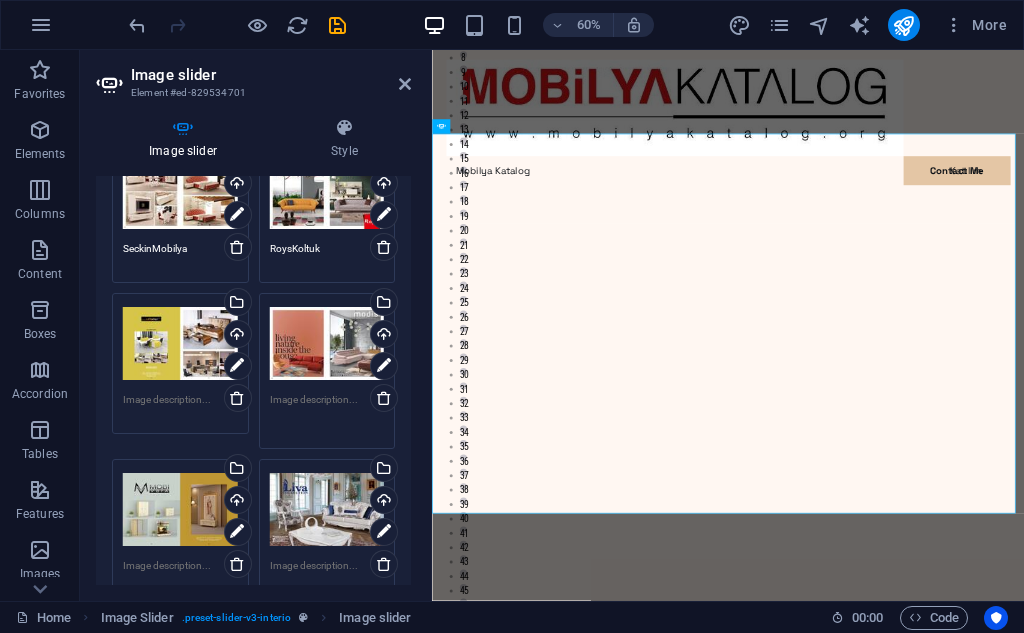 click at bounding box center [327, 414] 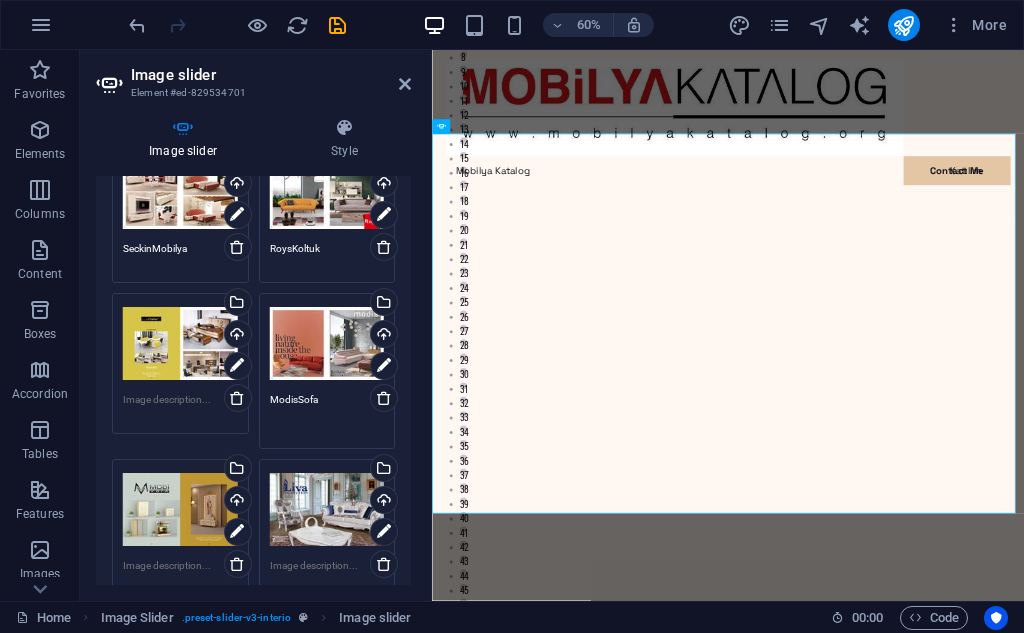 type on "ModisSofa" 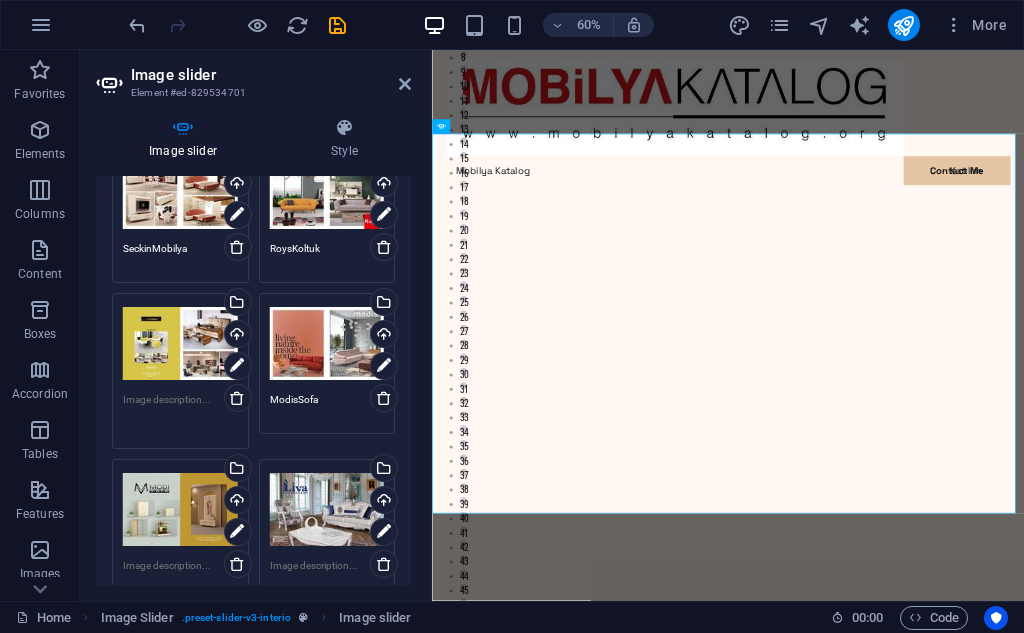 click at bounding box center [180, 414] 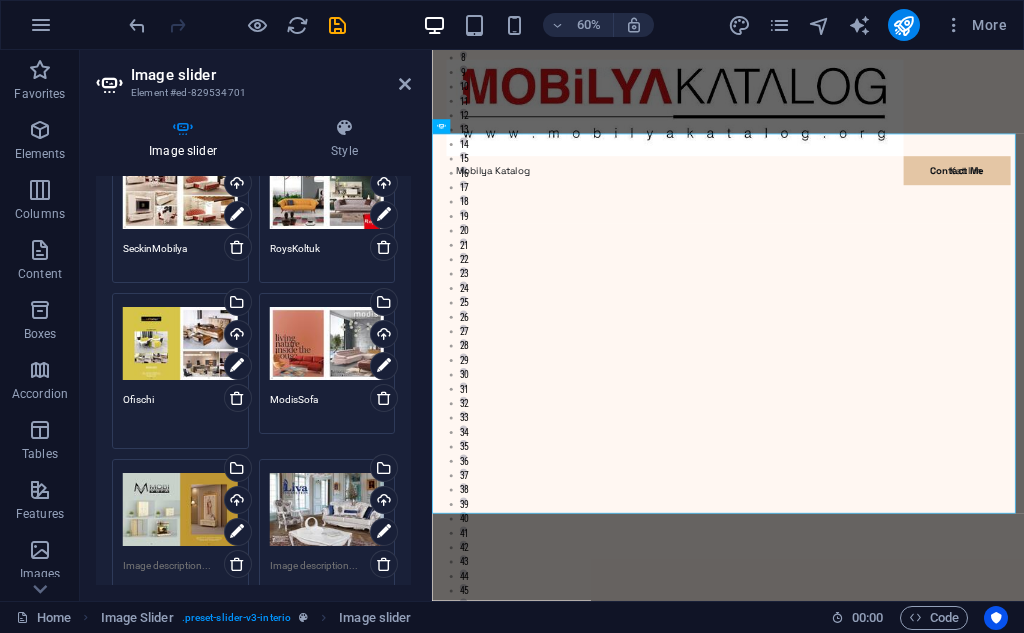 scroll, scrollTop: 2785, scrollLeft: 0, axis: vertical 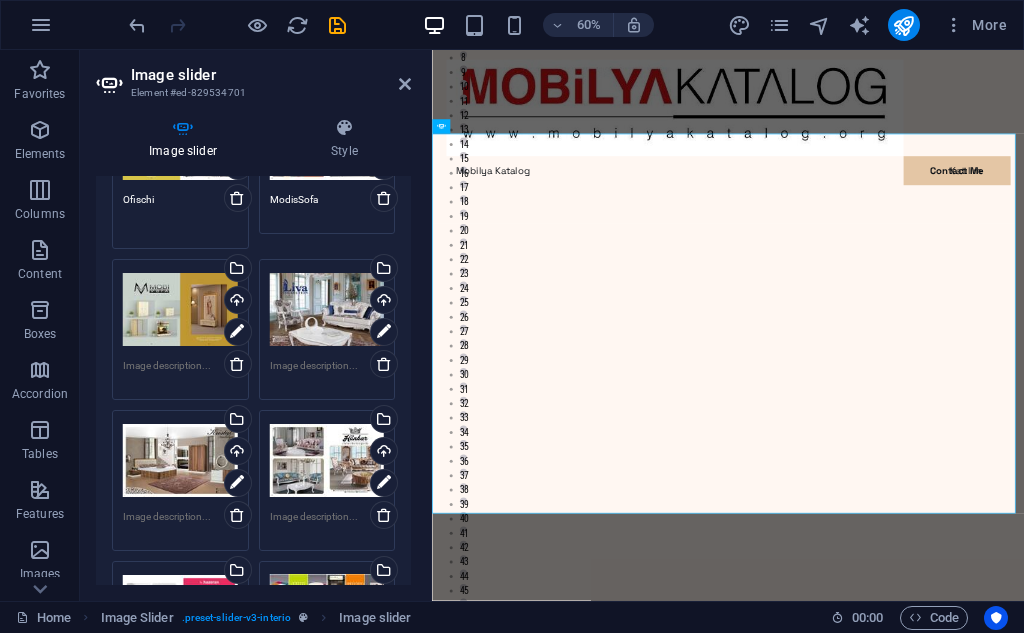type on "Ofischi" 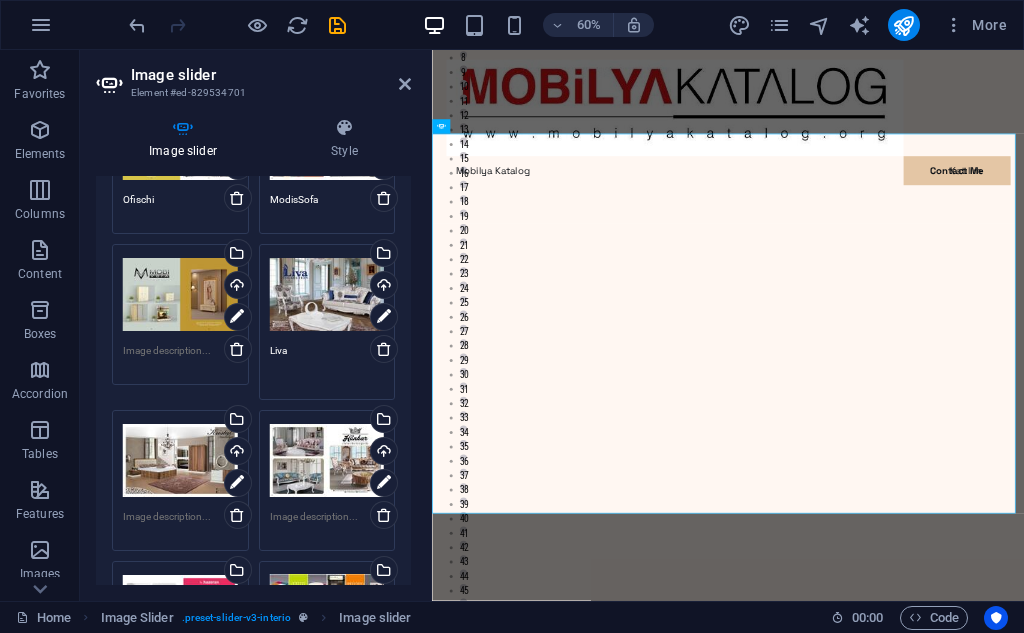 type on "Liva" 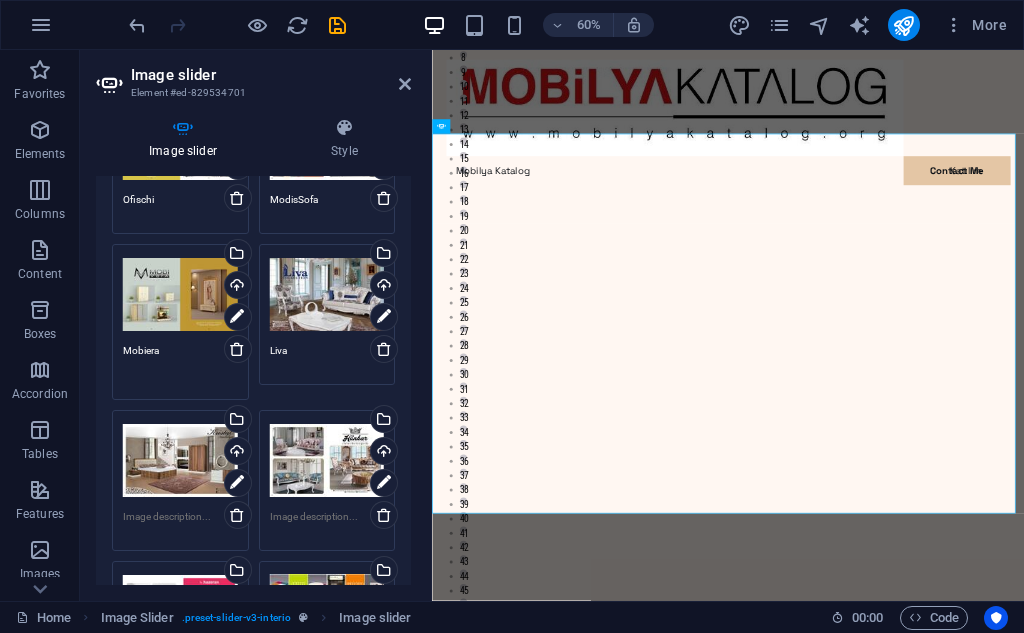 click on "Mobiera" at bounding box center [180, 365] 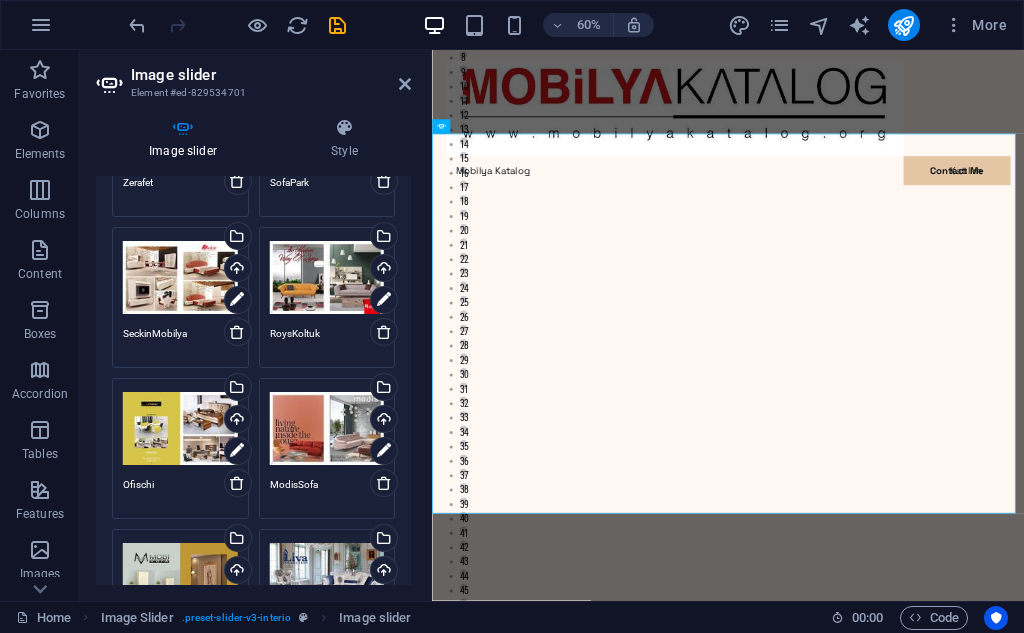 scroll, scrollTop: 2800, scrollLeft: 0, axis: vertical 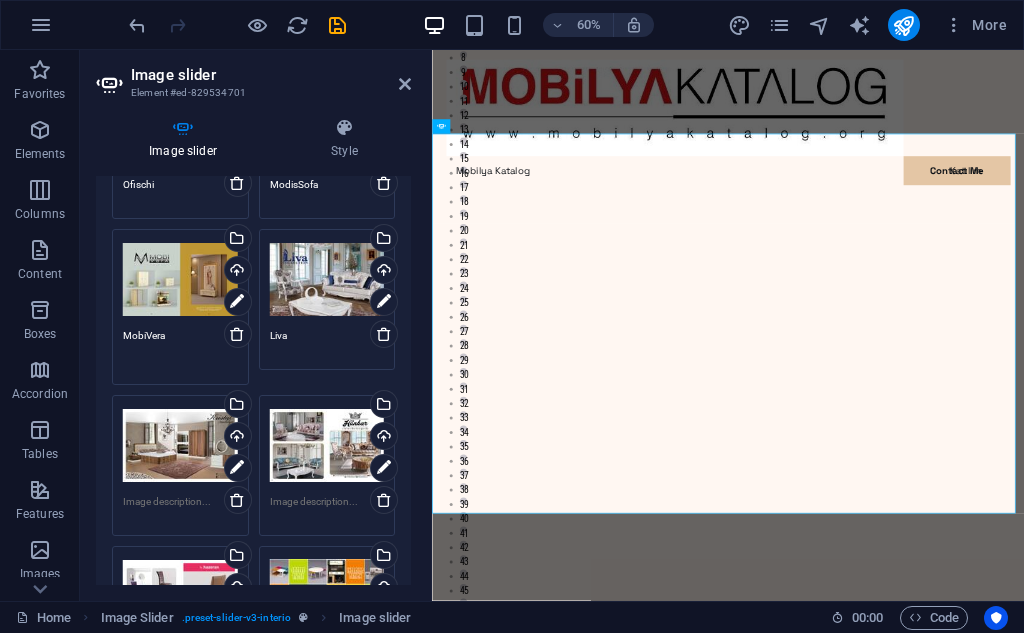 type on "MobiVera" 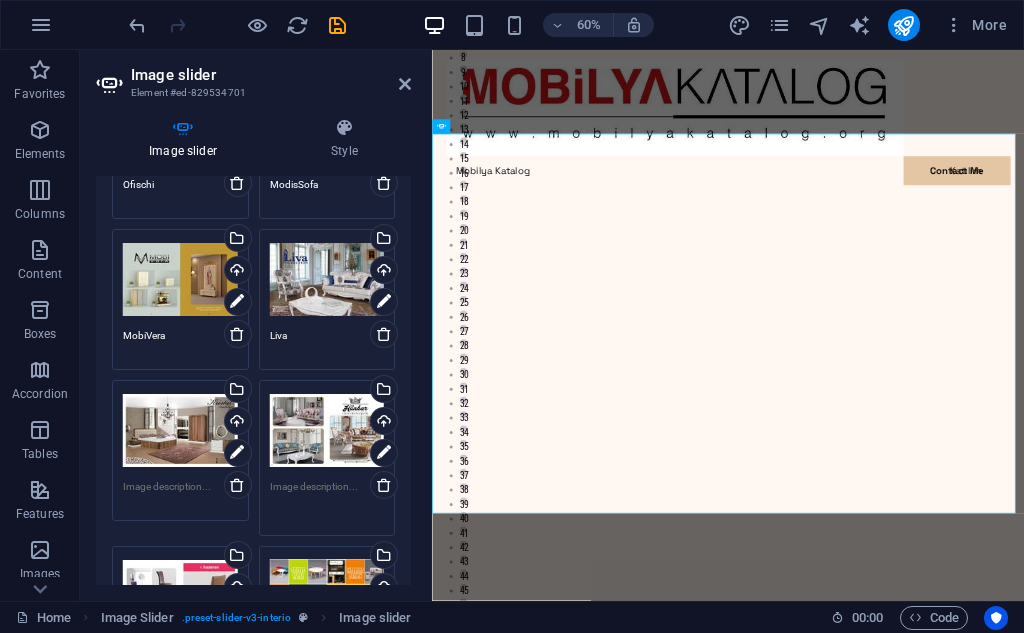 click at bounding box center (327, 501) 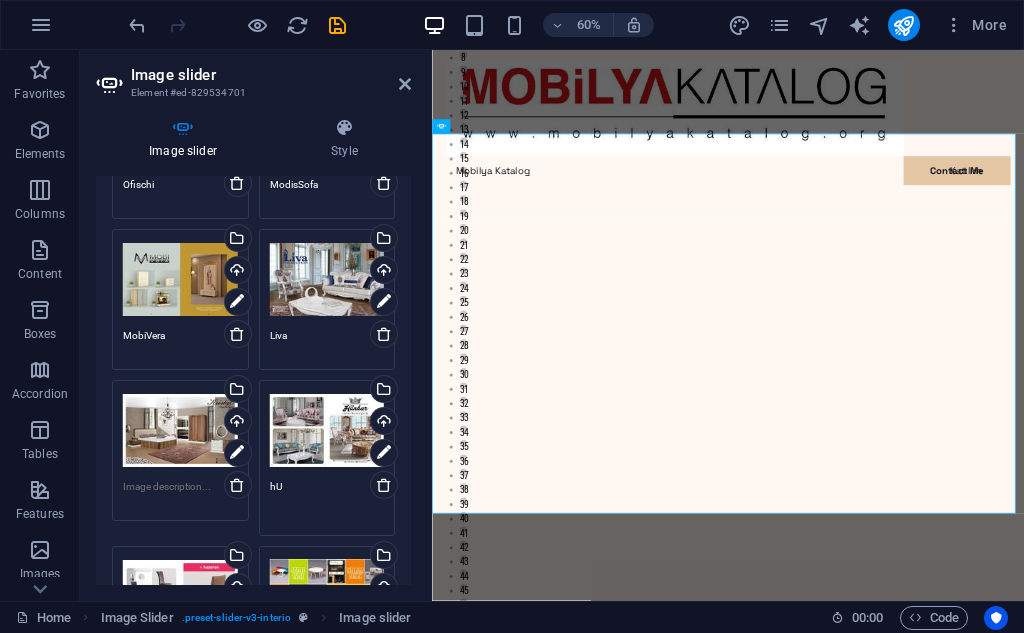 type on "h" 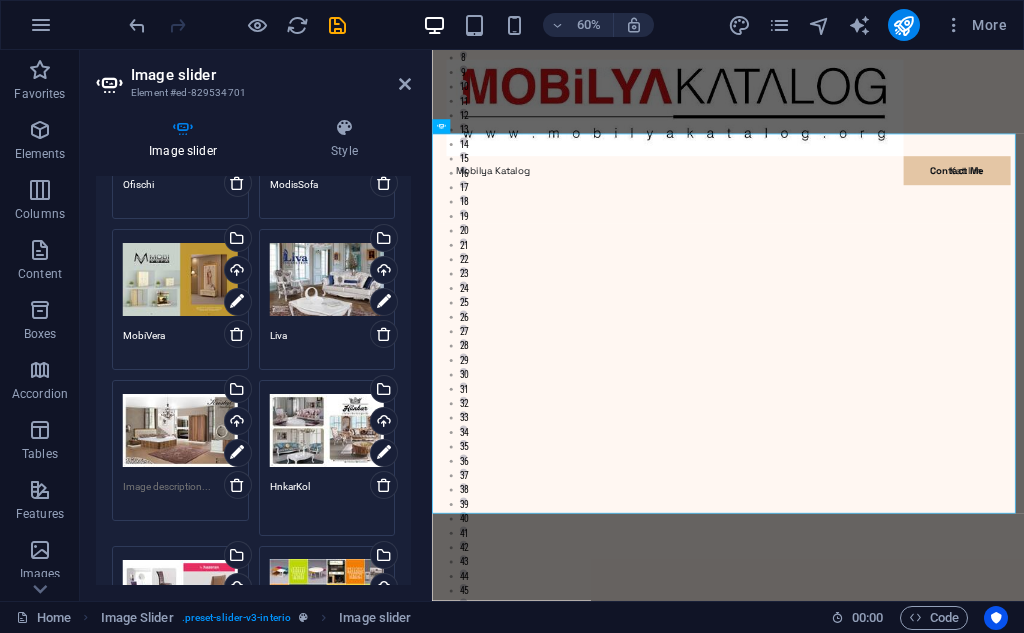 type on "HnkarKolt" 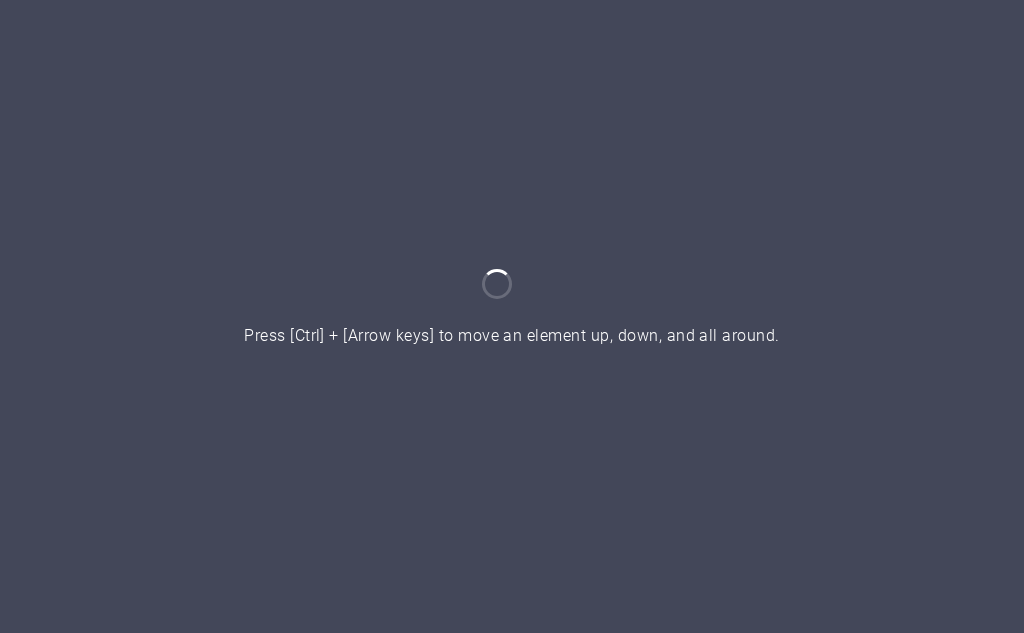 scroll, scrollTop: 0, scrollLeft: 0, axis: both 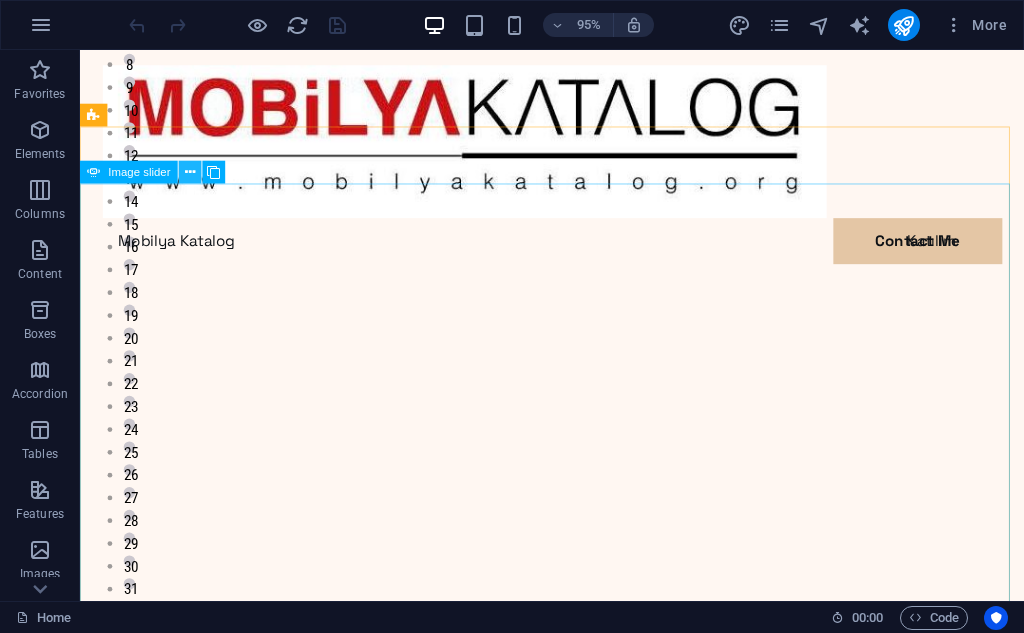 click at bounding box center [190, 172] 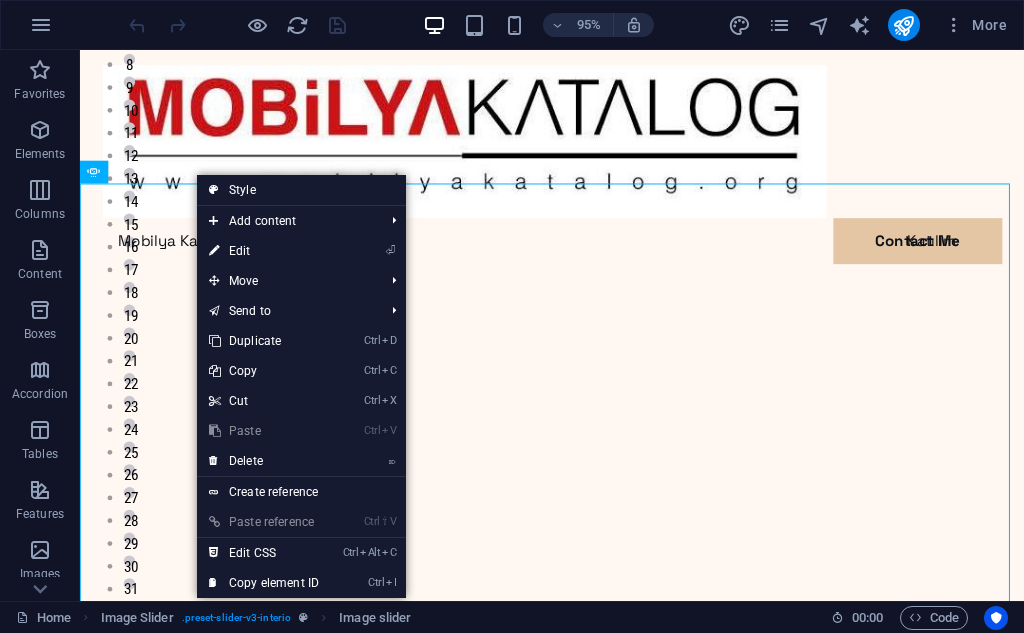 click on "⏎  Edit" at bounding box center (264, 251) 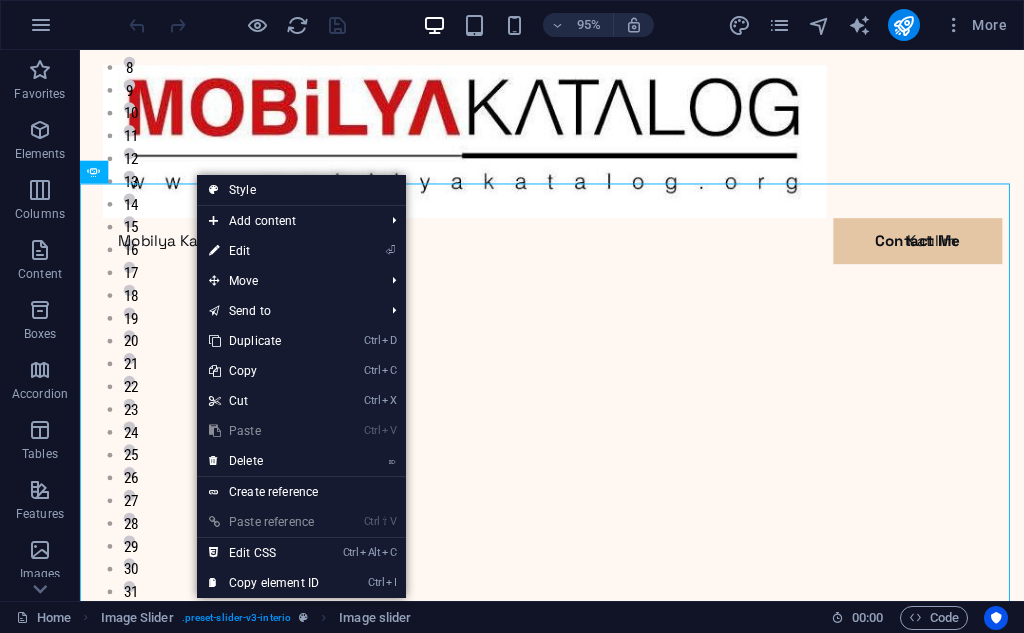 select on "%" 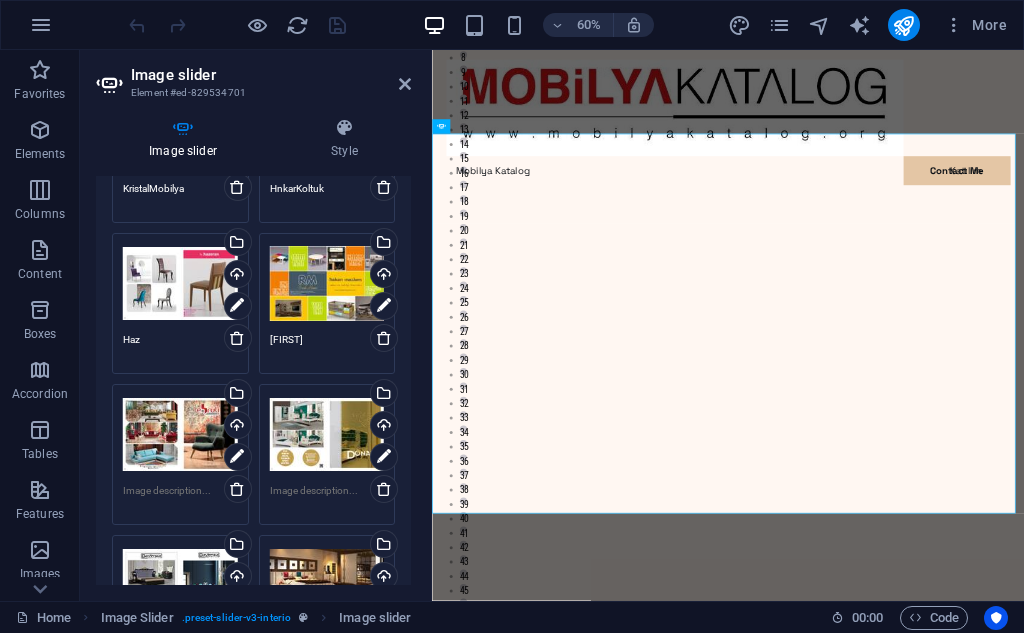scroll, scrollTop: 3100, scrollLeft: 0, axis: vertical 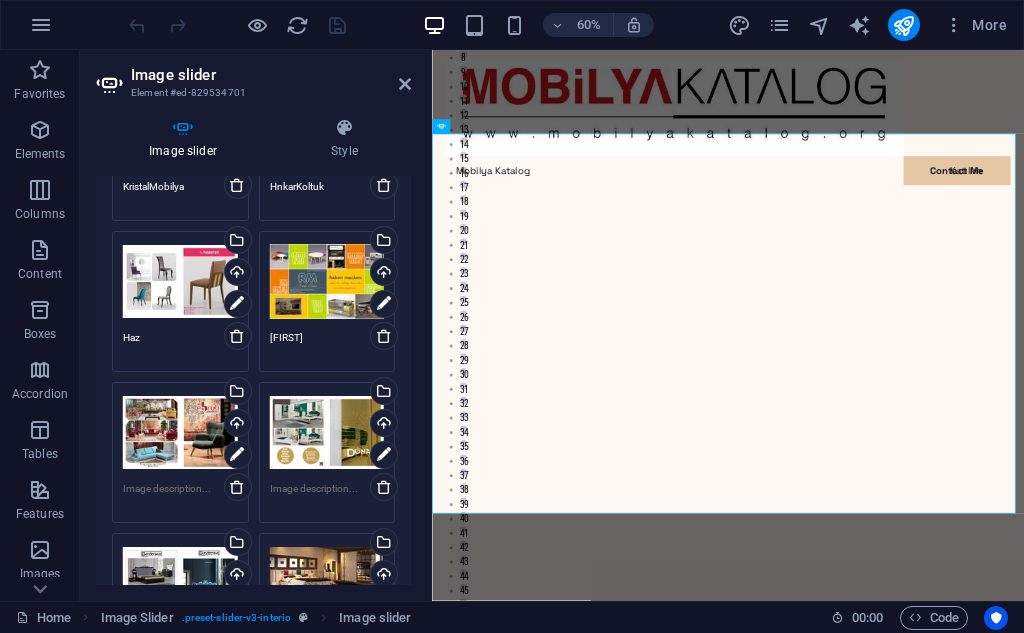 drag, startPoint x: 234, startPoint y: 334, endPoint x: 305, endPoint y: 378, distance: 83.528435 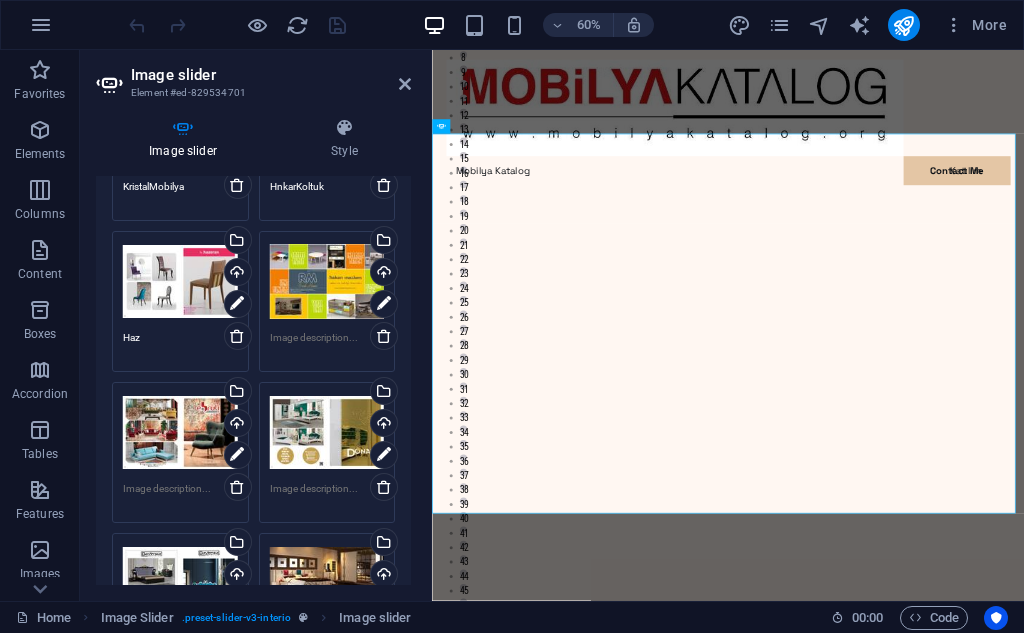 type on "HakanMazlum" 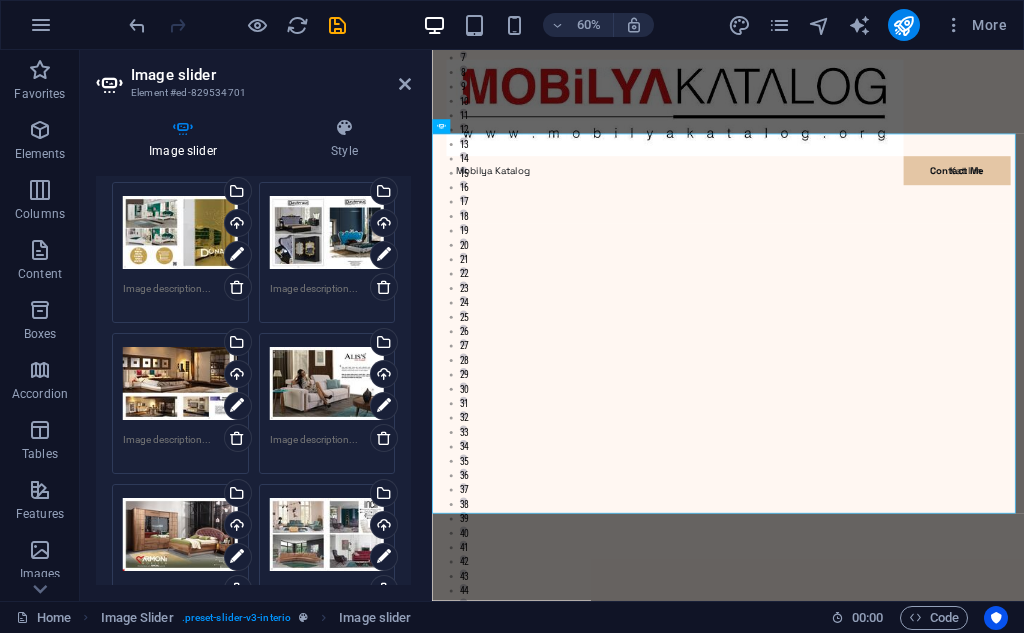 scroll, scrollTop: 3000, scrollLeft: 0, axis: vertical 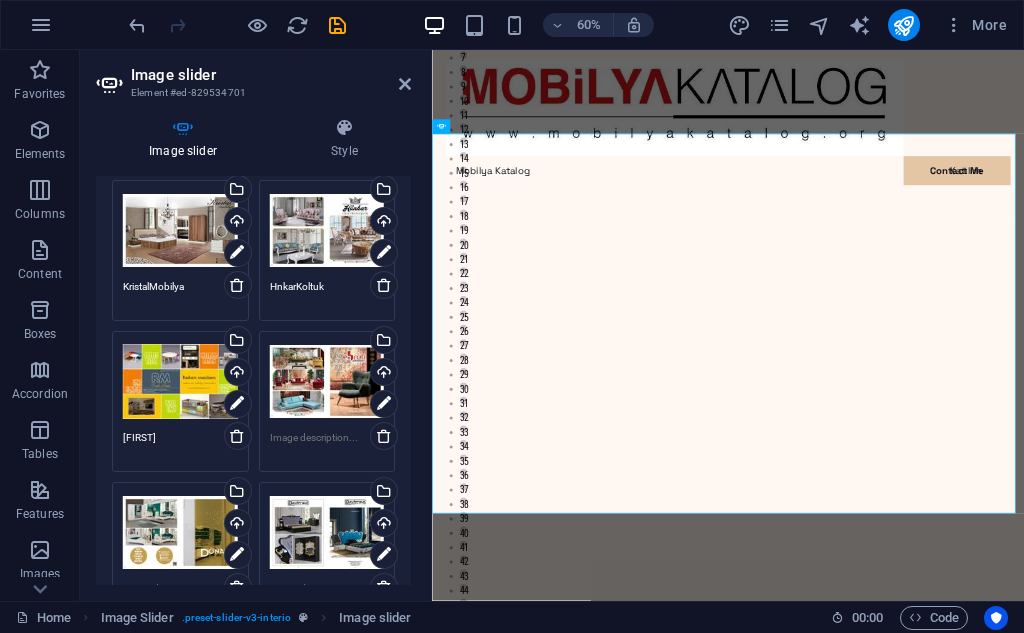click at bounding box center (327, 445) 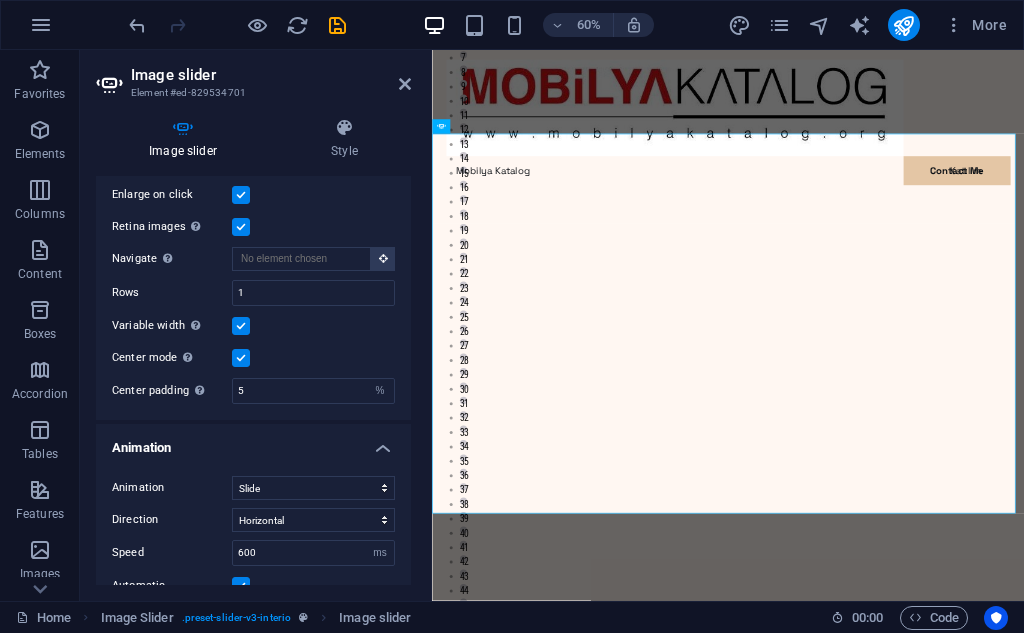 scroll, scrollTop: 4100, scrollLeft: 0, axis: vertical 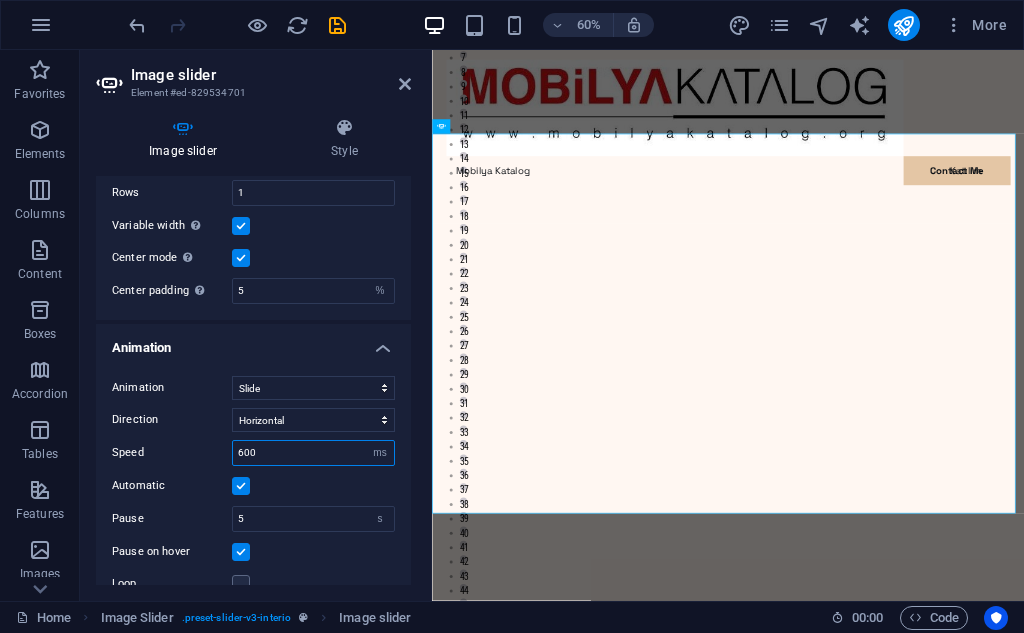 drag, startPoint x: 243, startPoint y: 449, endPoint x: 219, endPoint y: 444, distance: 24.5153 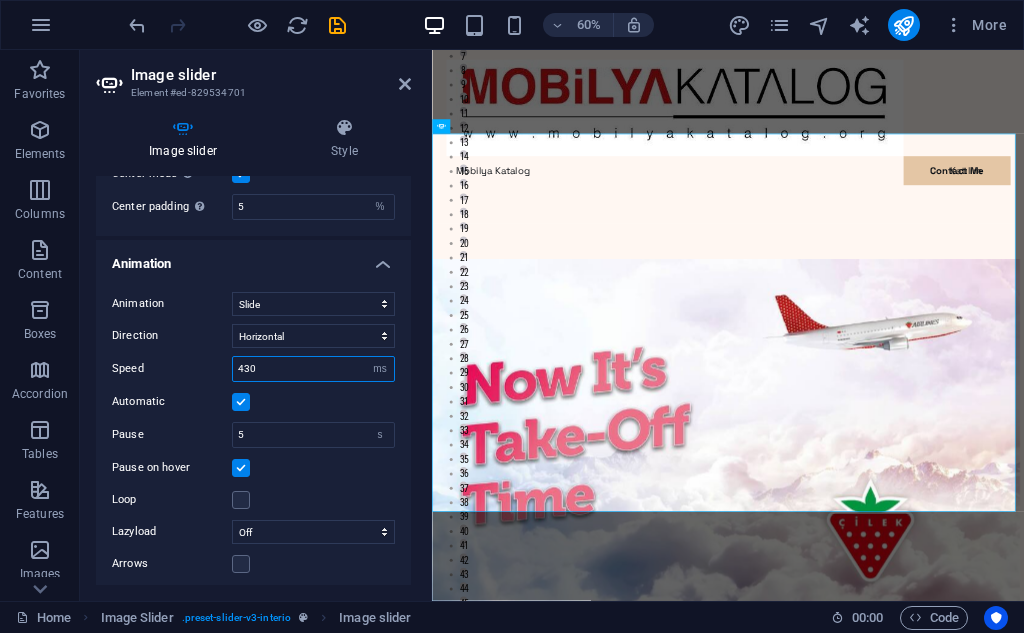scroll, scrollTop: 4185, scrollLeft: 0, axis: vertical 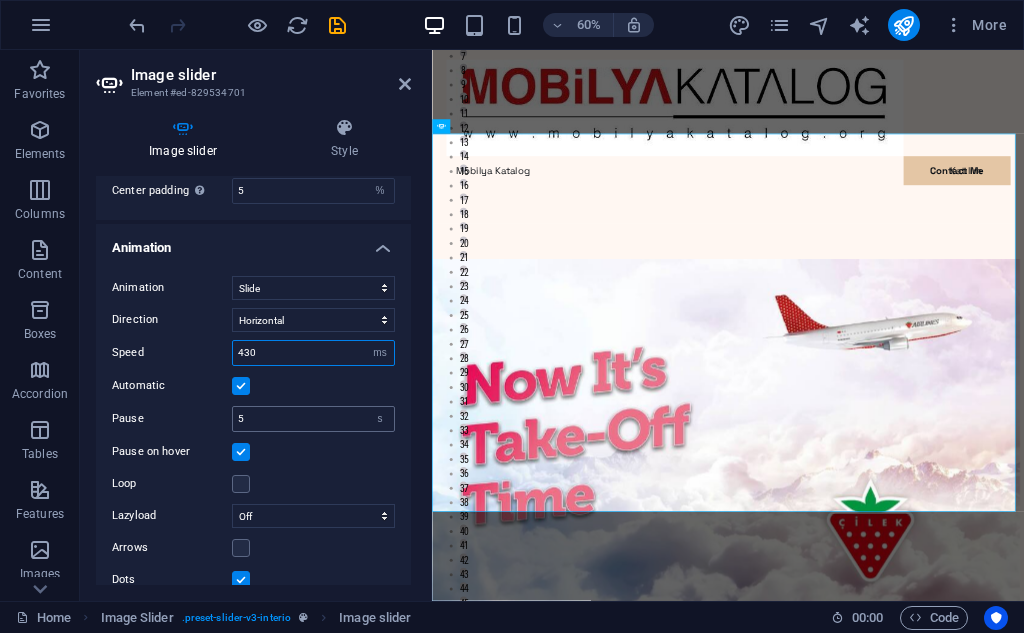 type on "430" 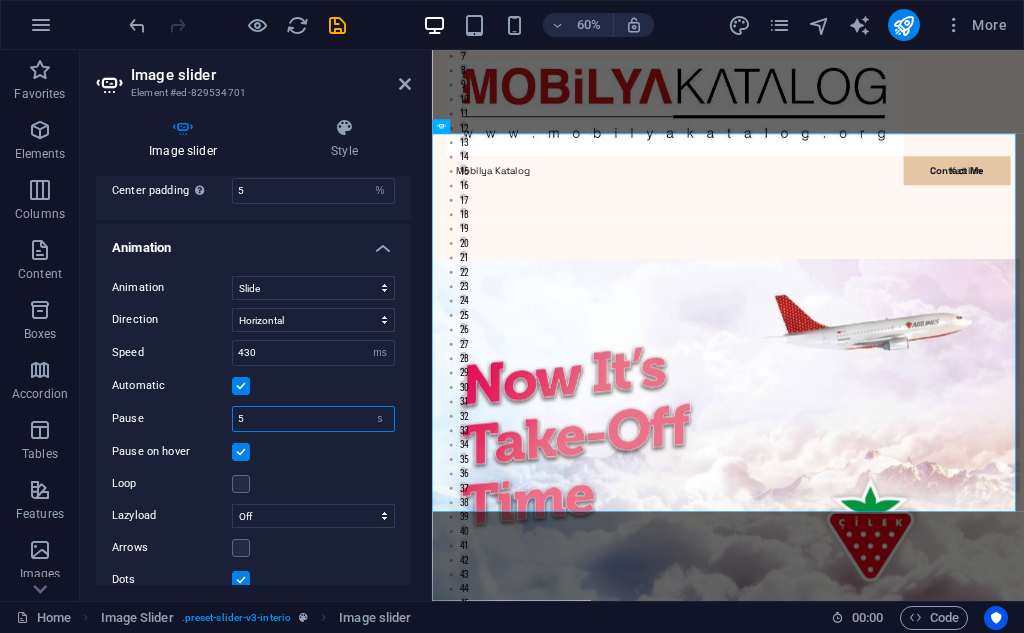 drag, startPoint x: 270, startPoint y: 411, endPoint x: 202, endPoint y: 434, distance: 71.7844 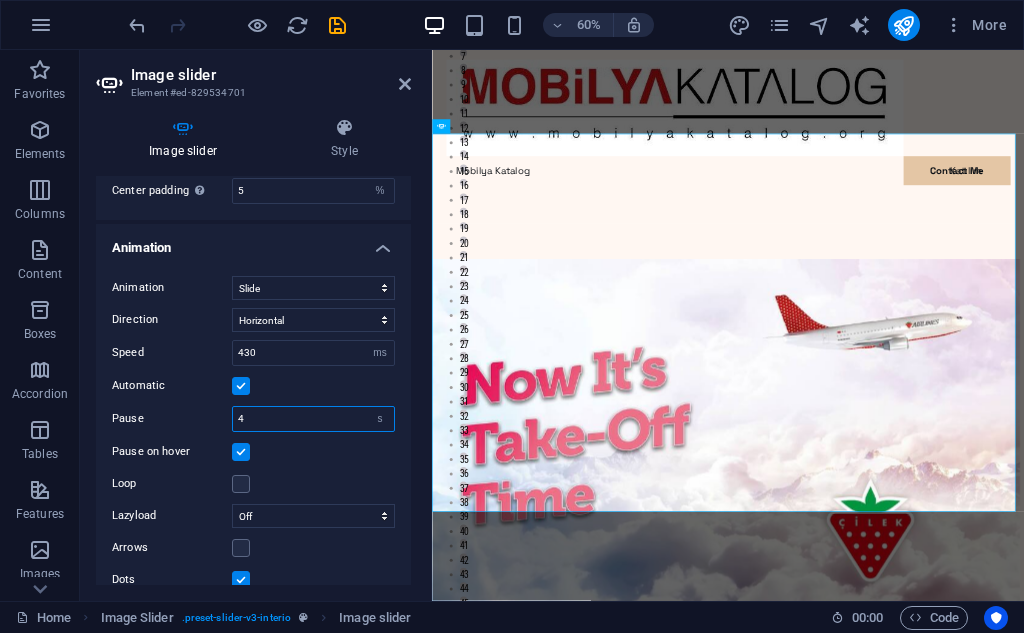 type on "4" 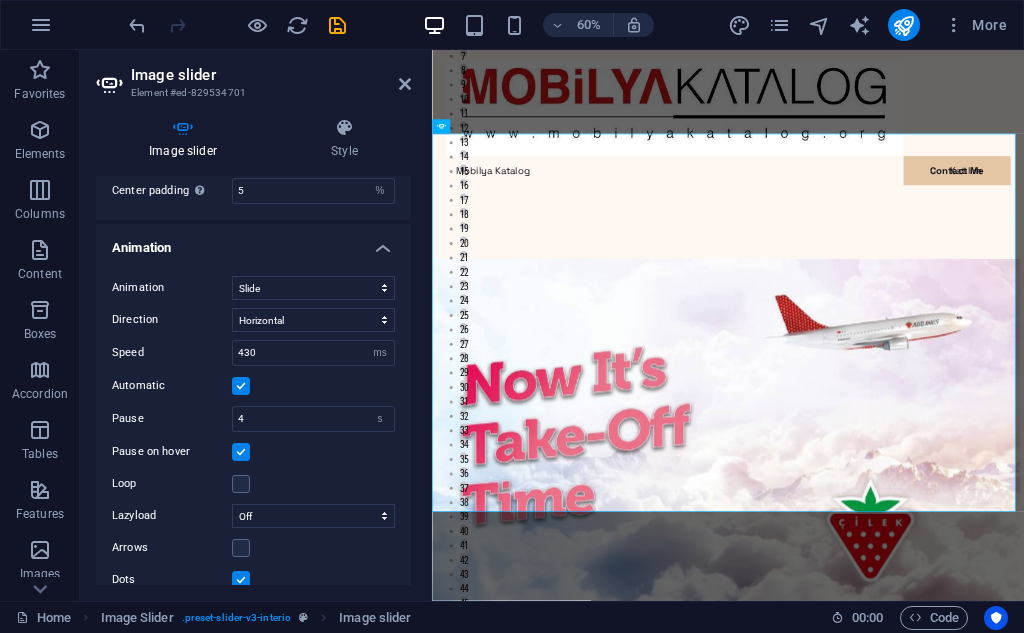 click at bounding box center [241, 484] 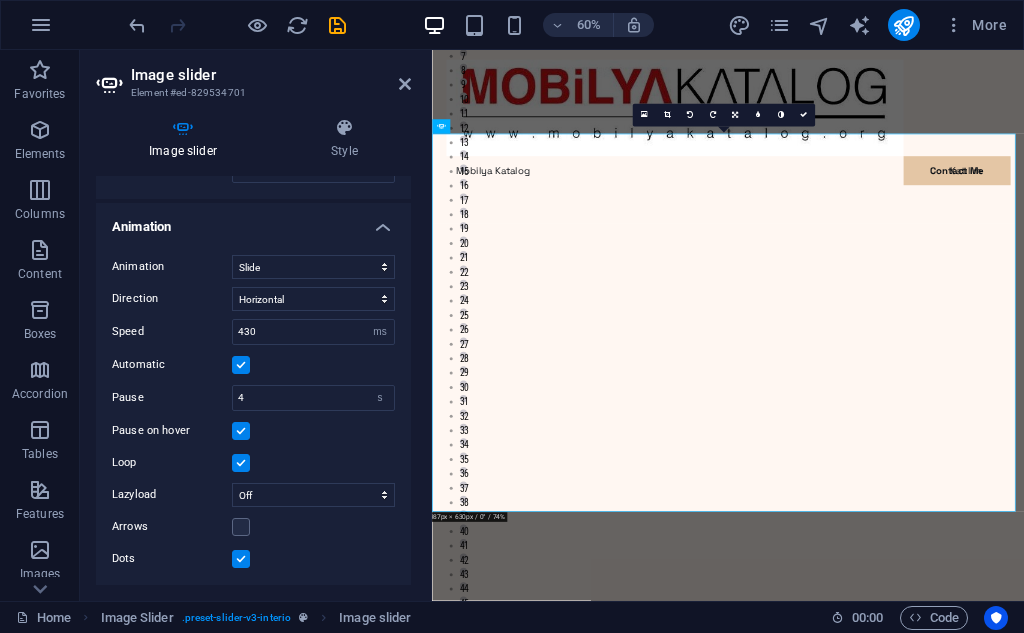 scroll, scrollTop: 4208, scrollLeft: 0, axis: vertical 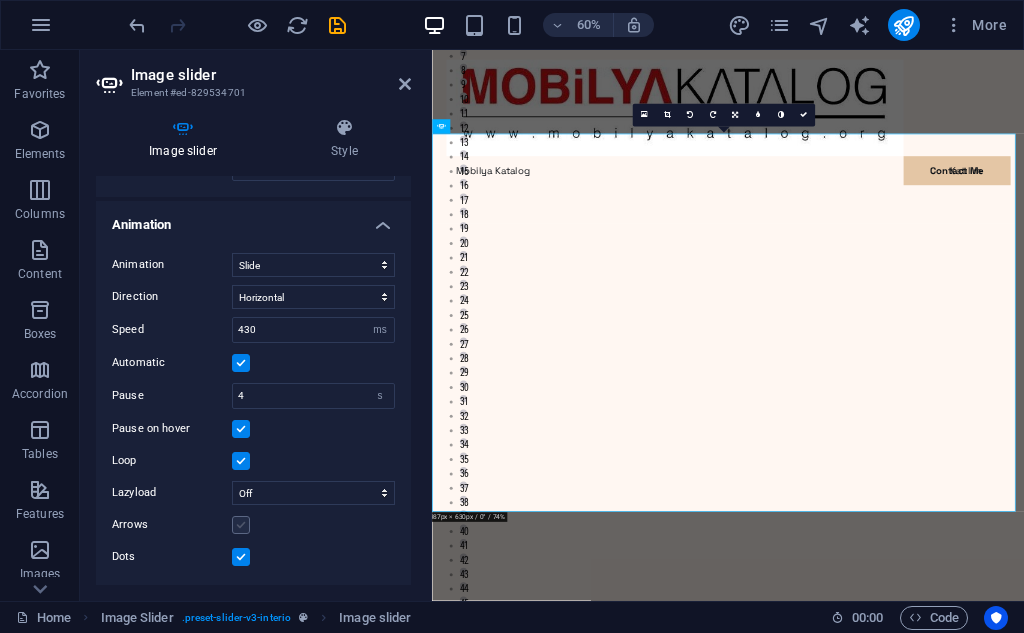 click at bounding box center (241, 525) 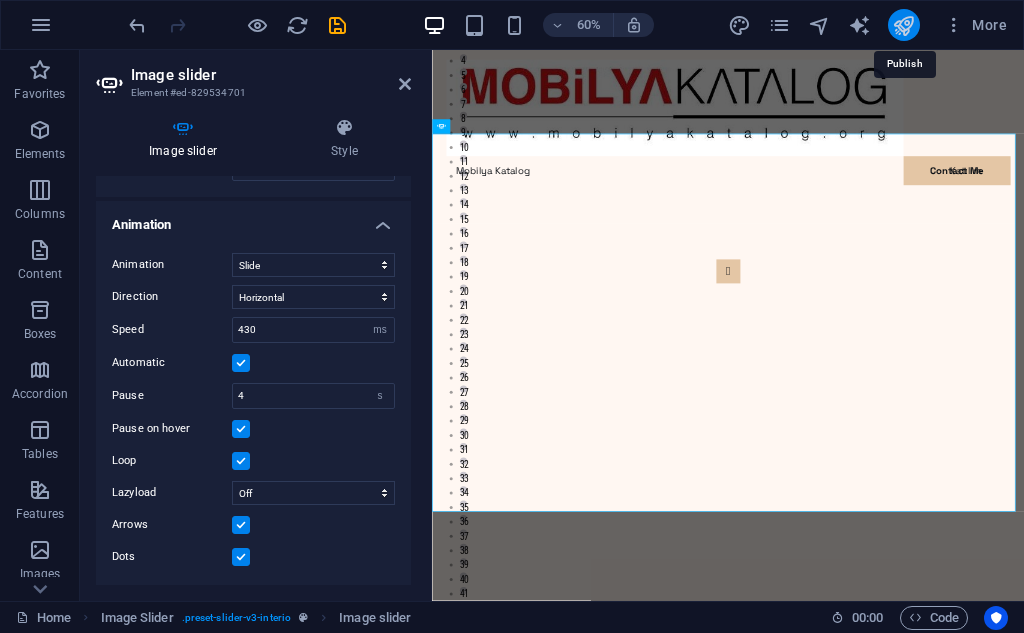 click at bounding box center [903, 25] 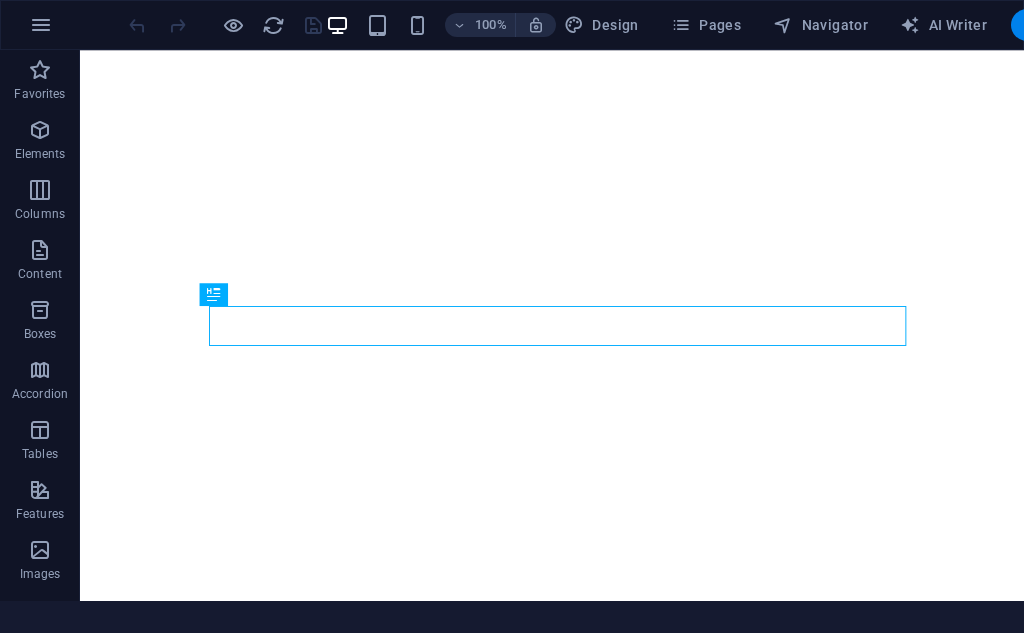 scroll, scrollTop: 0, scrollLeft: 0, axis: both 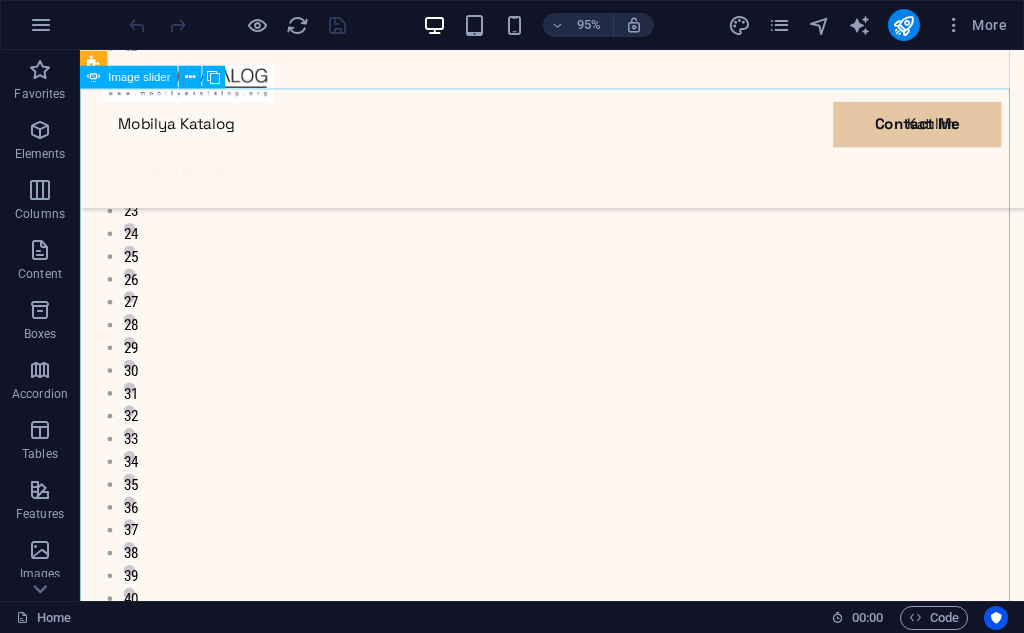 click on "FirstClass" at bounding box center [116812, 2362] 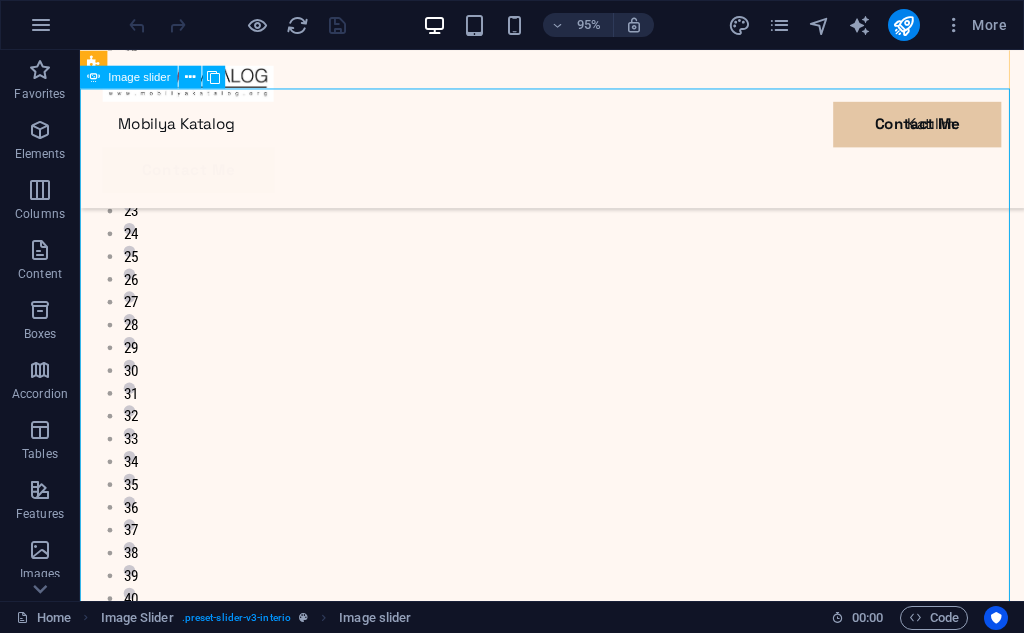 click on "HazeranAhşapSandalye" at bounding box center (115738, 2997) 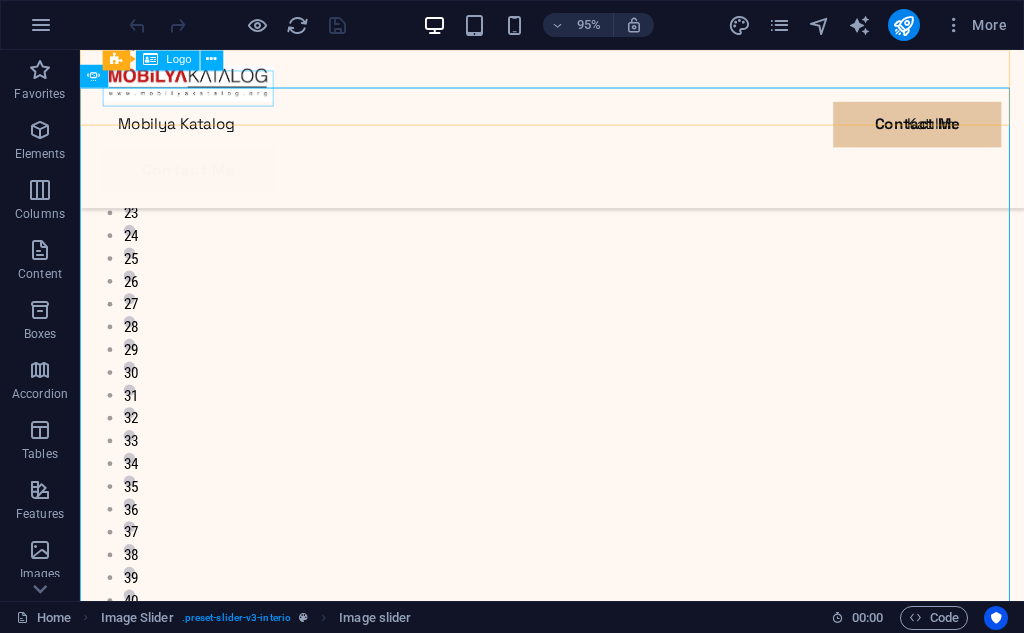 scroll, scrollTop: 102, scrollLeft: 0, axis: vertical 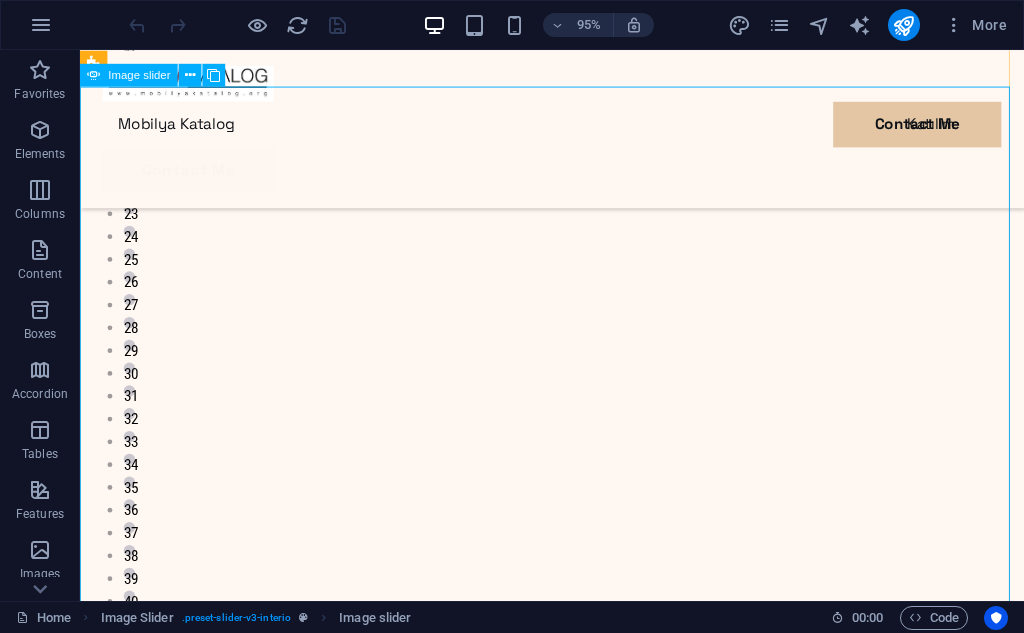 click on "Image slider" at bounding box center (140, 74) 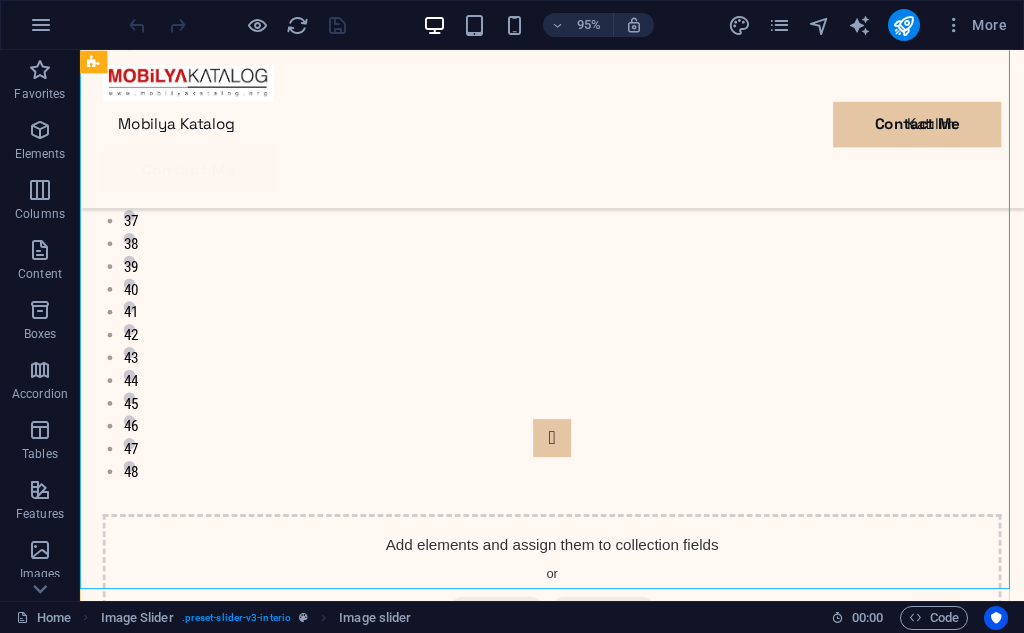 scroll, scrollTop: 502, scrollLeft: 0, axis: vertical 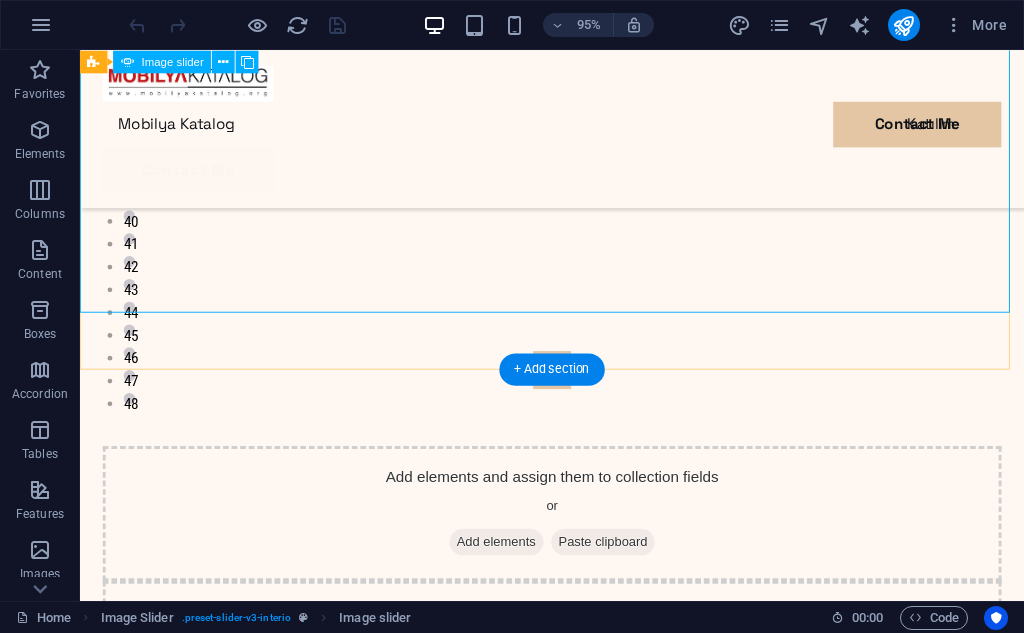 click on "Nill's" at bounding box center (114664, 3231) 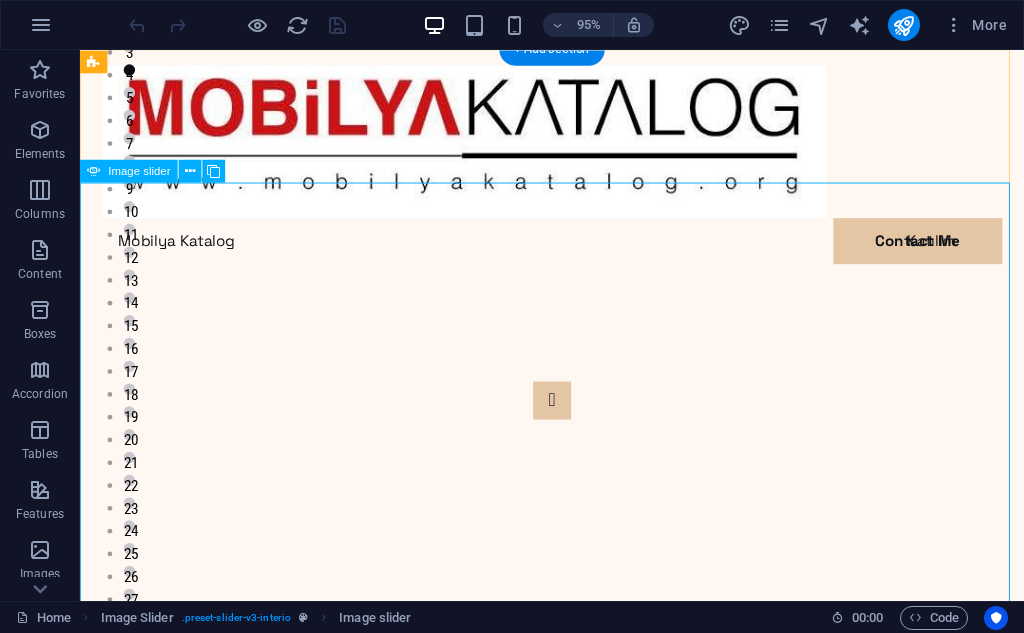 scroll, scrollTop: 0, scrollLeft: 0, axis: both 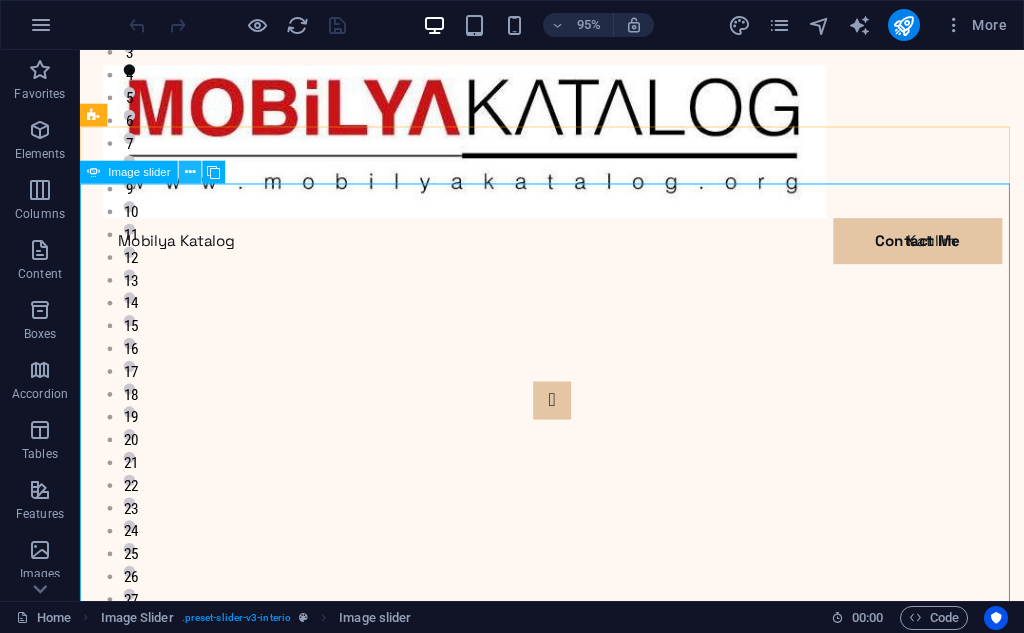 click at bounding box center (190, 172) 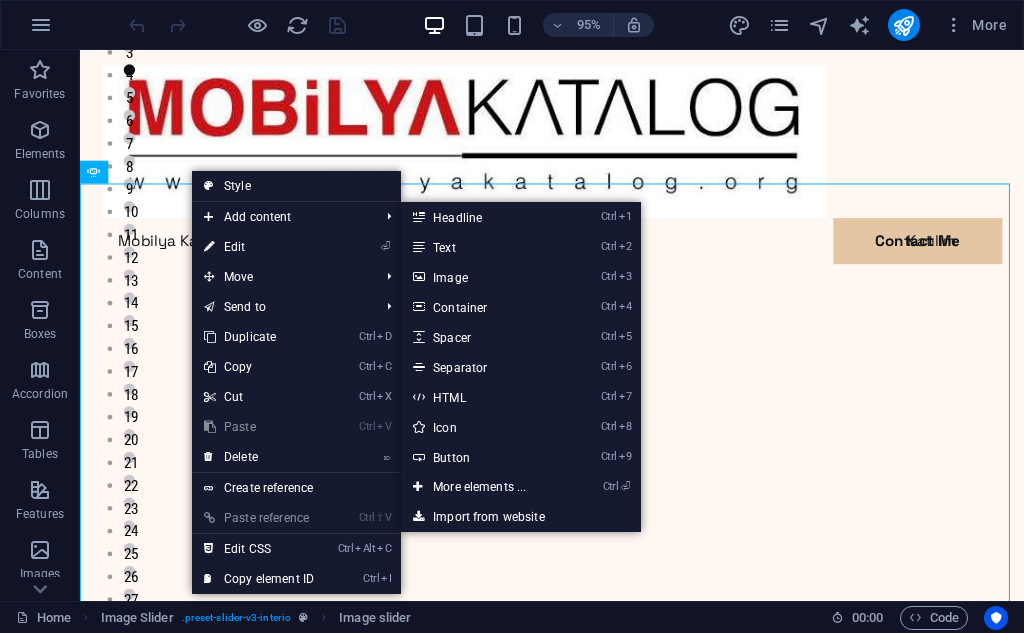 drag, startPoint x: 226, startPoint y: 249, endPoint x: 236, endPoint y: 248, distance: 10.049875 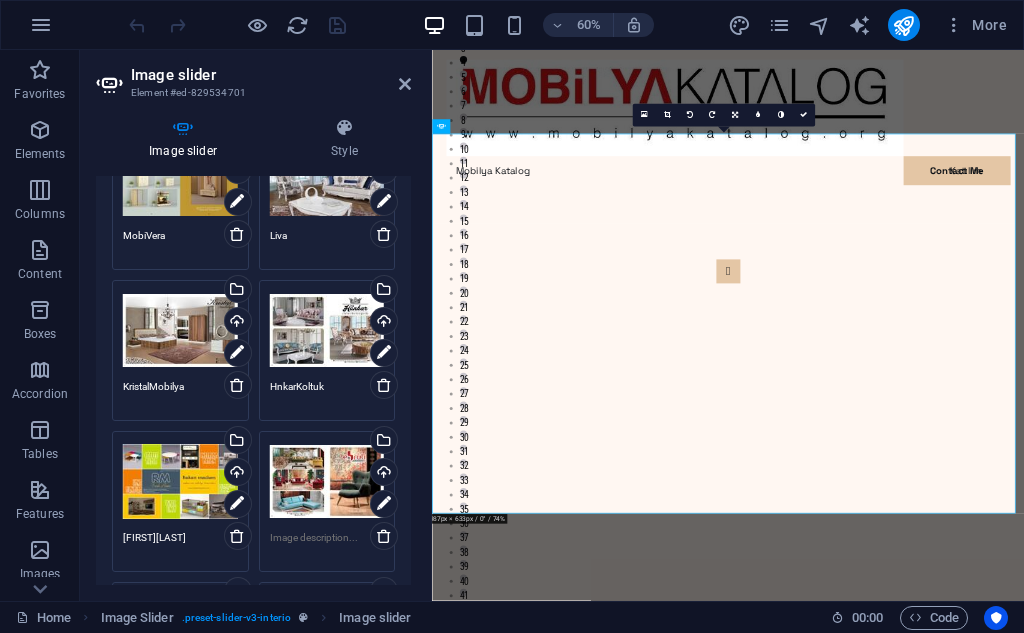 scroll, scrollTop: 2800, scrollLeft: 0, axis: vertical 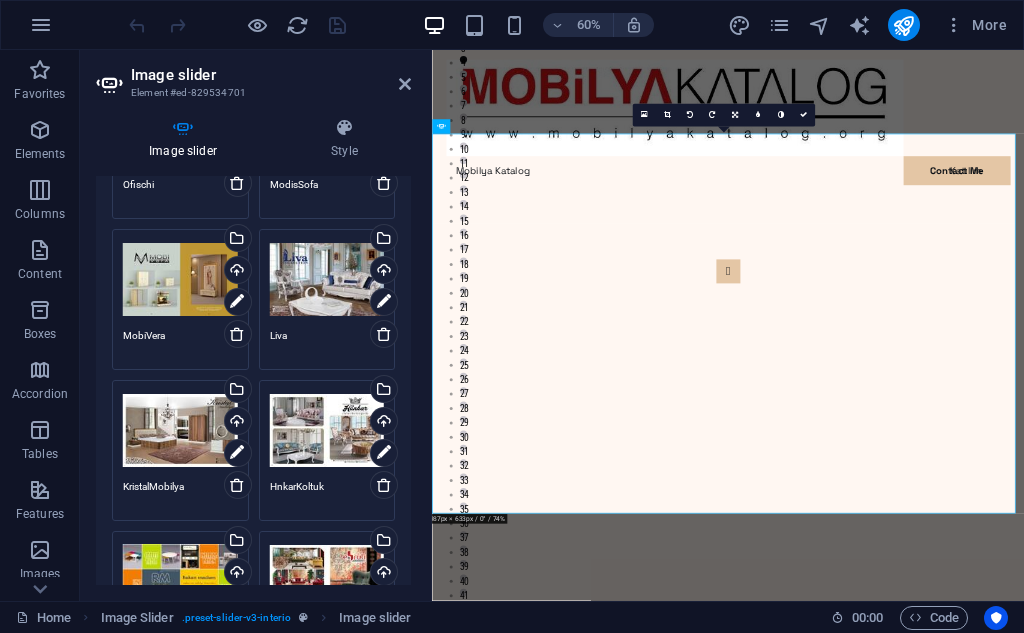 click on "Drag files here, click to choose files or select files from Files or our free stock photos & videos Select files from the file manager, stock photos, or upload file(s) Upload Liva" at bounding box center [327, 299] 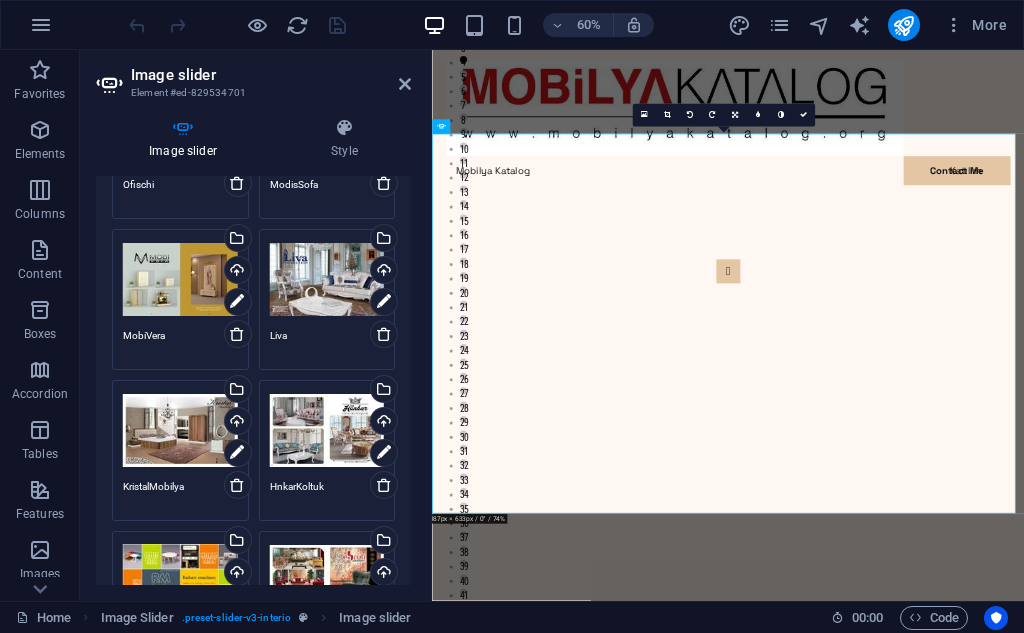 click on "Liva" at bounding box center (327, 343) 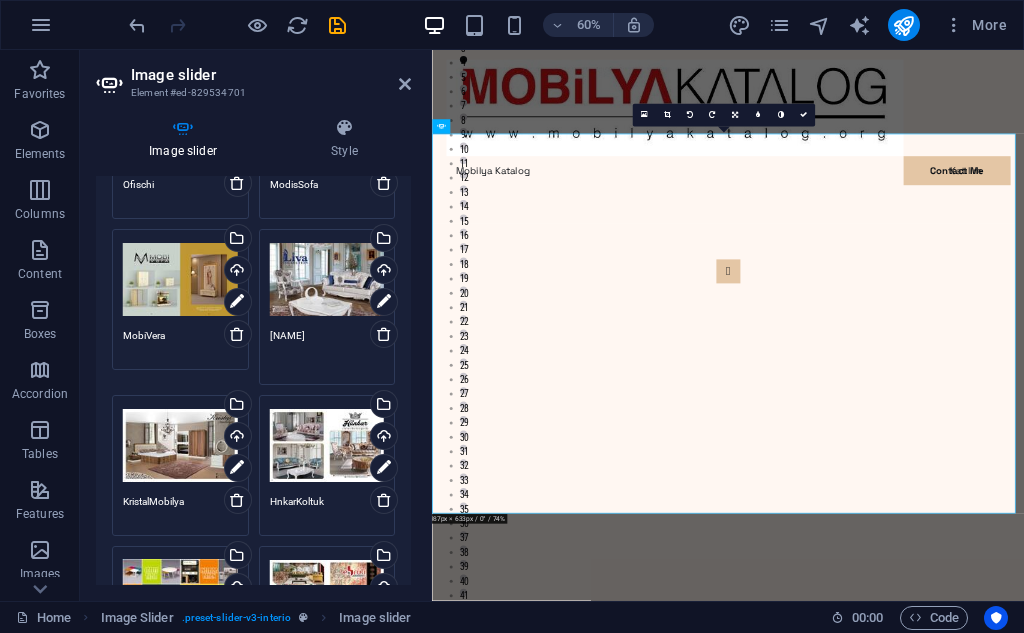 type on "LivaConcept" 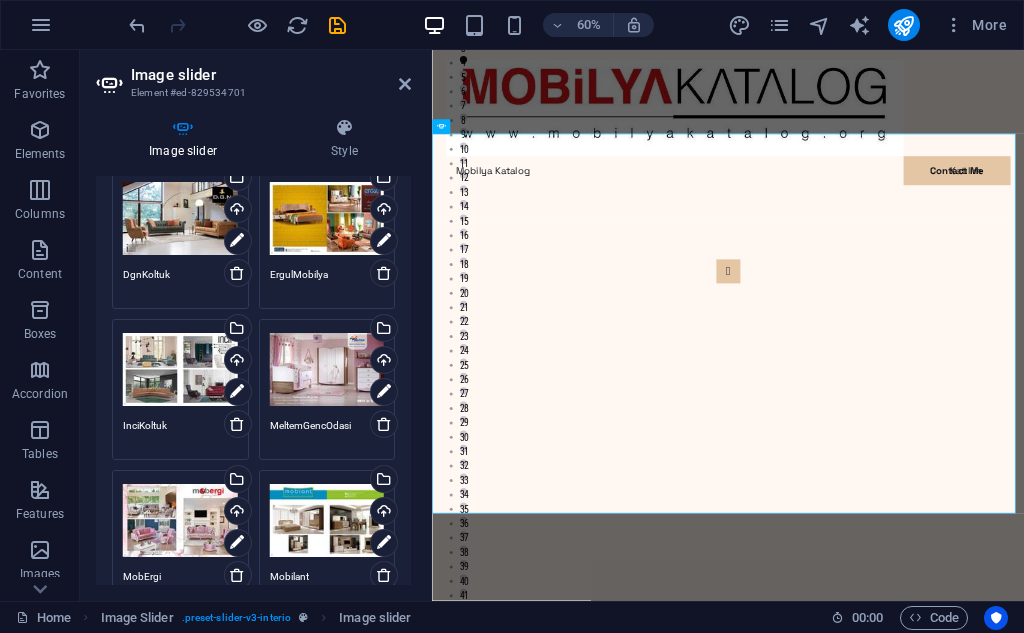 scroll, scrollTop: 1100, scrollLeft: 0, axis: vertical 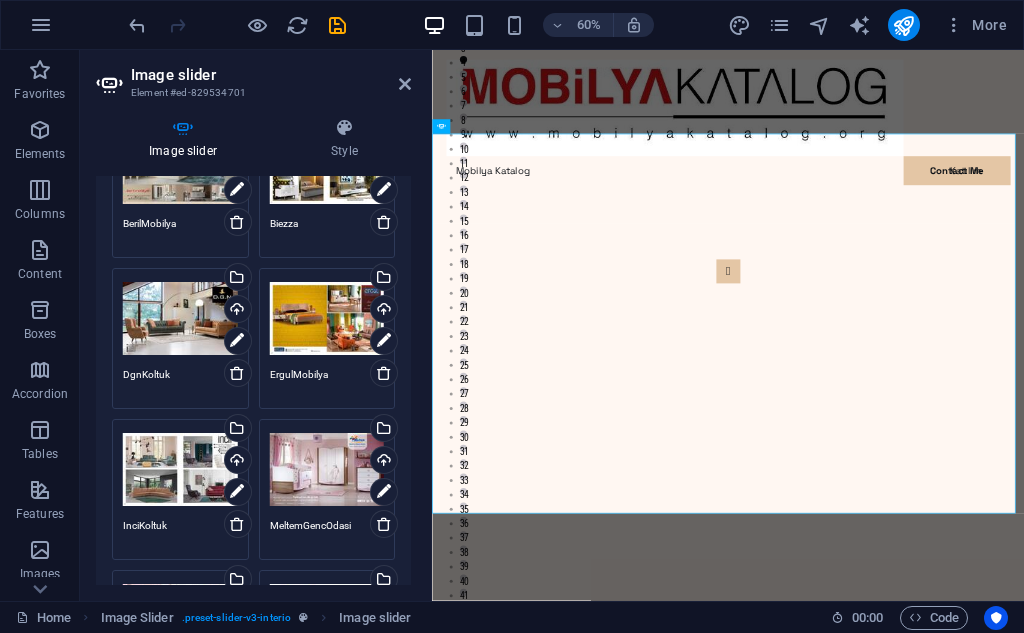 drag, startPoint x: 239, startPoint y: 522, endPoint x: 304, endPoint y: 539, distance: 67.18631 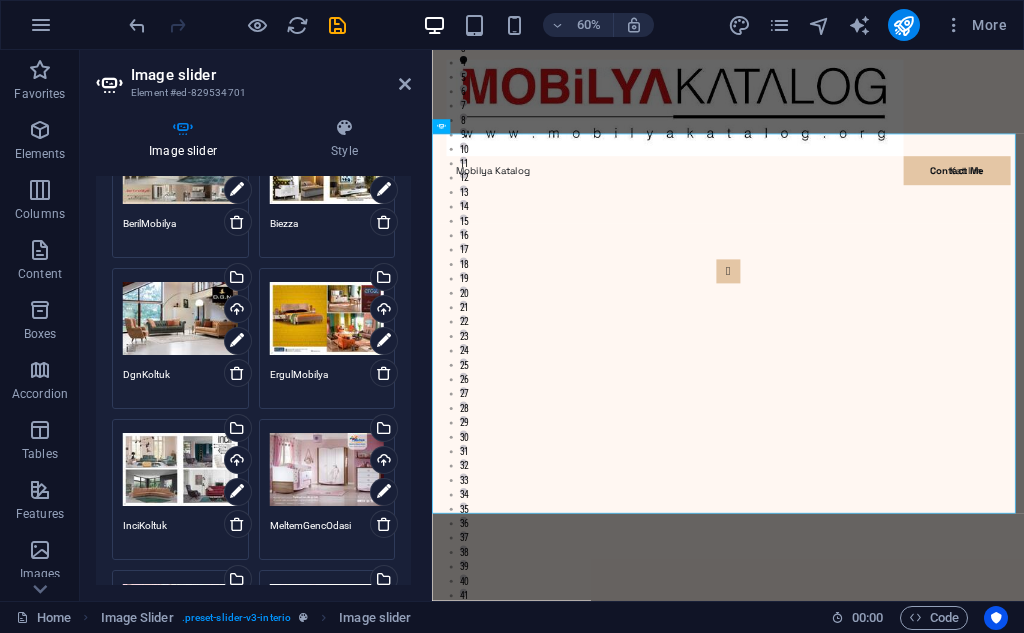 click at bounding box center [237, 524] 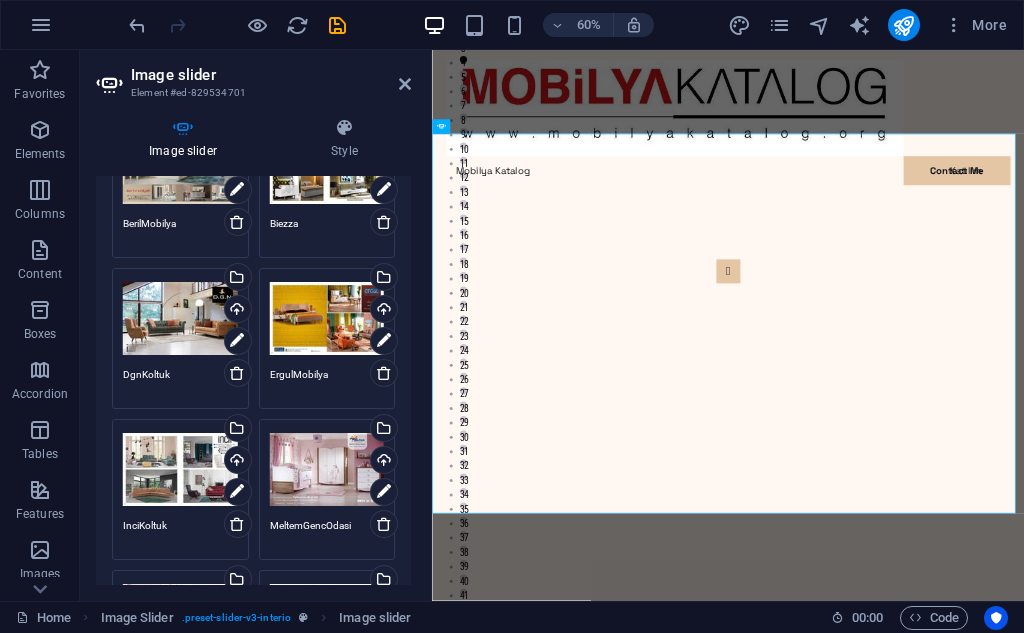 type on "SafranKoltuk" 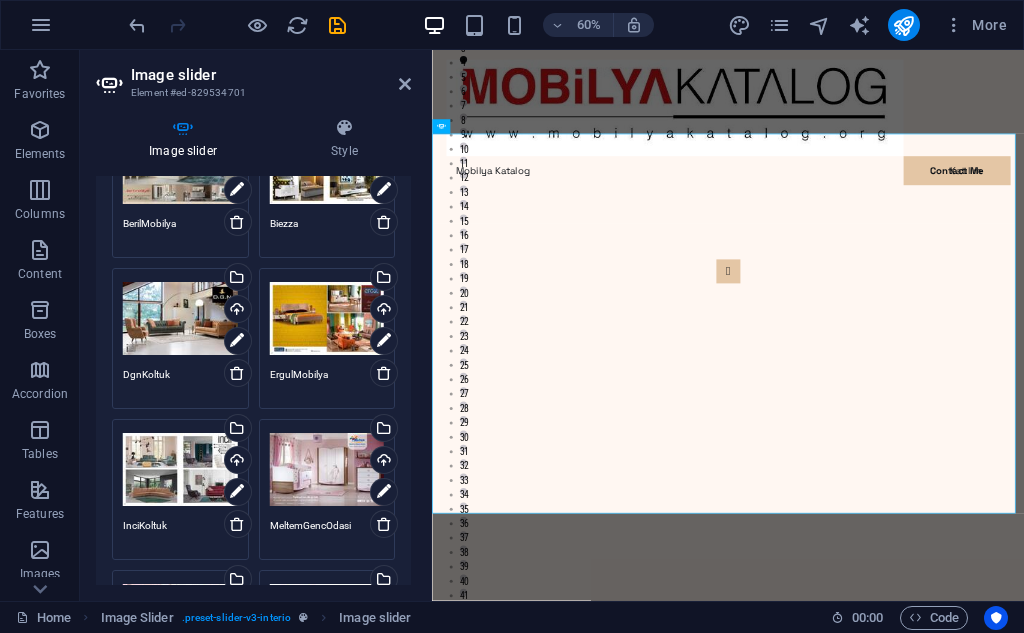 type on "TeknkMoblya" 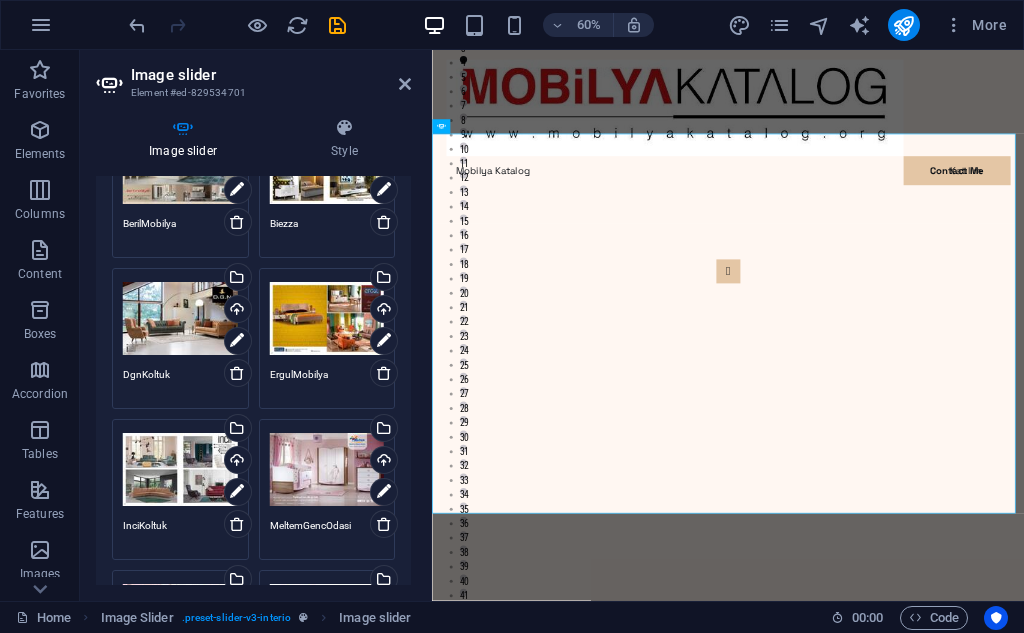 type on "SofaPark" 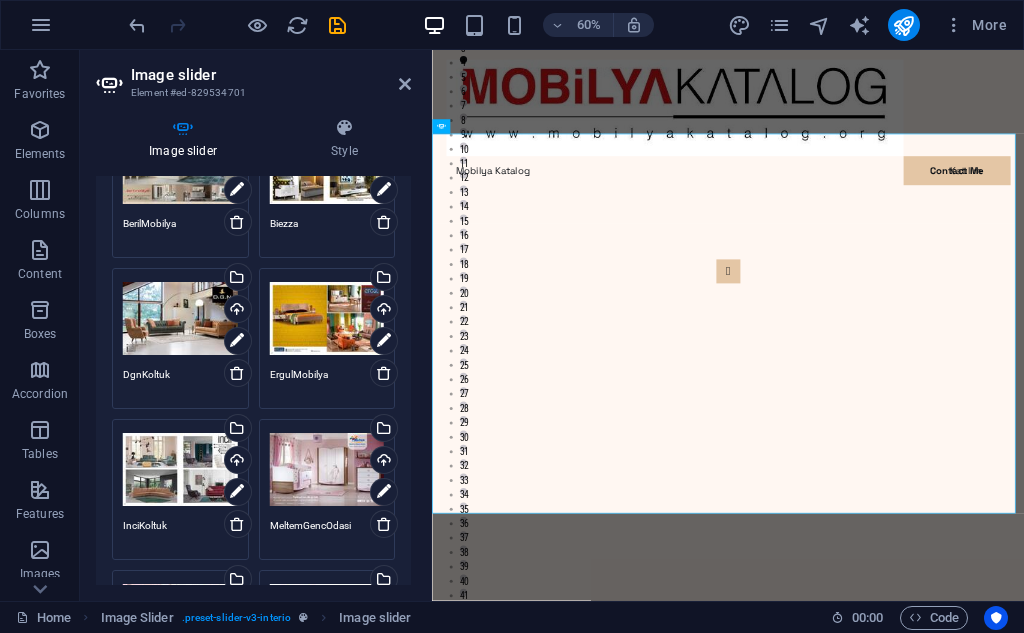 type on "SeckinMobilya" 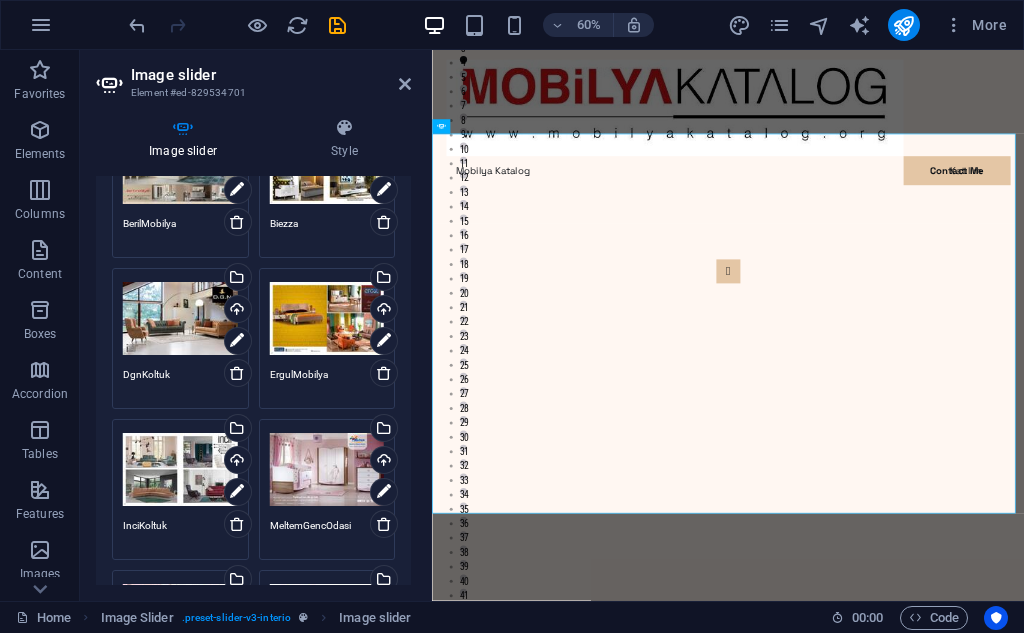 type on "RoysKoltuk" 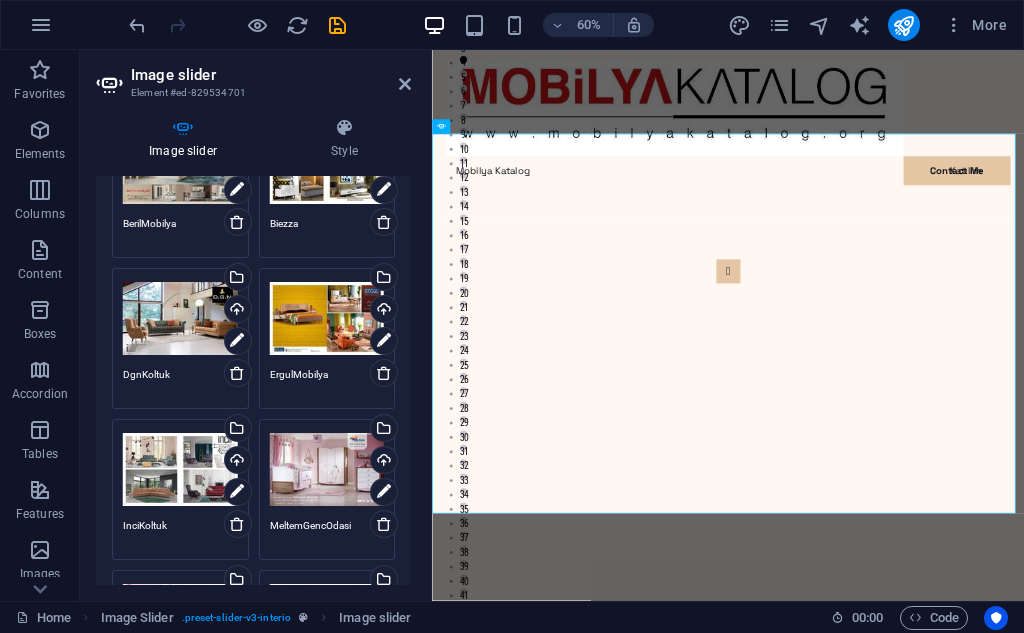 type on "Ofischi" 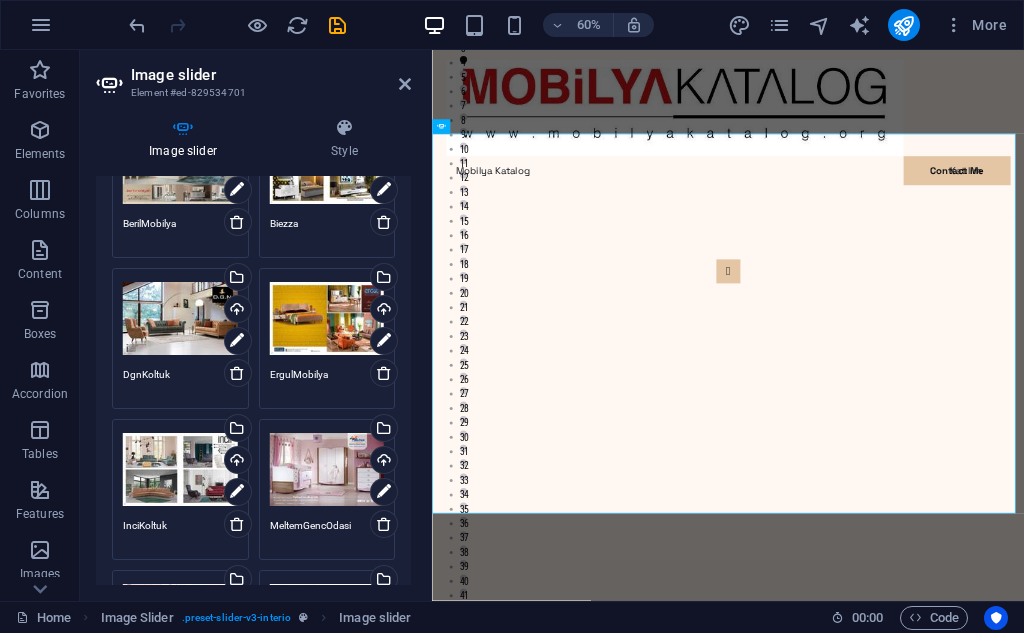 type on "ModisSofa" 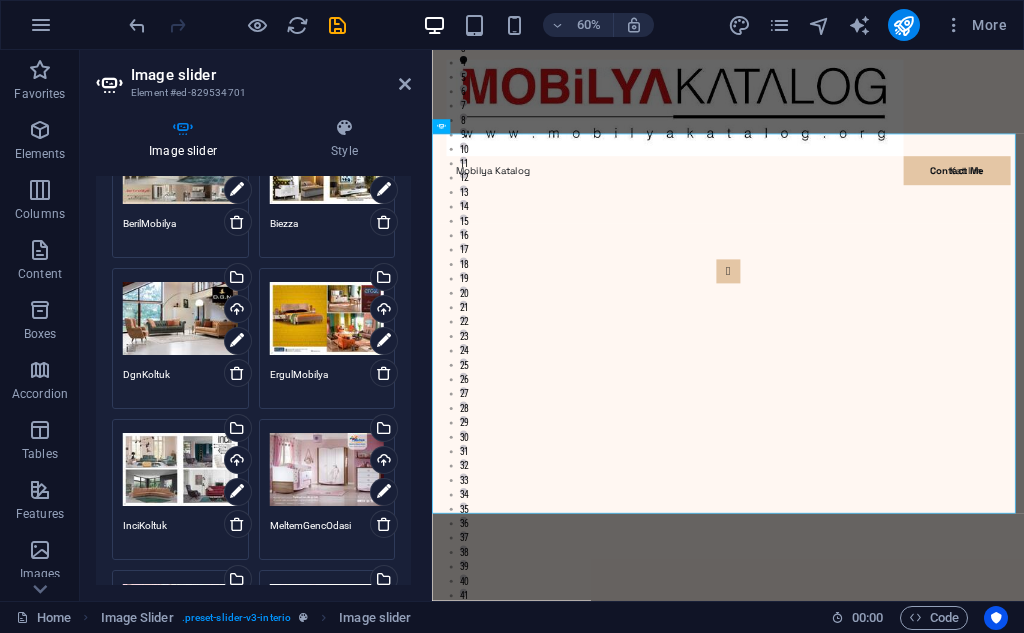 type on "HnkarKoltuk" 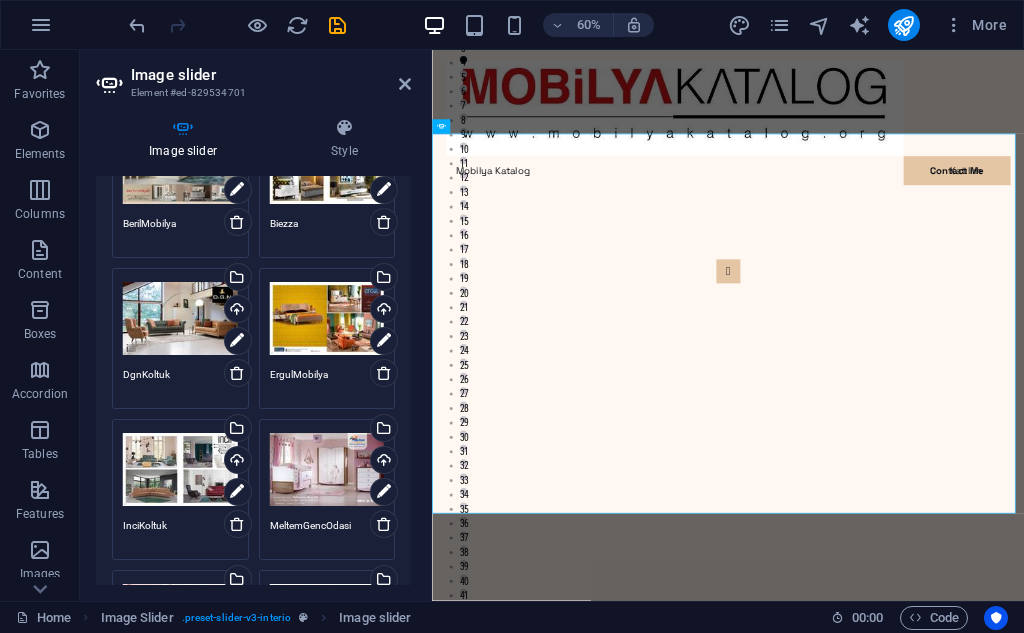 type on "[LAST]" 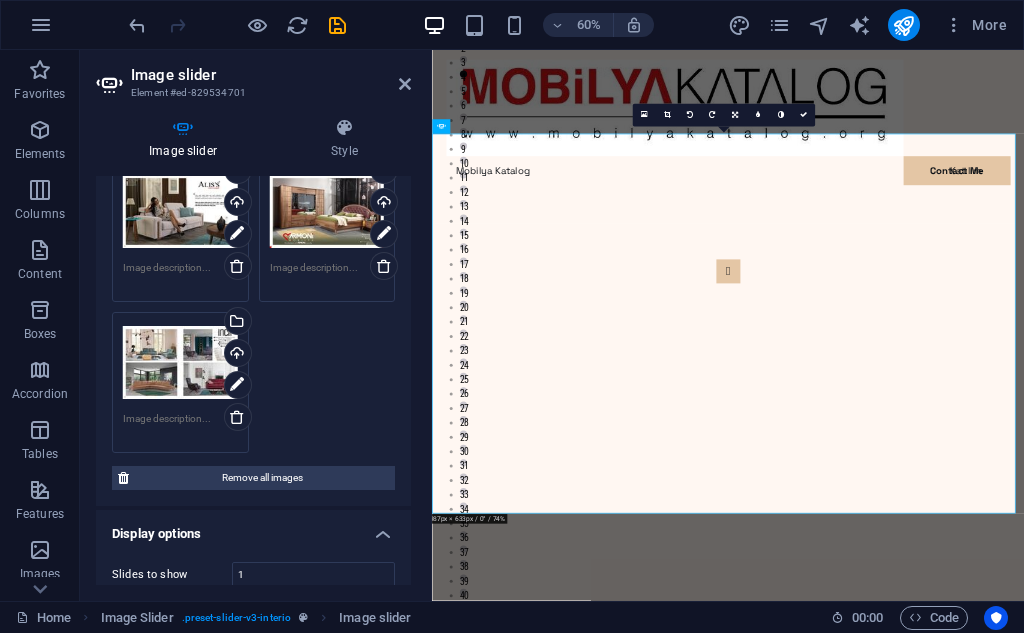 scroll, scrollTop: 3500, scrollLeft: 0, axis: vertical 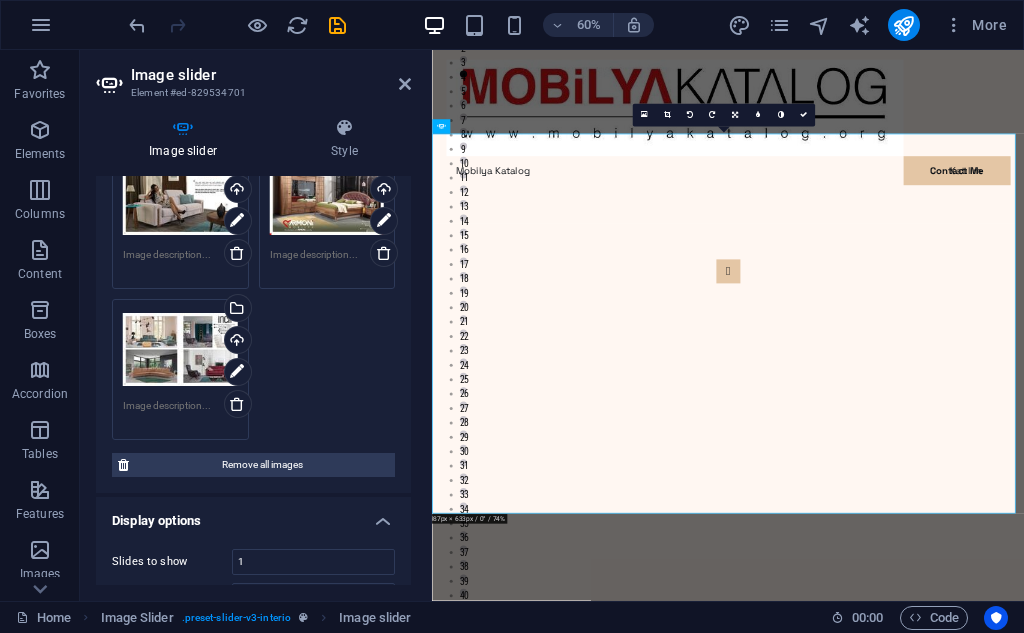 type on "KristalMobilya" 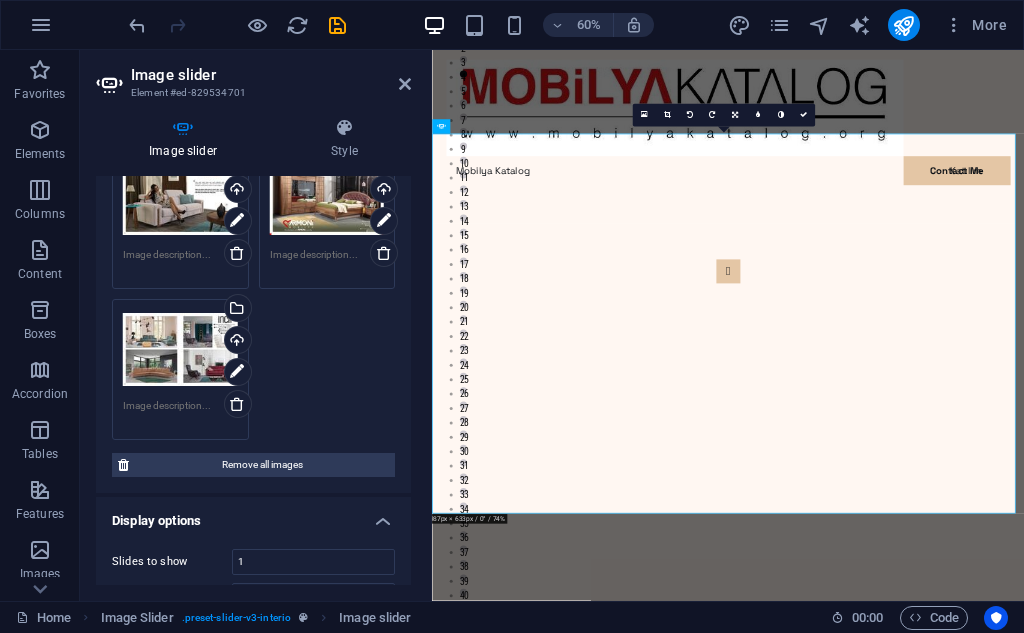 click at bounding box center (180, 413) 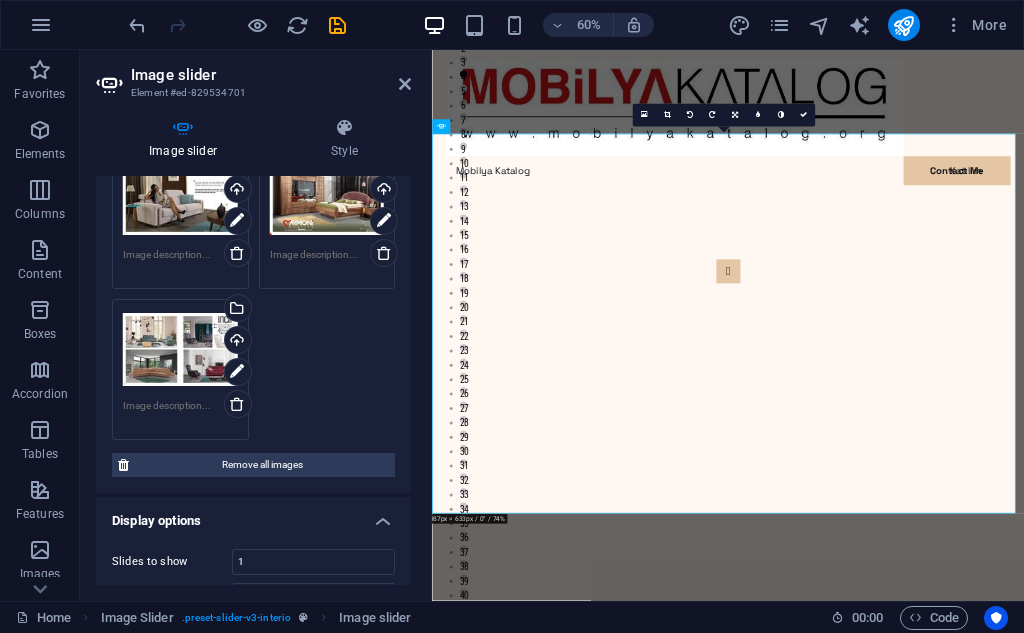 scroll, scrollTop: 3485, scrollLeft: 0, axis: vertical 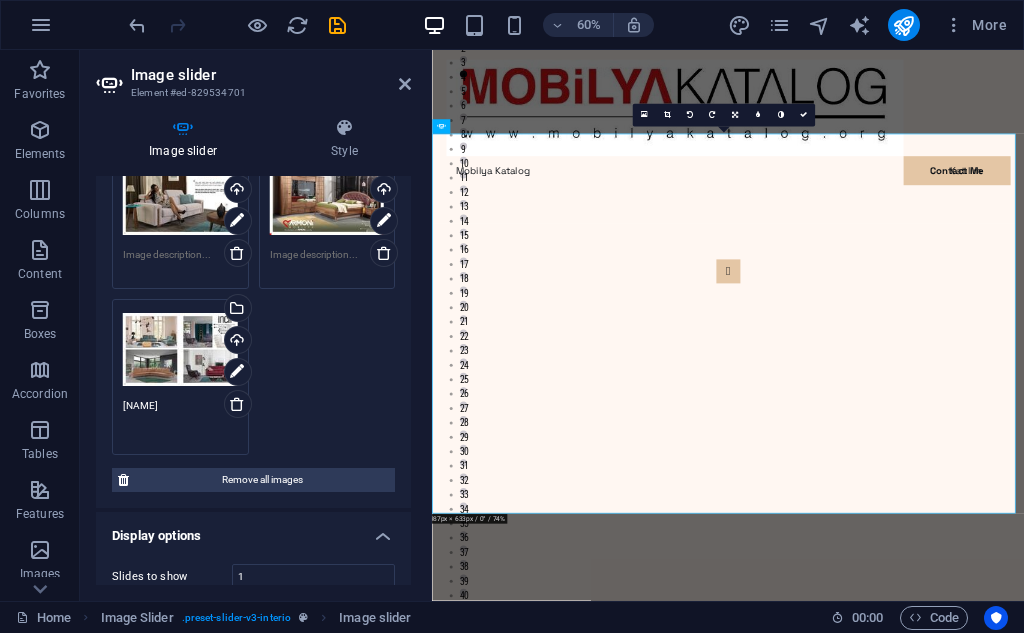 drag, startPoint x: 141, startPoint y: 405, endPoint x: 182, endPoint y: 405, distance: 41 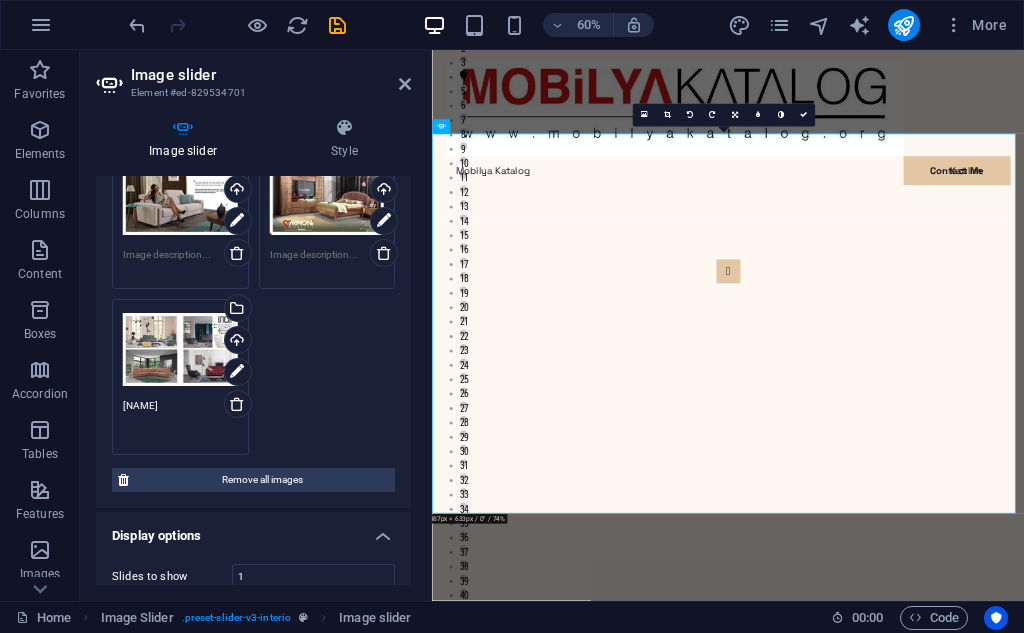 click on "IncikOLTUK" at bounding box center [180, 420] 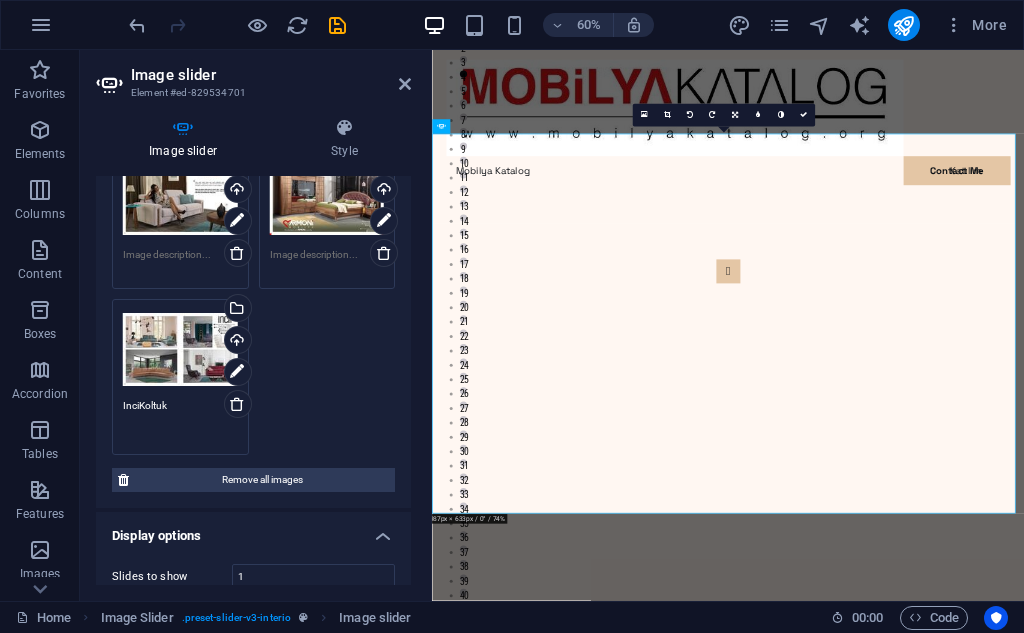 type on "InciKoltuk" 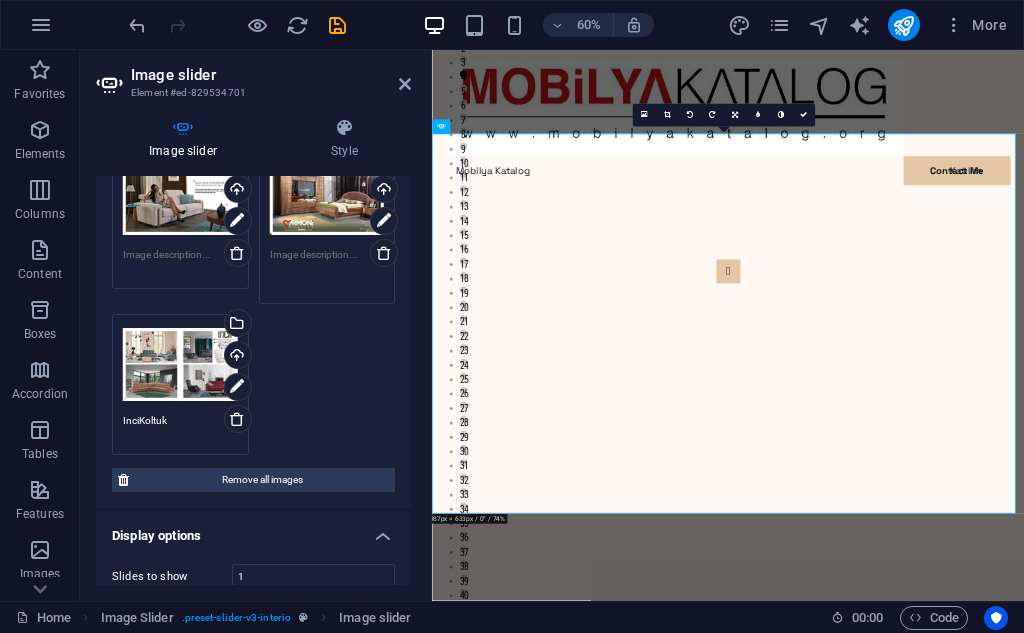 click at bounding box center (327, 269) 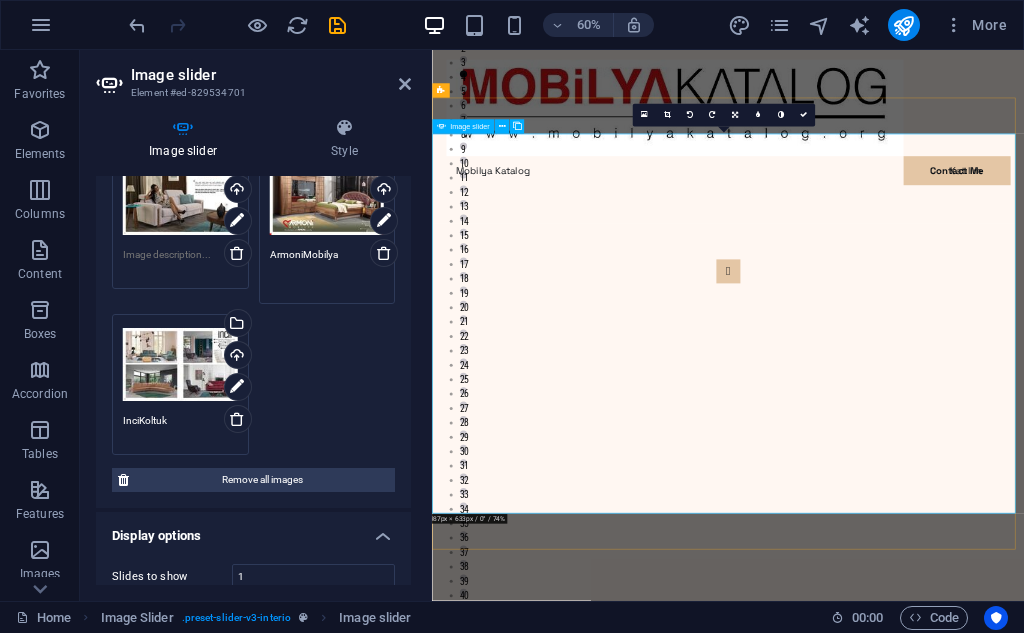 type on "ArmoniMobilya" 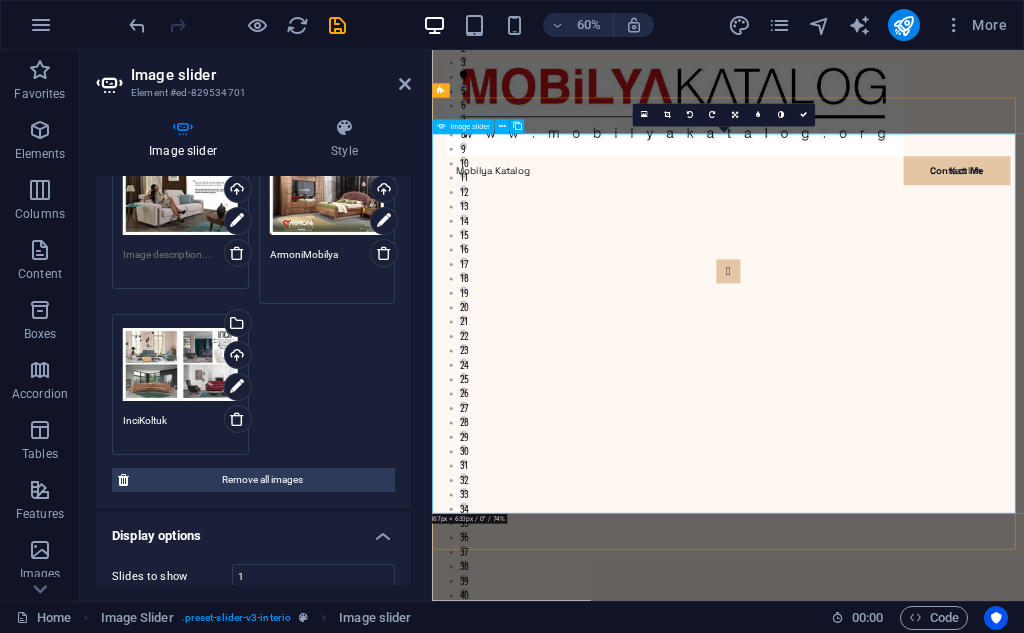 click at bounding box center (180, 262) 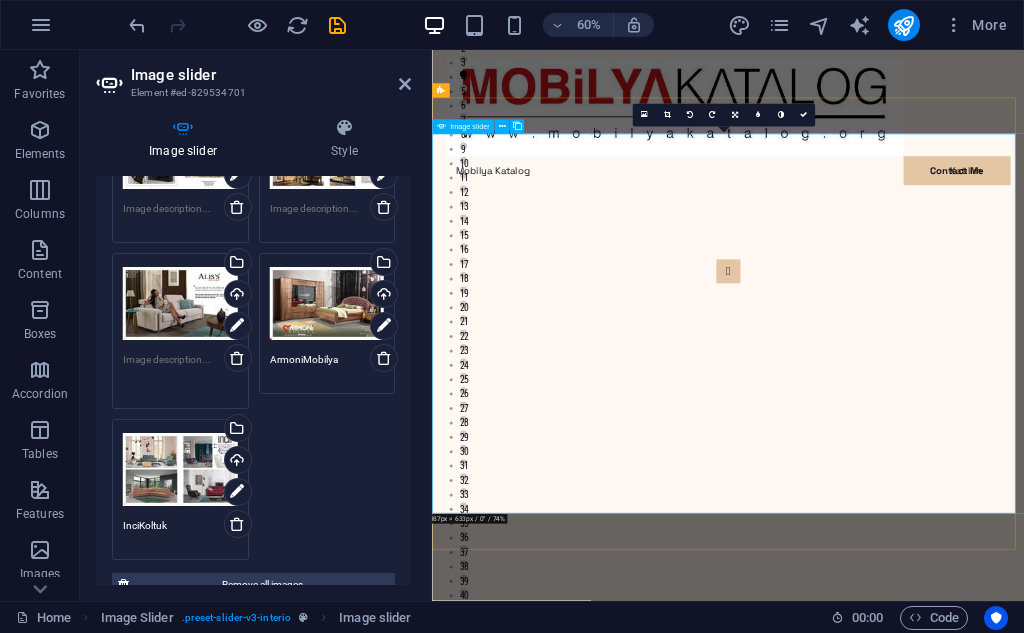 scroll, scrollTop: 3285, scrollLeft: 0, axis: vertical 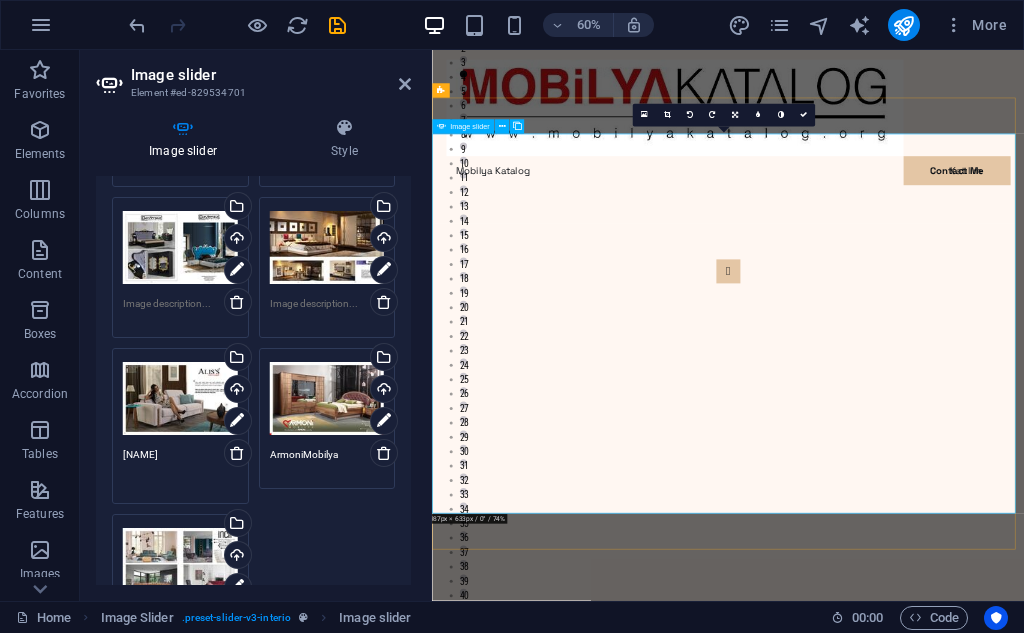 type on "[LAST]" 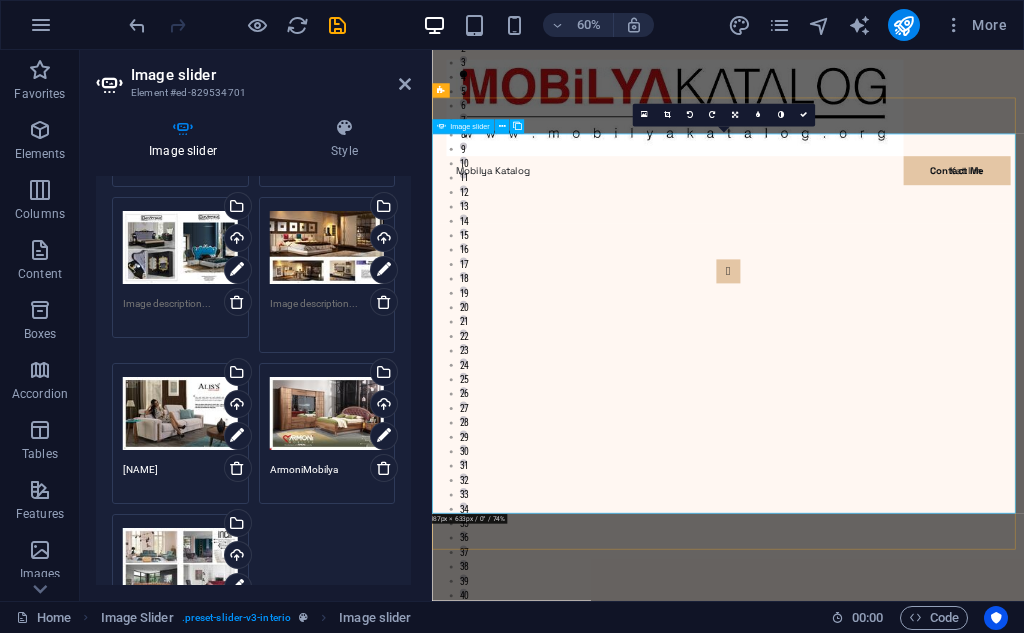 click at bounding box center (327, 318) 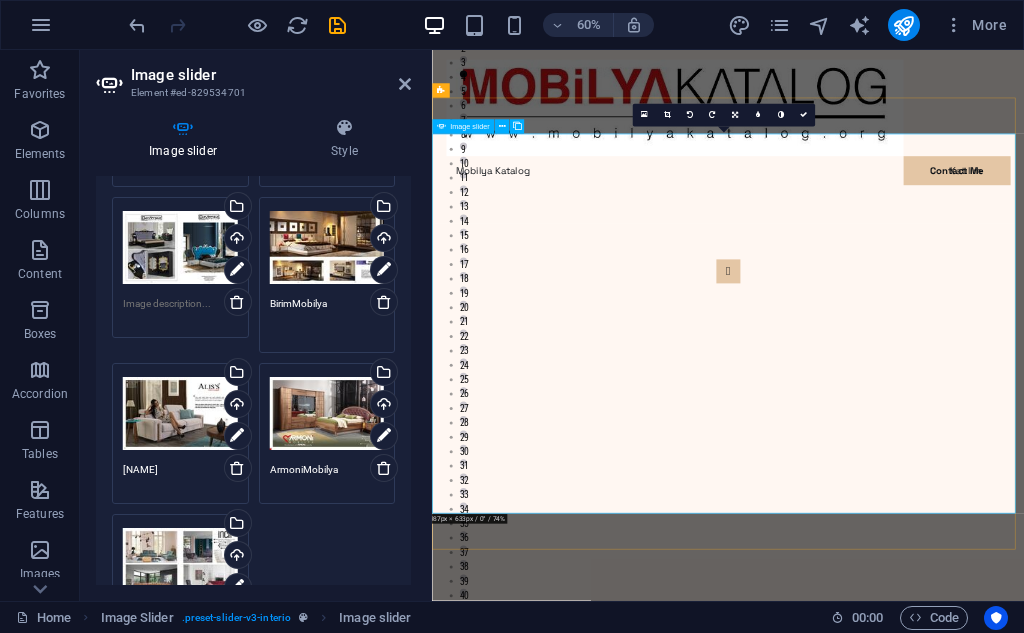 type on "BirimMobilya" 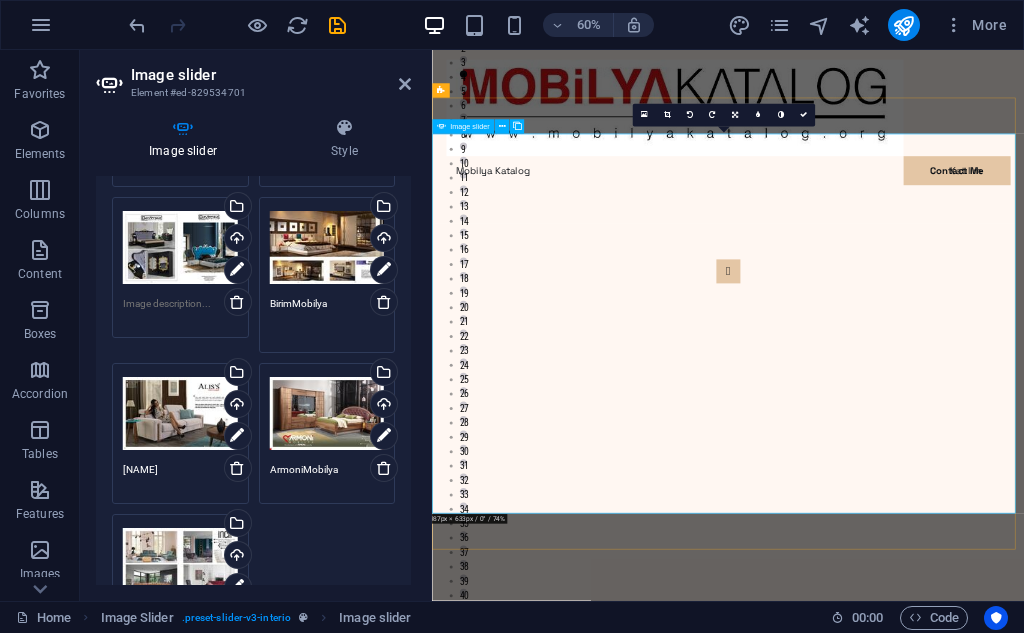 click at bounding box center (180, 311) 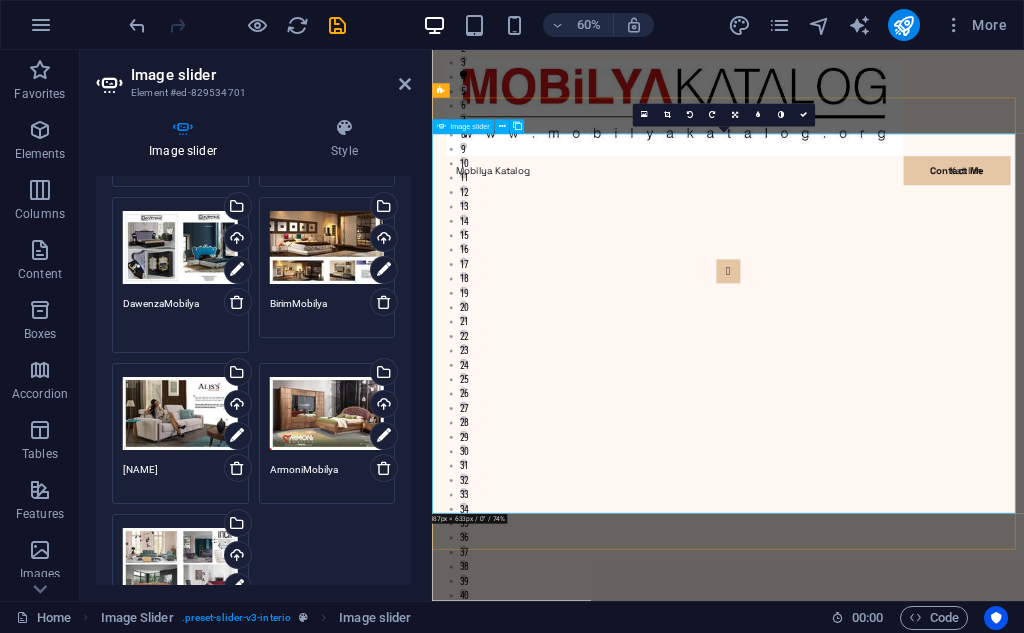 scroll, scrollTop: 3085, scrollLeft: 0, axis: vertical 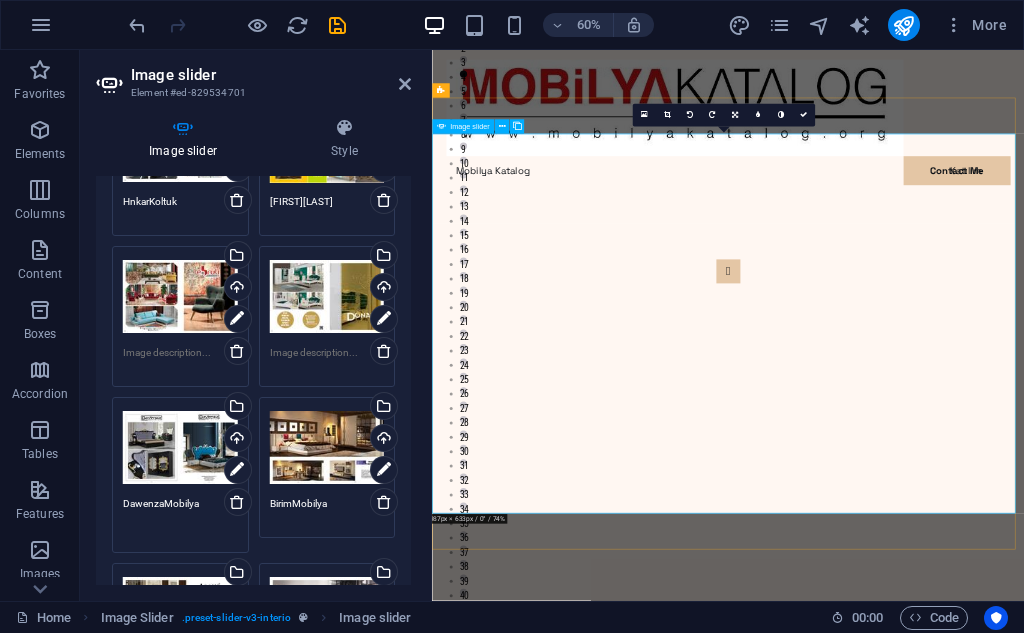 type on "DawenzaMobilya" 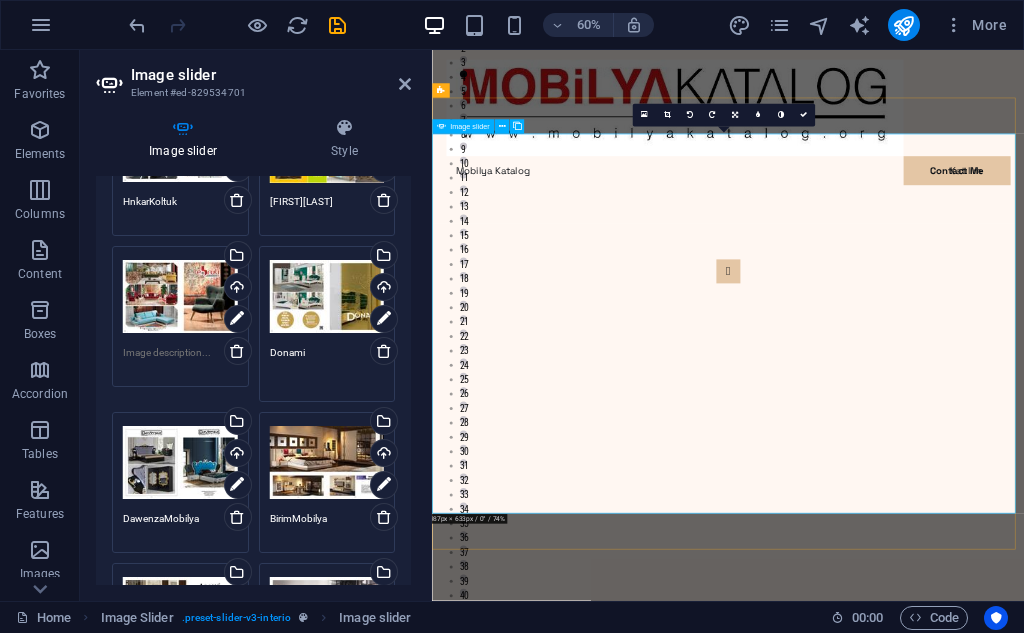 type on "Donami" 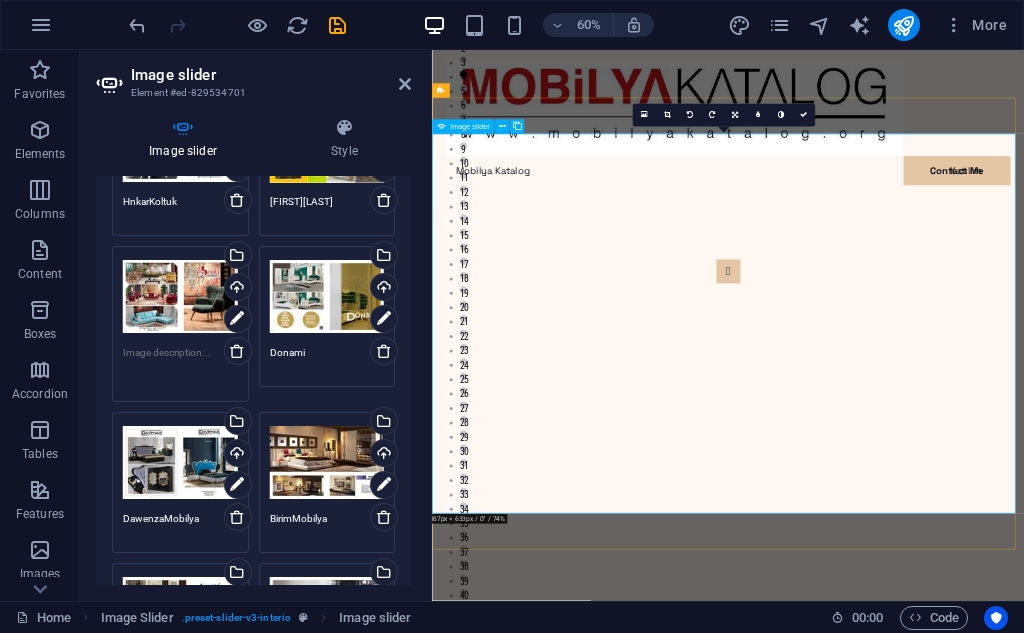 click at bounding box center (180, 367) 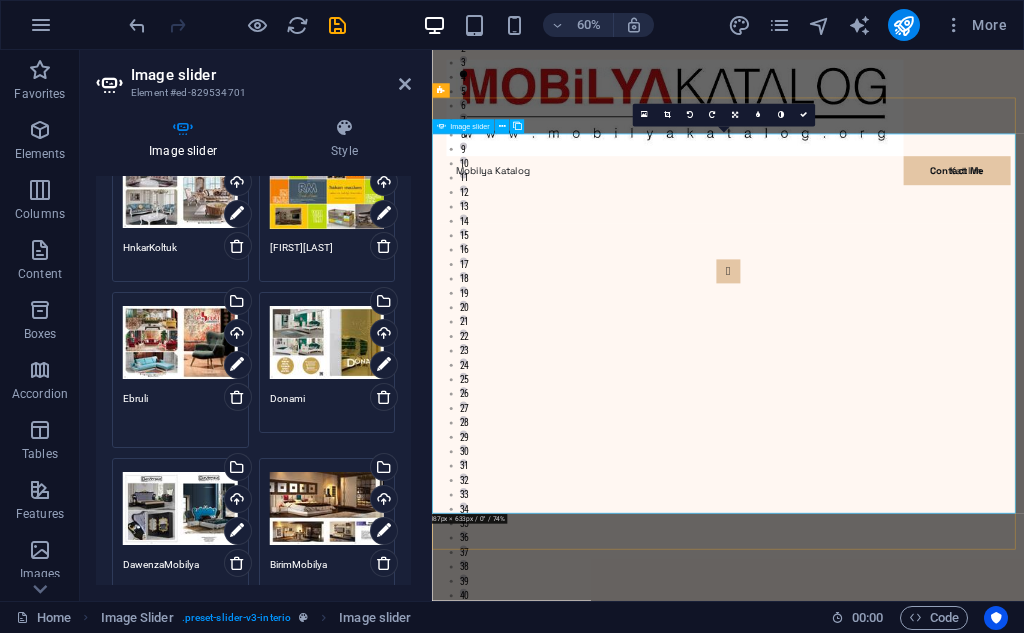 scroll, scrollTop: 2985, scrollLeft: 0, axis: vertical 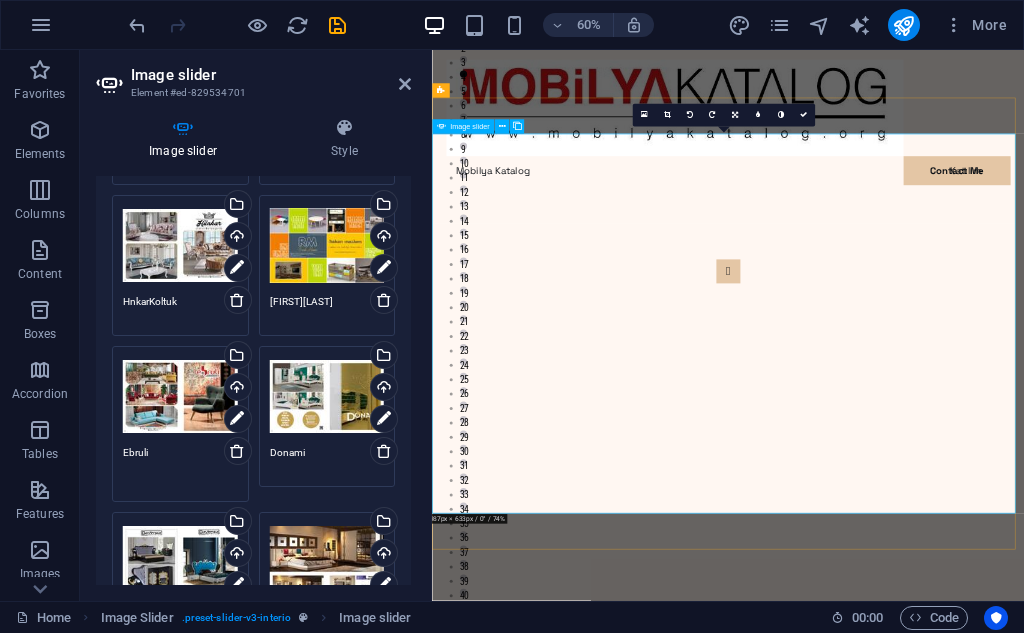 type on "Ebruli" 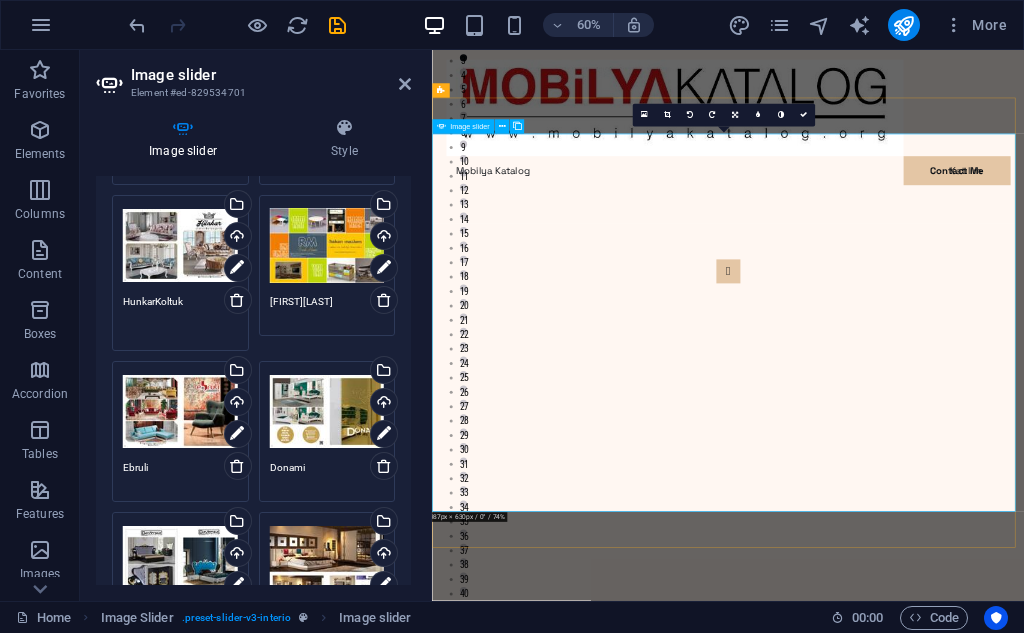 click on "HunkarKoltuk" at bounding box center (180, 316) 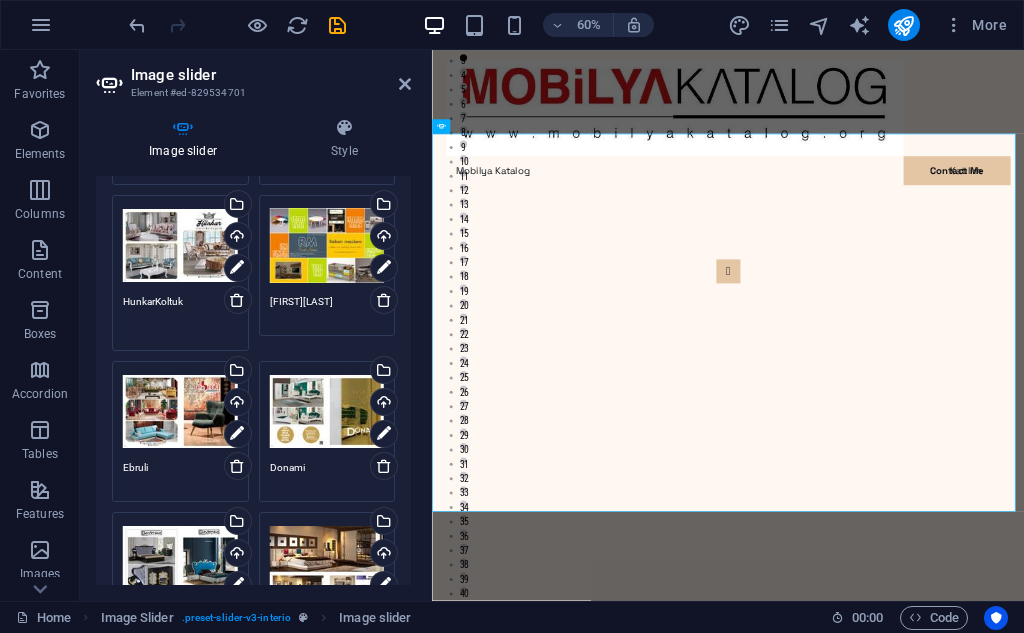 scroll, scrollTop: 3085, scrollLeft: 0, axis: vertical 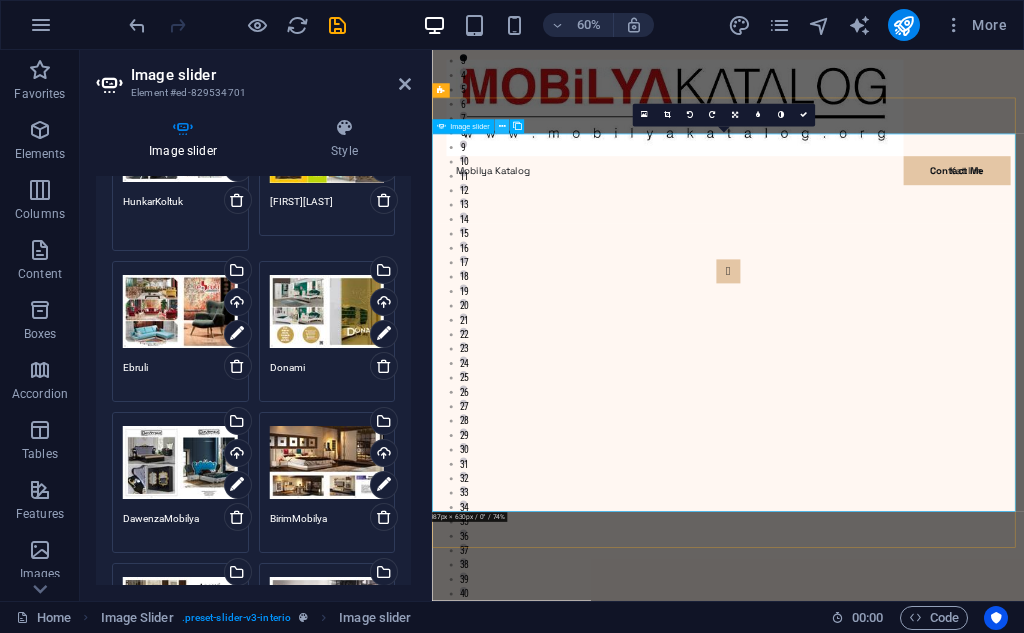 type on "HunkarKoltuk" 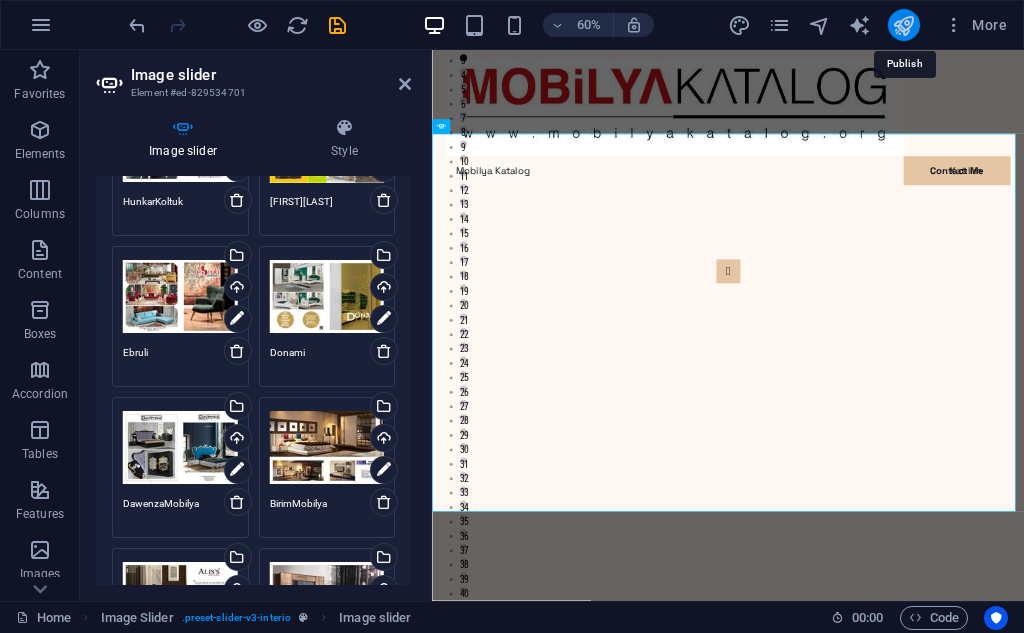 click at bounding box center [903, 25] 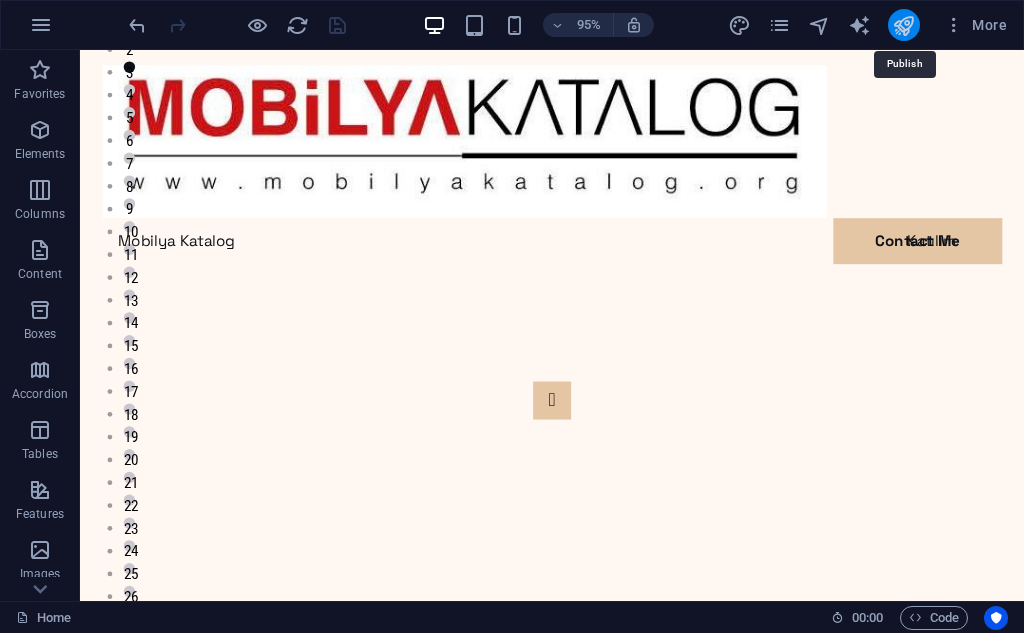 click at bounding box center (903, 25) 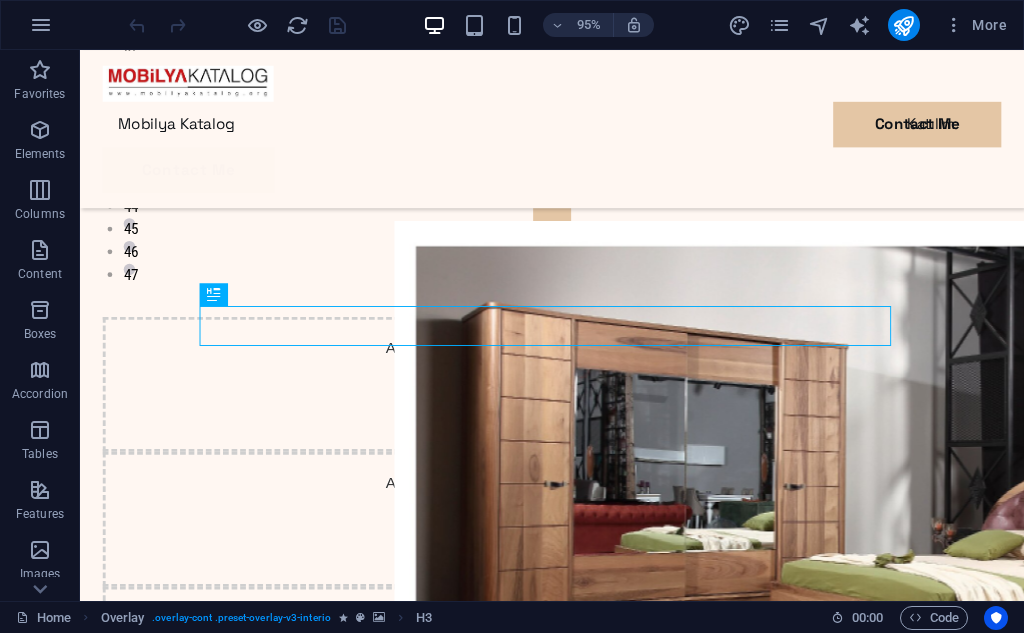 scroll, scrollTop: 701, scrollLeft: 0, axis: vertical 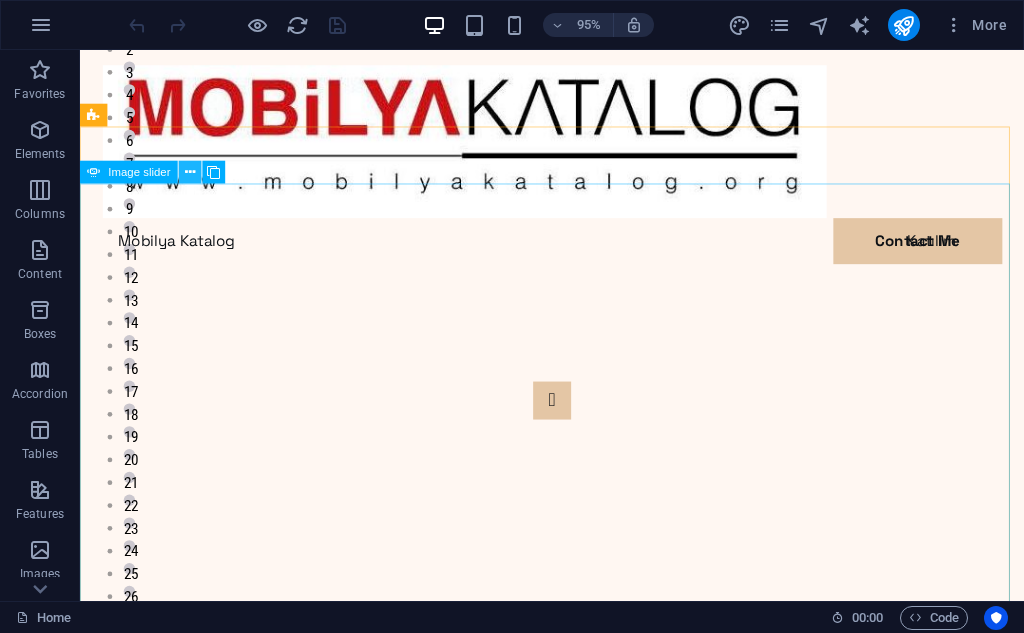 click at bounding box center (190, 172) 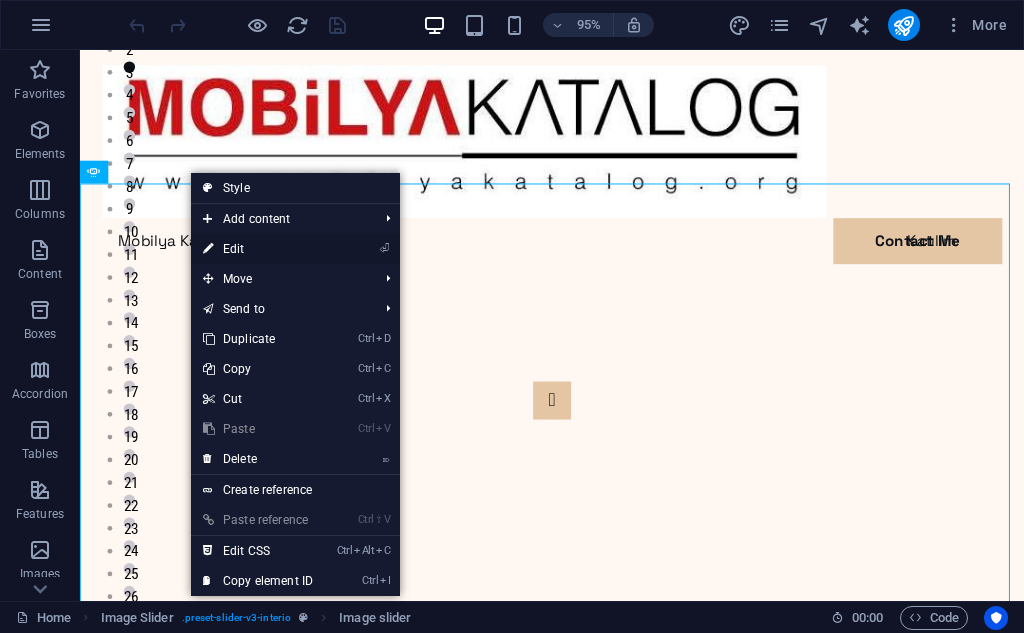 click on "⏎  Edit" at bounding box center (258, 249) 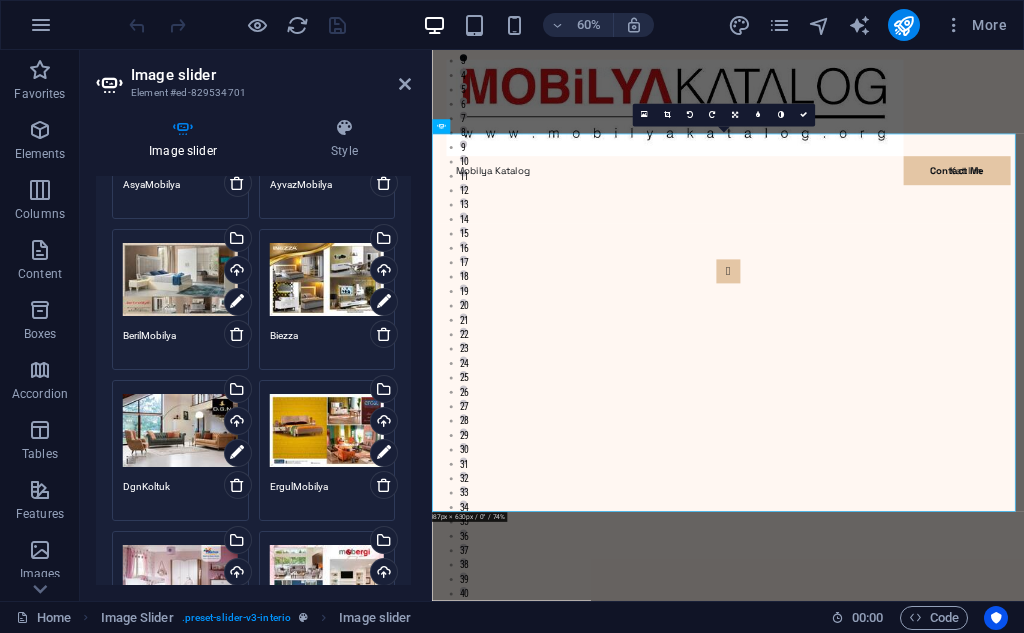 scroll, scrollTop: 1100, scrollLeft: 0, axis: vertical 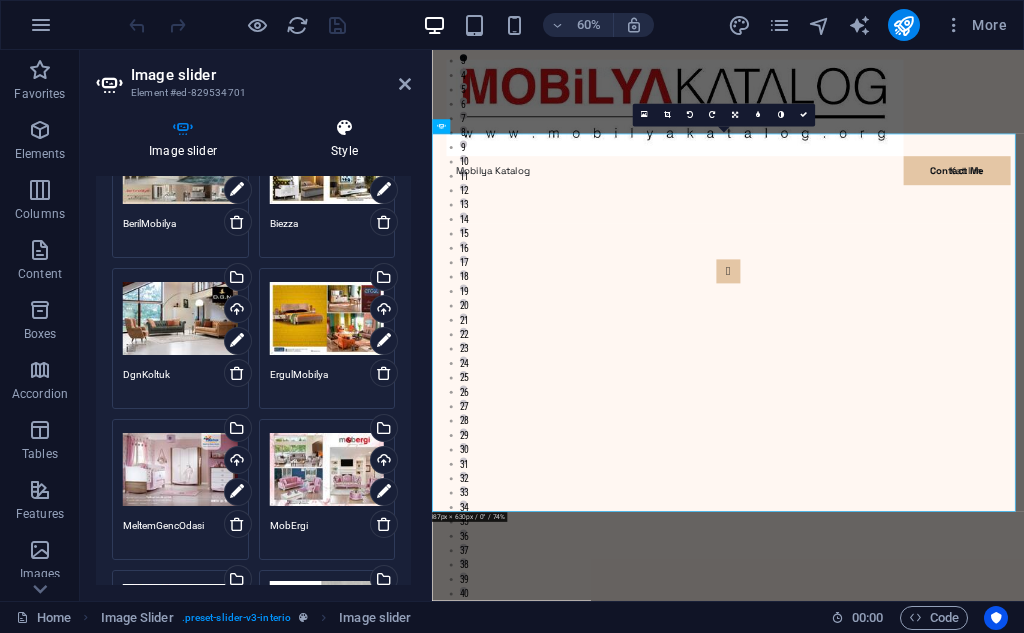 click on "Style" at bounding box center (344, 139) 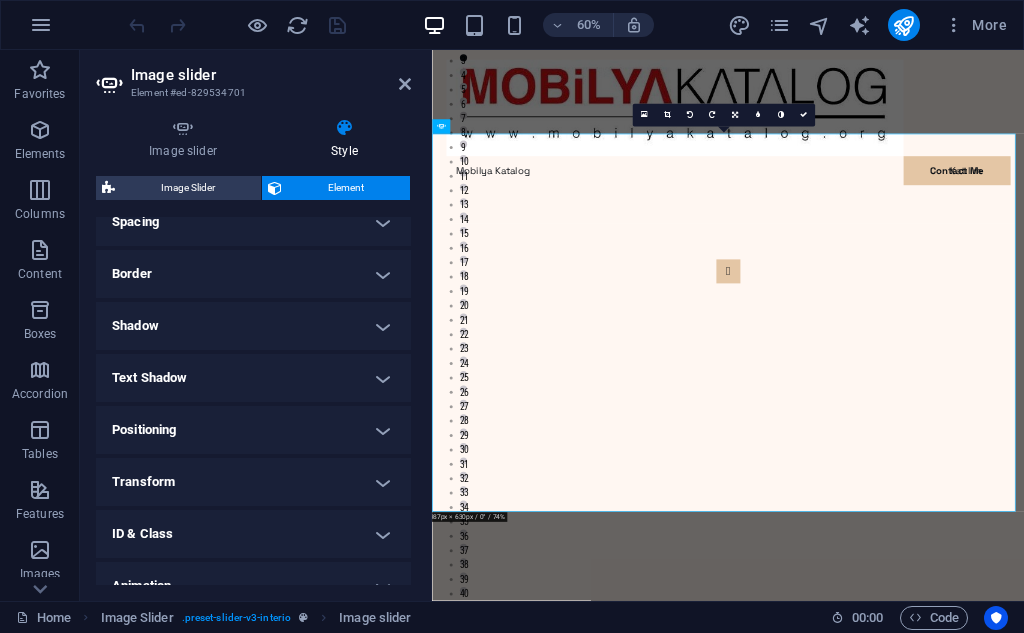 scroll, scrollTop: 477, scrollLeft: 0, axis: vertical 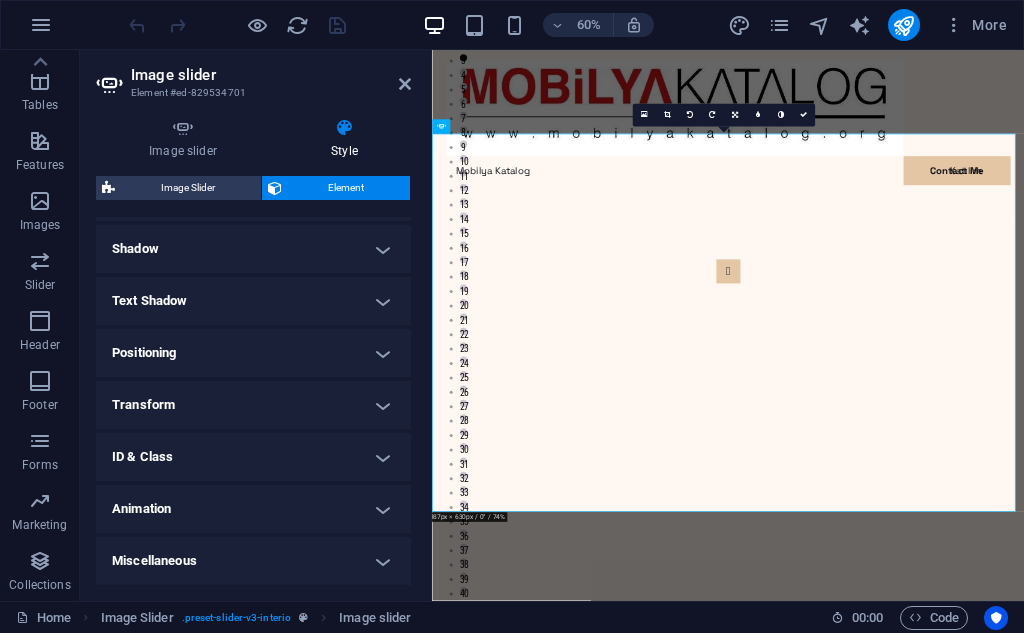click on "Miscellaneous" at bounding box center [253, 561] 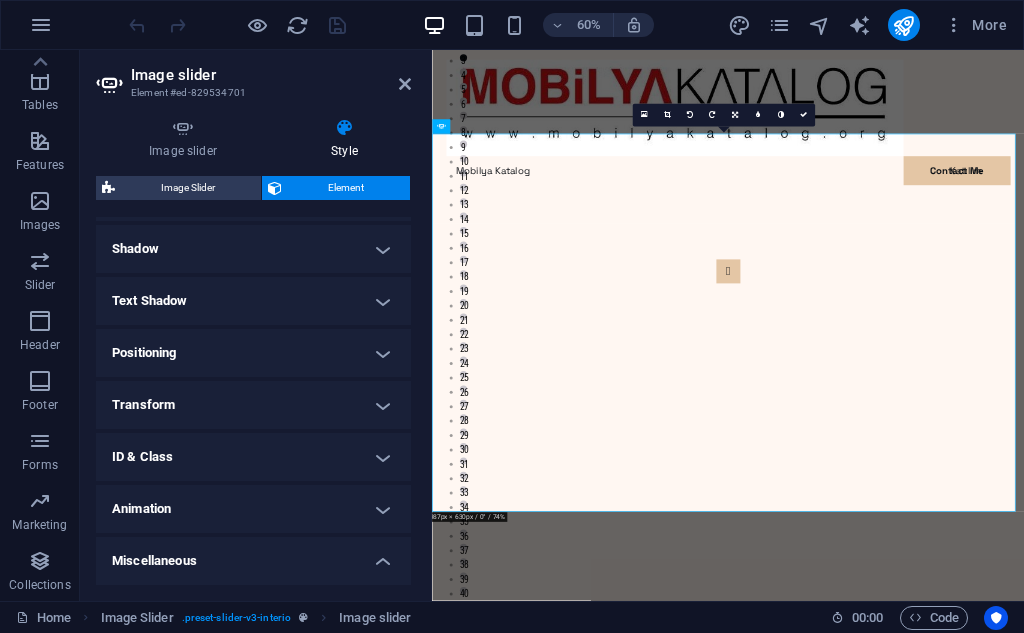 scroll, scrollTop: 601, scrollLeft: 0, axis: vertical 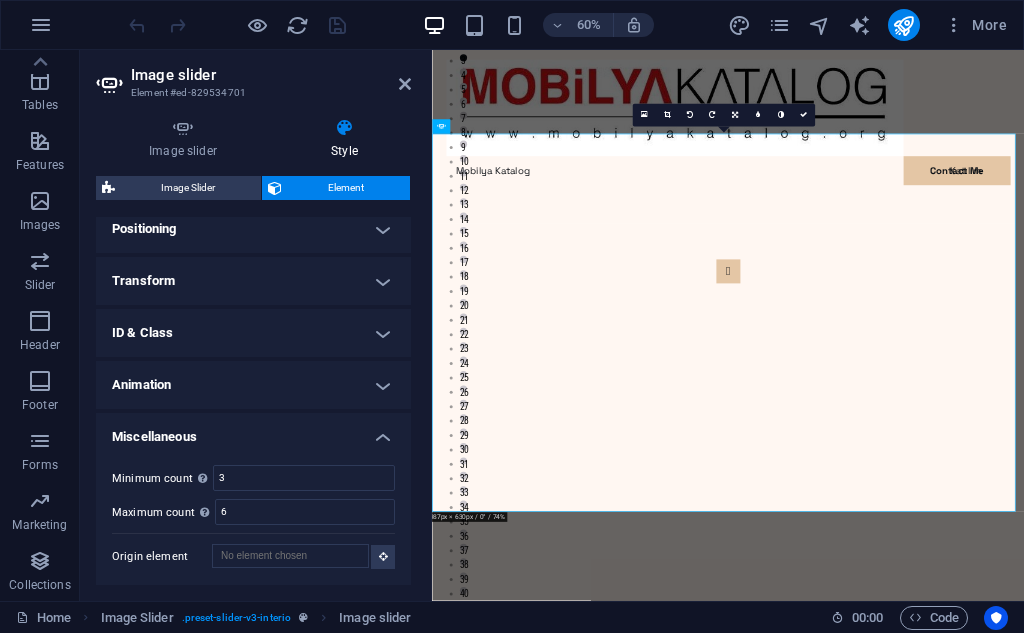 click on "Miscellaneous" at bounding box center [253, 431] 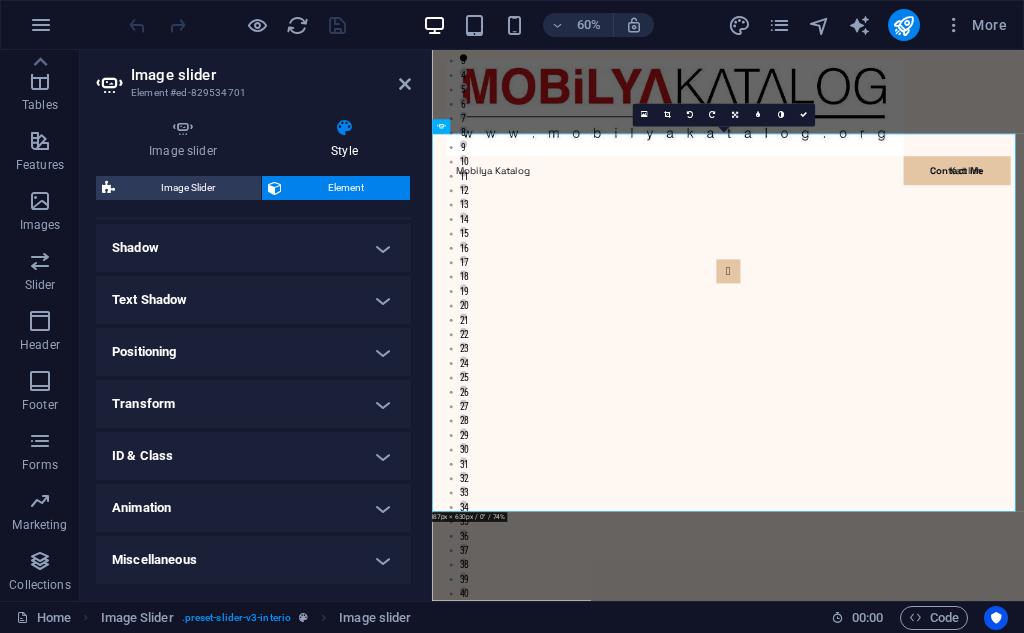 scroll, scrollTop: 478, scrollLeft: 0, axis: vertical 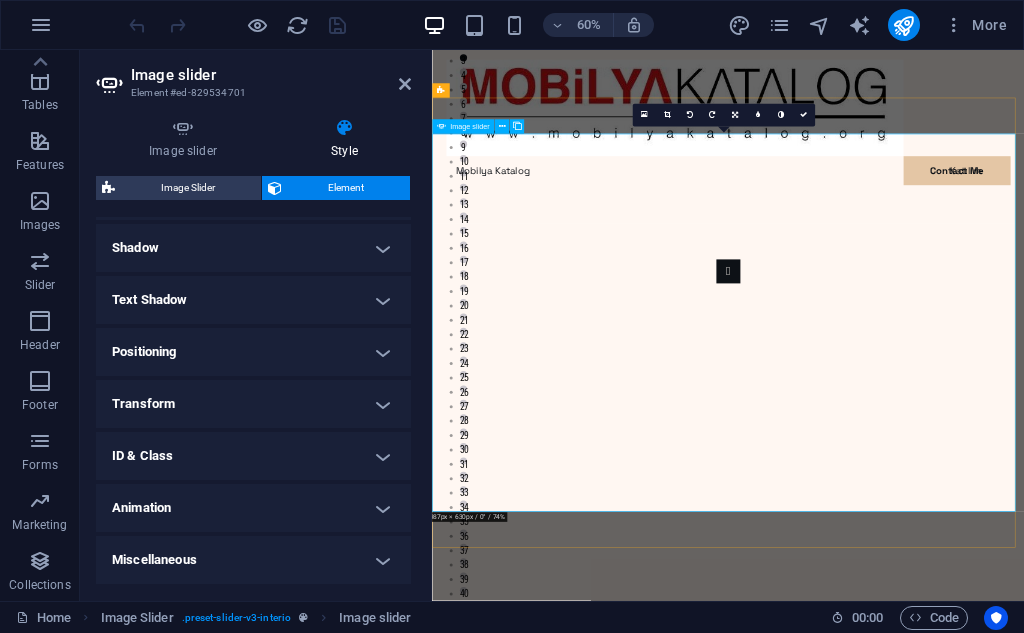 click at bounding box center [926, 419] 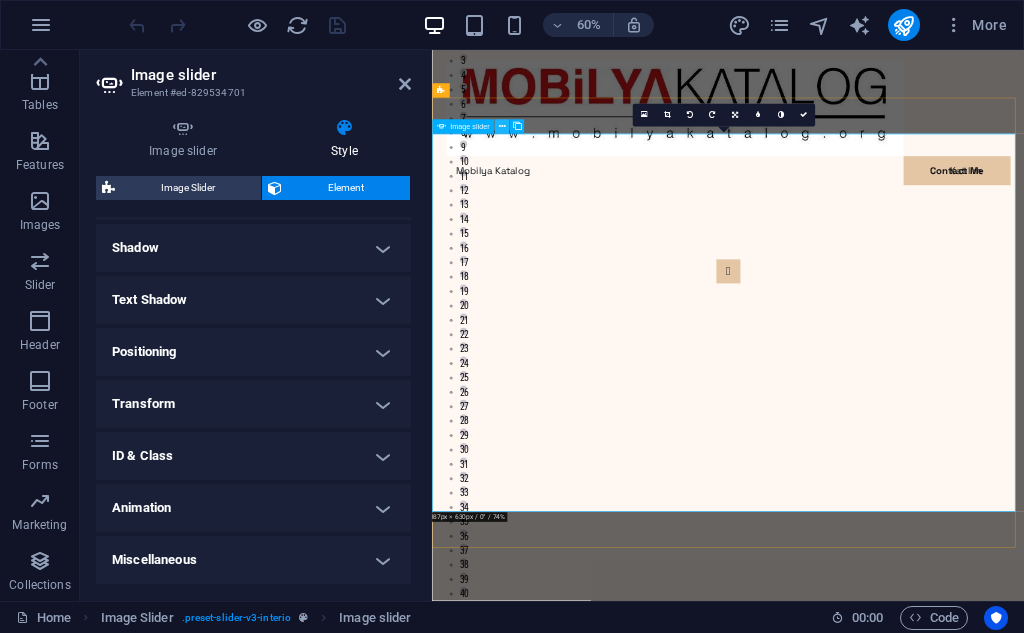 click at bounding box center (502, 127) 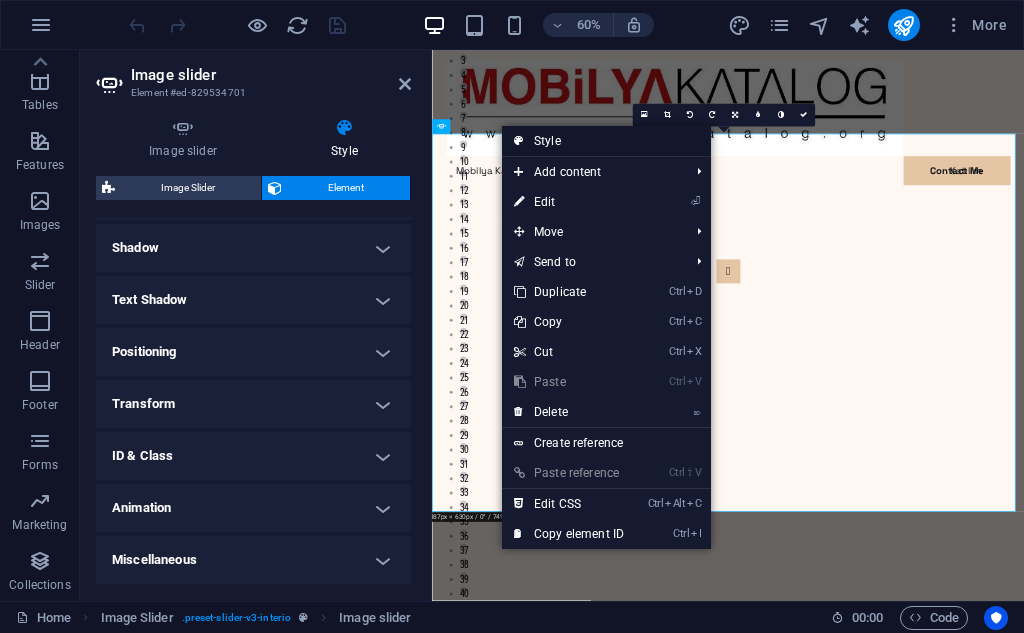 click on "Style" at bounding box center [606, 141] 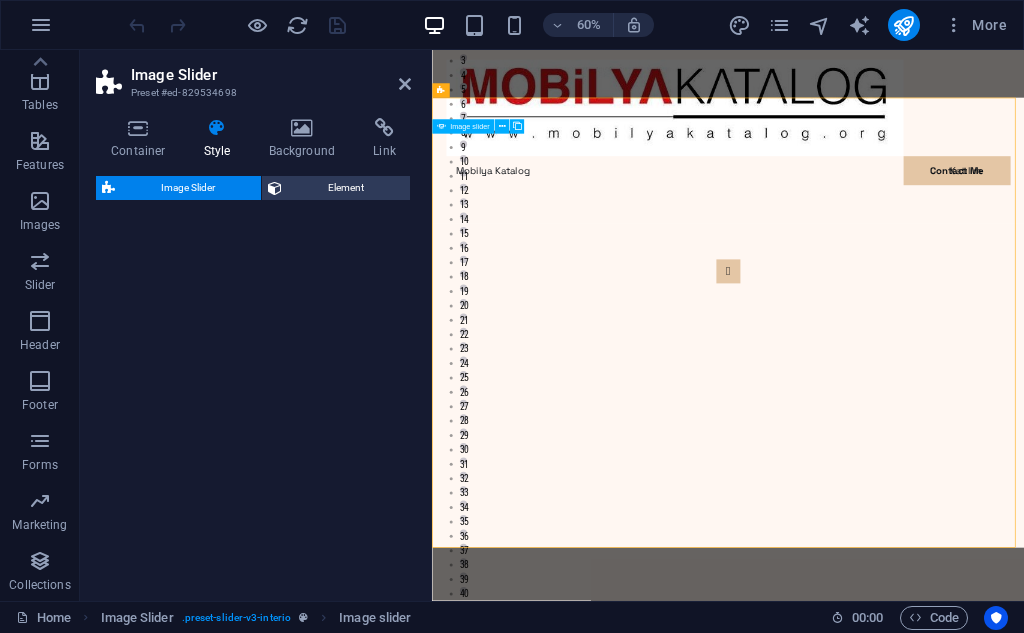 select on "px" 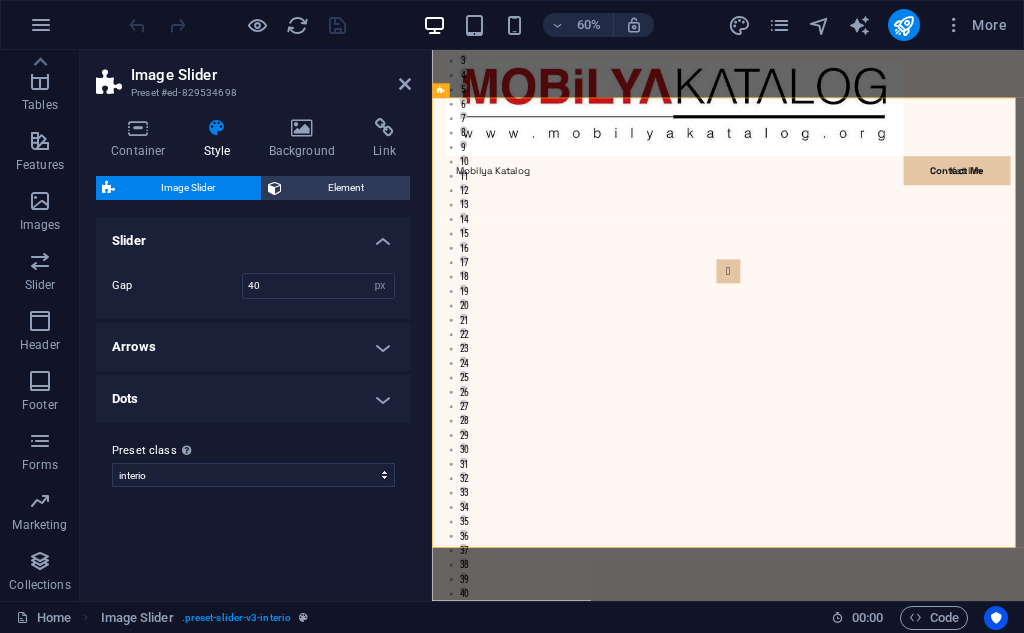 click on "Arrows" at bounding box center (253, 347) 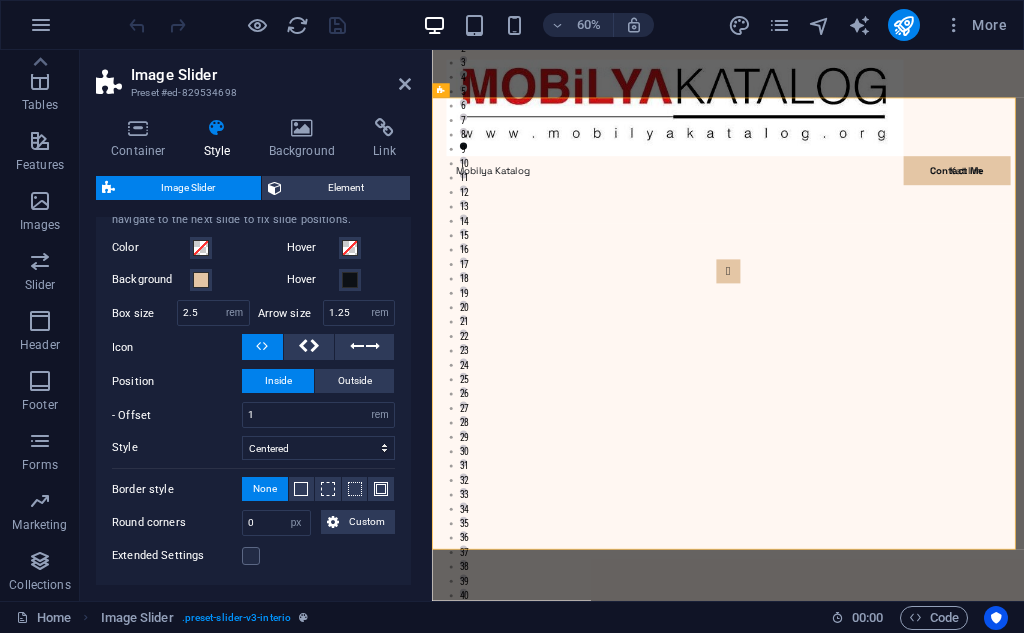 scroll, scrollTop: 300, scrollLeft: 0, axis: vertical 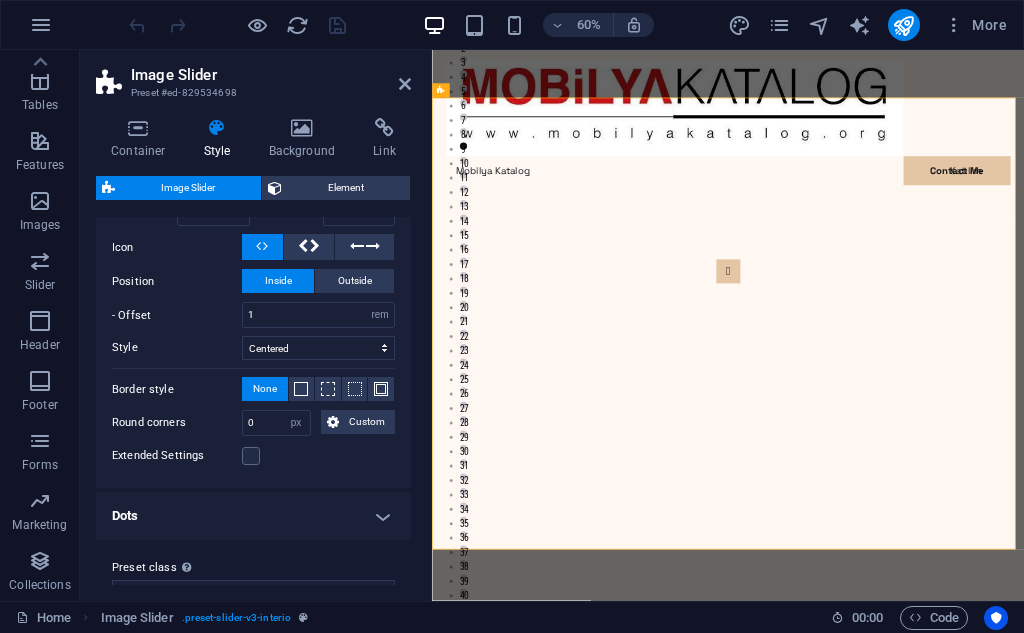 click on "Dots" at bounding box center [253, 516] 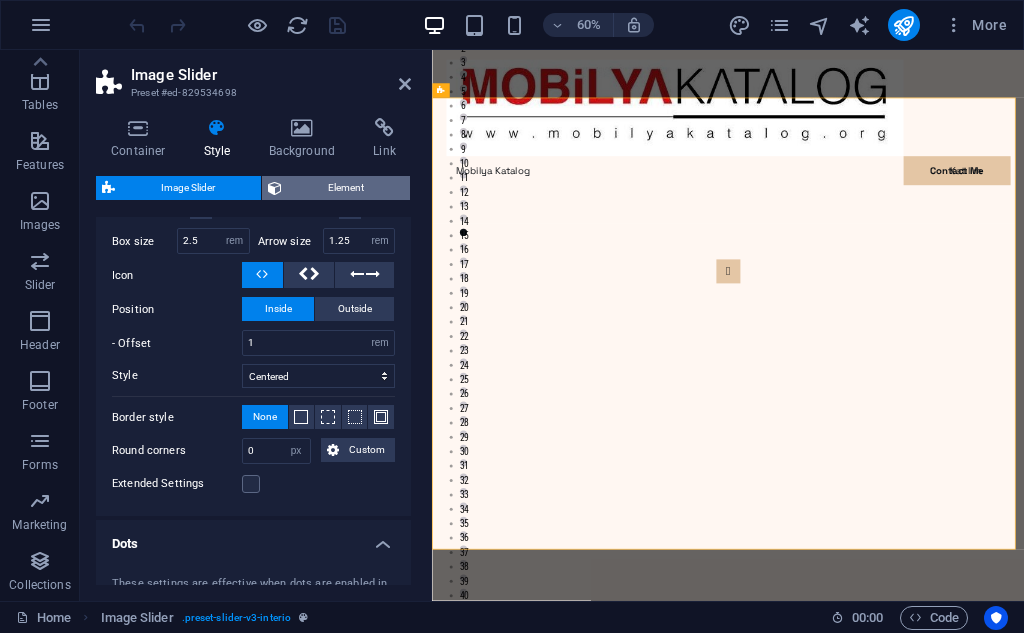 scroll, scrollTop: 97, scrollLeft: 0, axis: vertical 